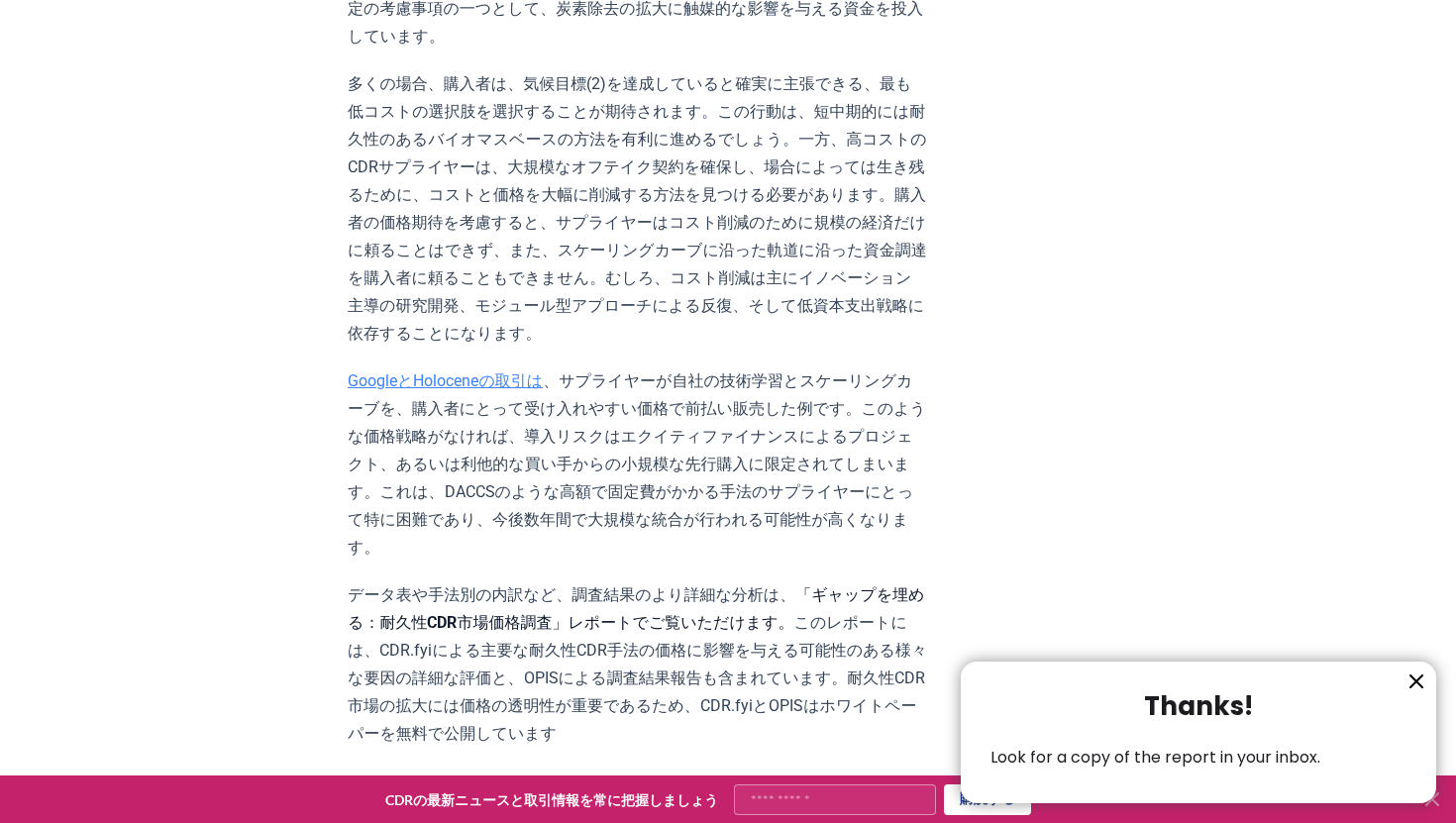 scroll, scrollTop: 3365, scrollLeft: 0, axis: vertical 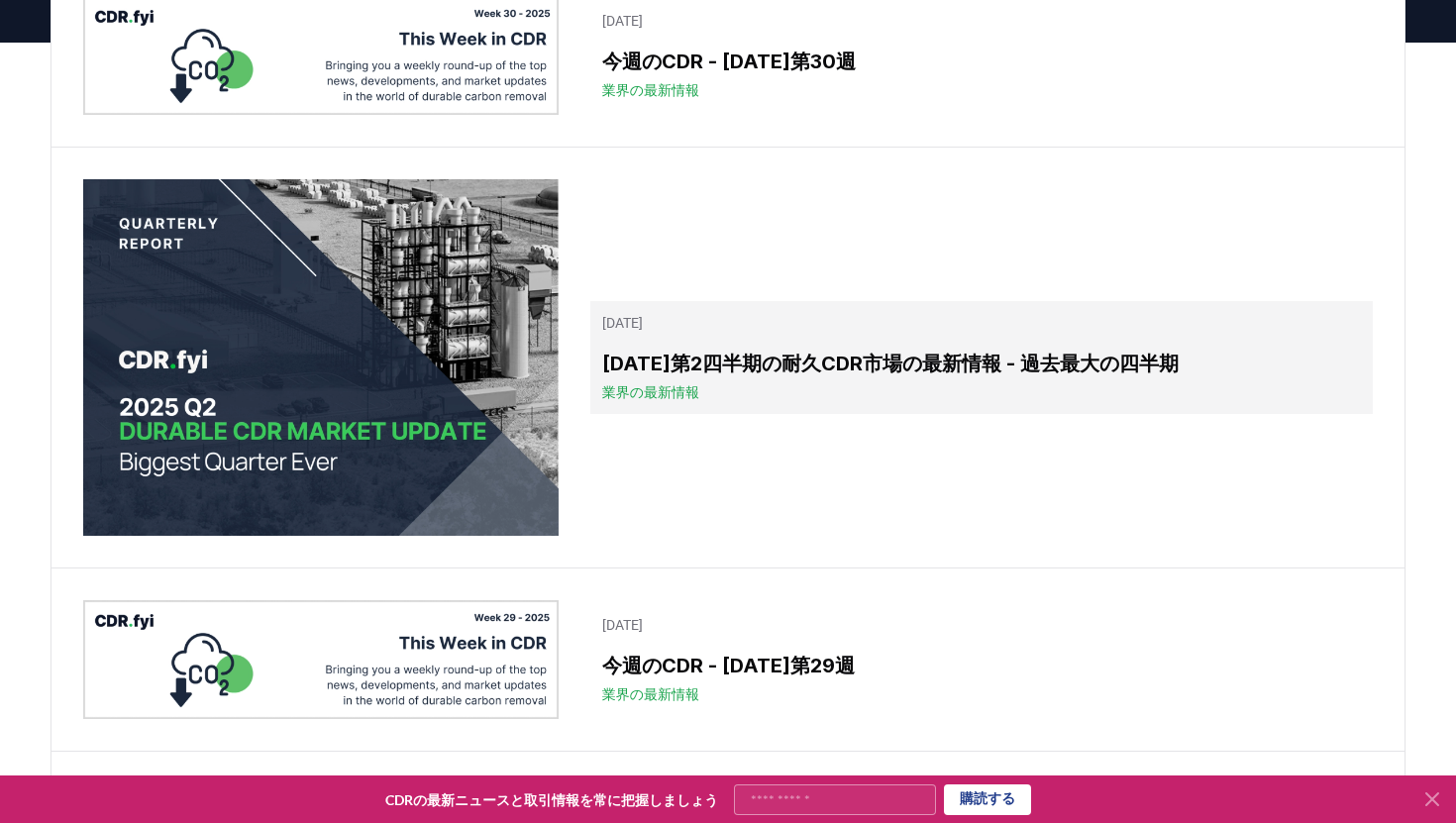 click on "業界の最新情報" at bounding box center [982, 392] 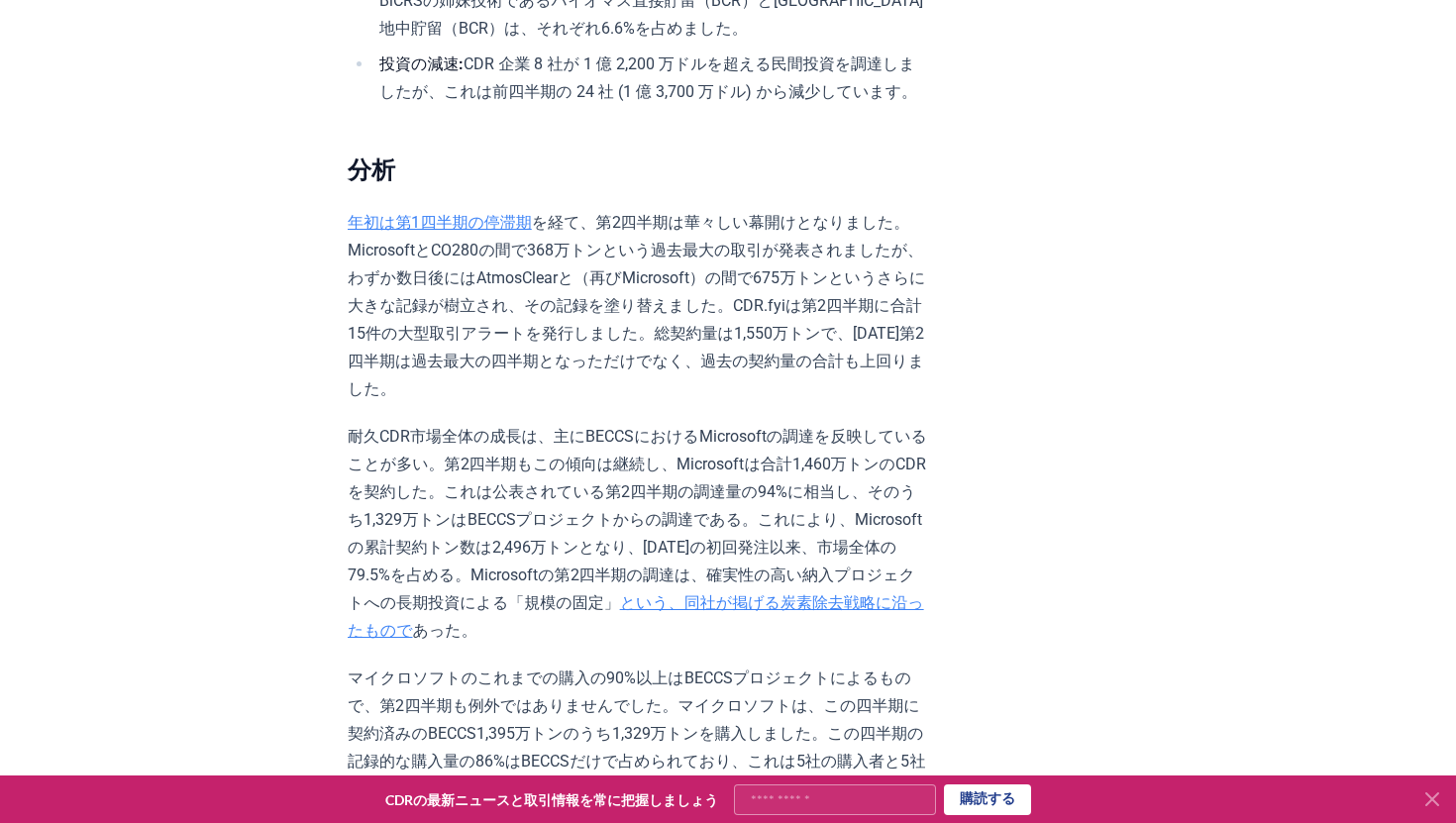 scroll, scrollTop: 1298, scrollLeft: 0, axis: vertical 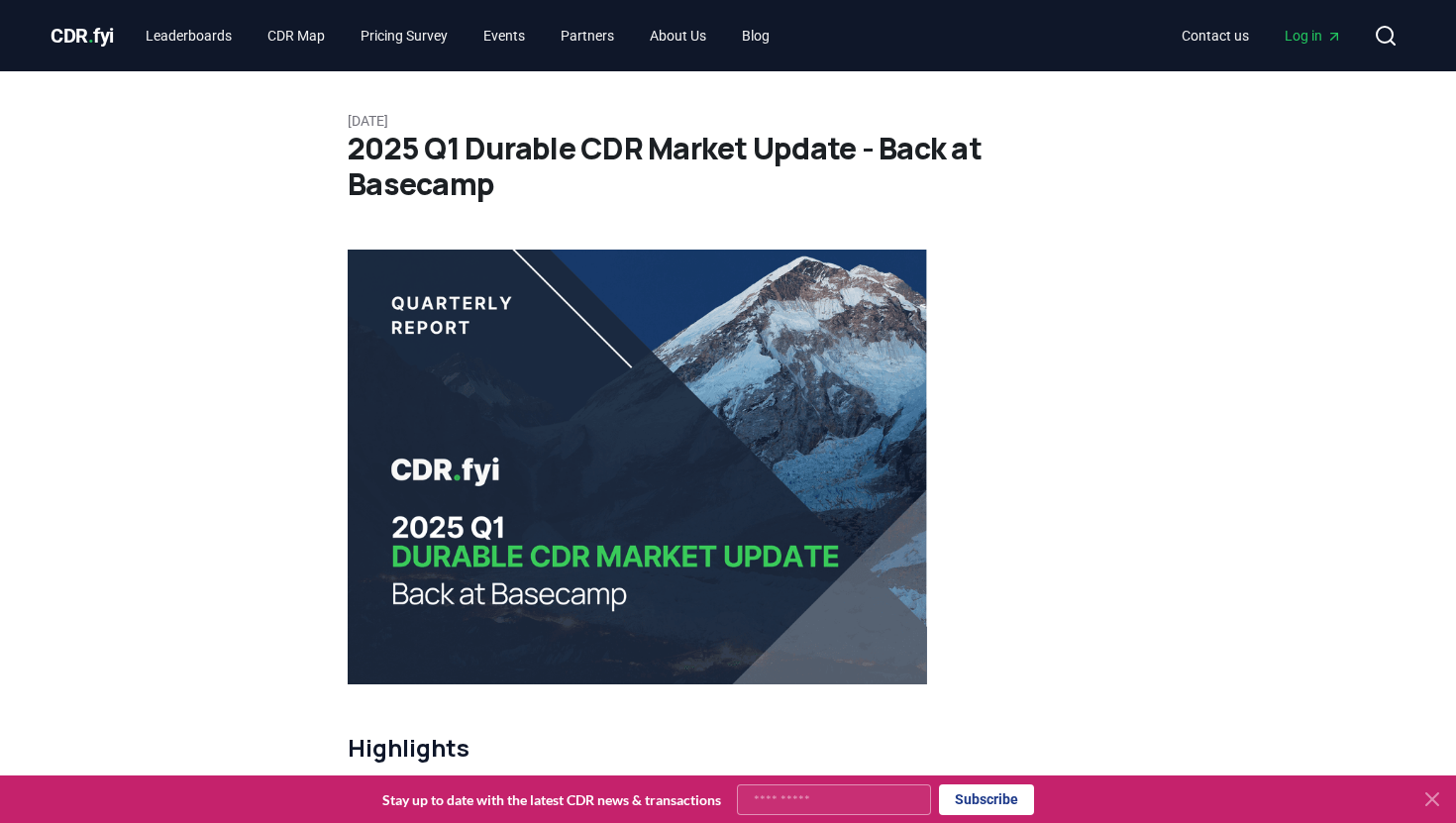 click on "April 21, 2025 2025 Q1 Durable CDR Market Update - Back at Basecamp Highlights A quiet start to the year:  Q1 2025 was the lowest-volume quarter since Q1 2023, with 462 thousand tonnes of durable CDR contracted. Concentrated demand:  The top five deals made up 52% of total volume, with one new buyer entering the top five. Large contracts for emerging suppliers:  Four of the top five transactions were the largest-ever deals for their respective suppliers. Each top deal represented a different CDR method. BiCRS delivers:  Biomass-based methods accounted for 99% of delivered tonnes. Biochar remains the only method delivering at commercial scale. Geographic duality:  Most top-10 deliverers were U.S.-based, yet the majority of delivered volume still came from Global South projects. Preface While this report covers market activity from January through March, we can’t overlook that the all-time durable CDR market volume  nearly doubled in size in the first two weeks of April. Analysis .) Mitsu O.S.K Lines (MOL)  ." at bounding box center (728, 6081) 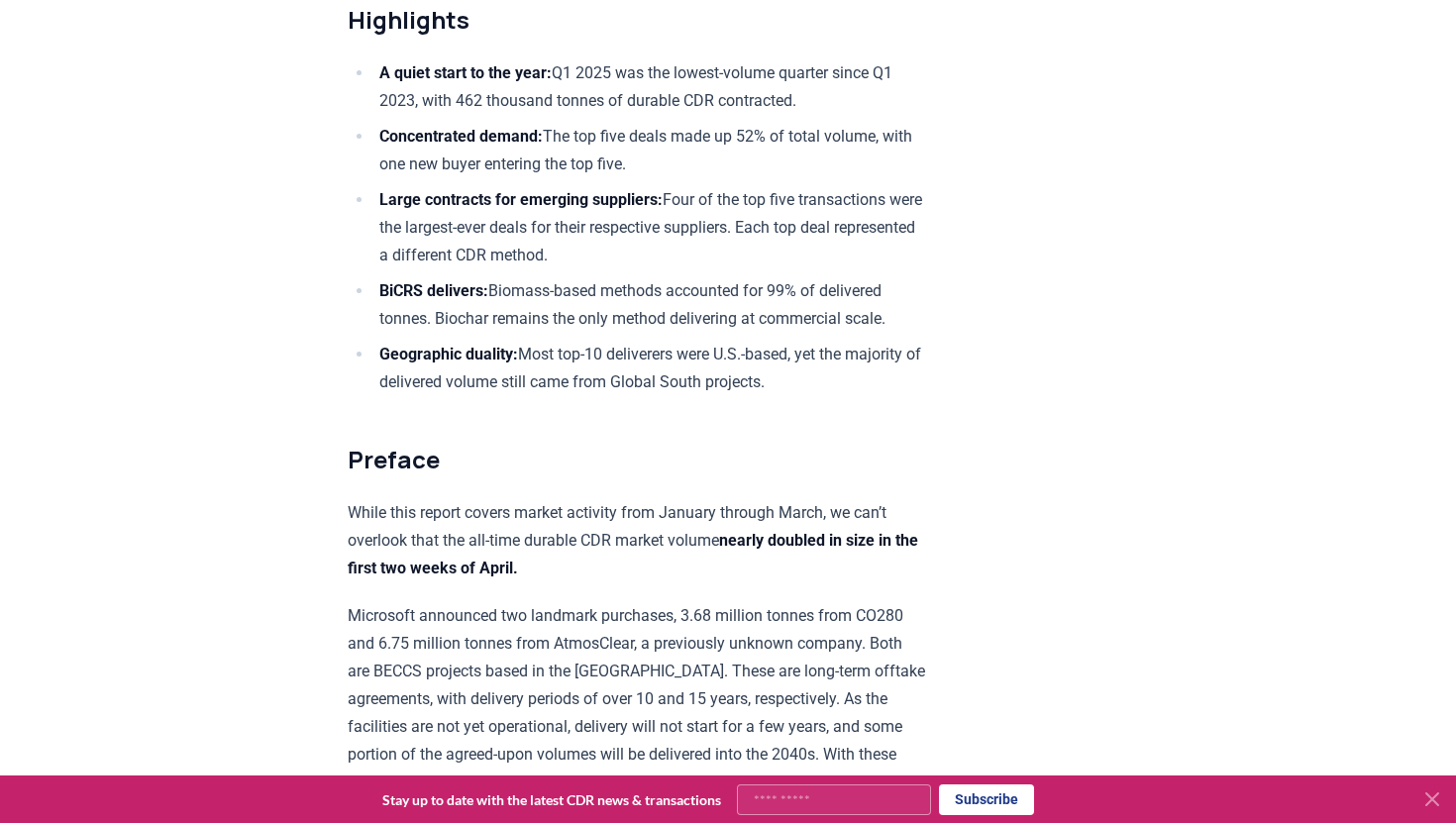 scroll, scrollTop: 108, scrollLeft: 0, axis: vertical 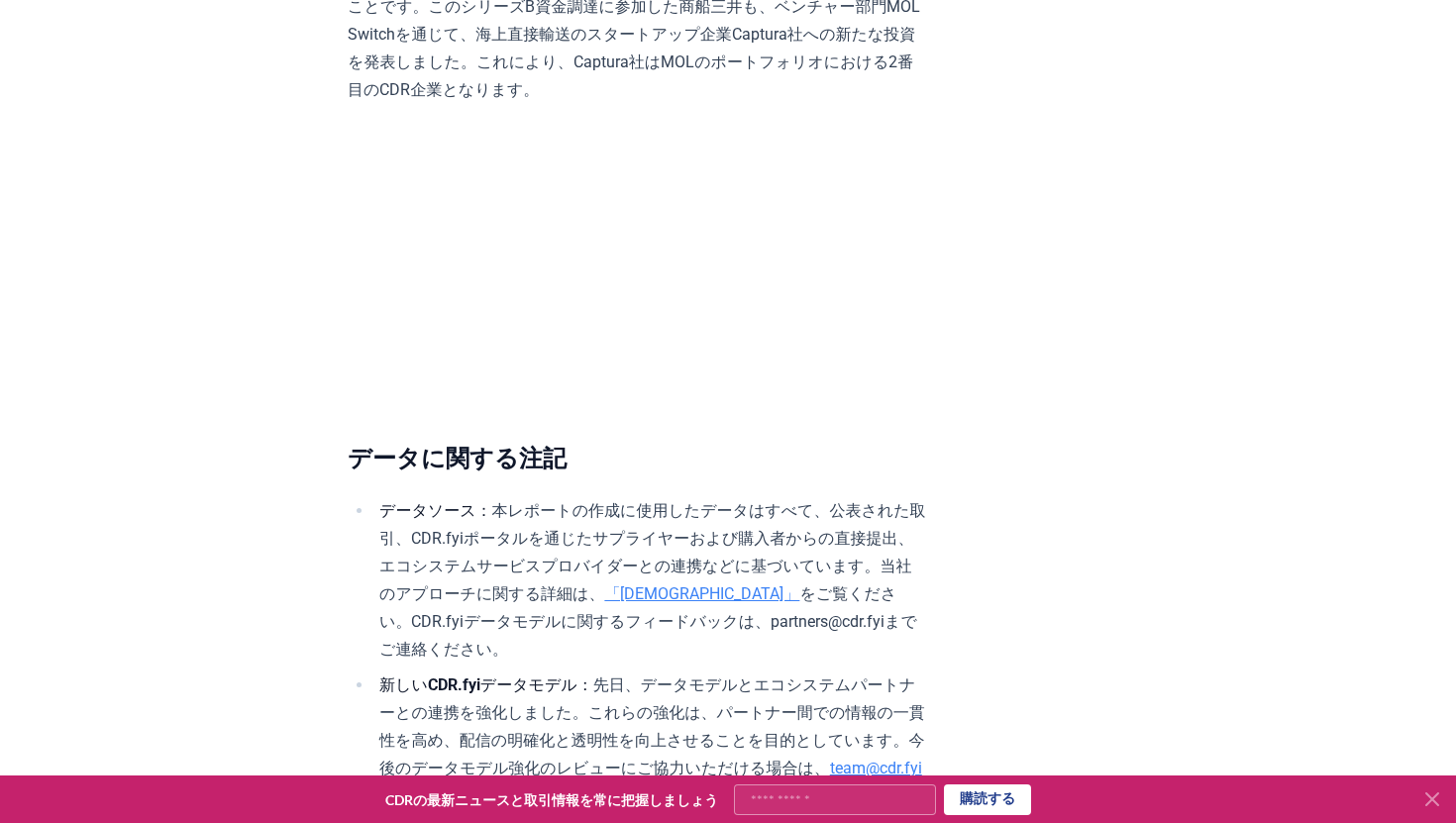 click on "先日、データモデルとエコシステムパートナーとの連携を強化しました。これらの強化は、パートナー間での情報の一貫性を高め、配信の明確化と透明性を向上させることを目的としています。" at bounding box center [652, 712] 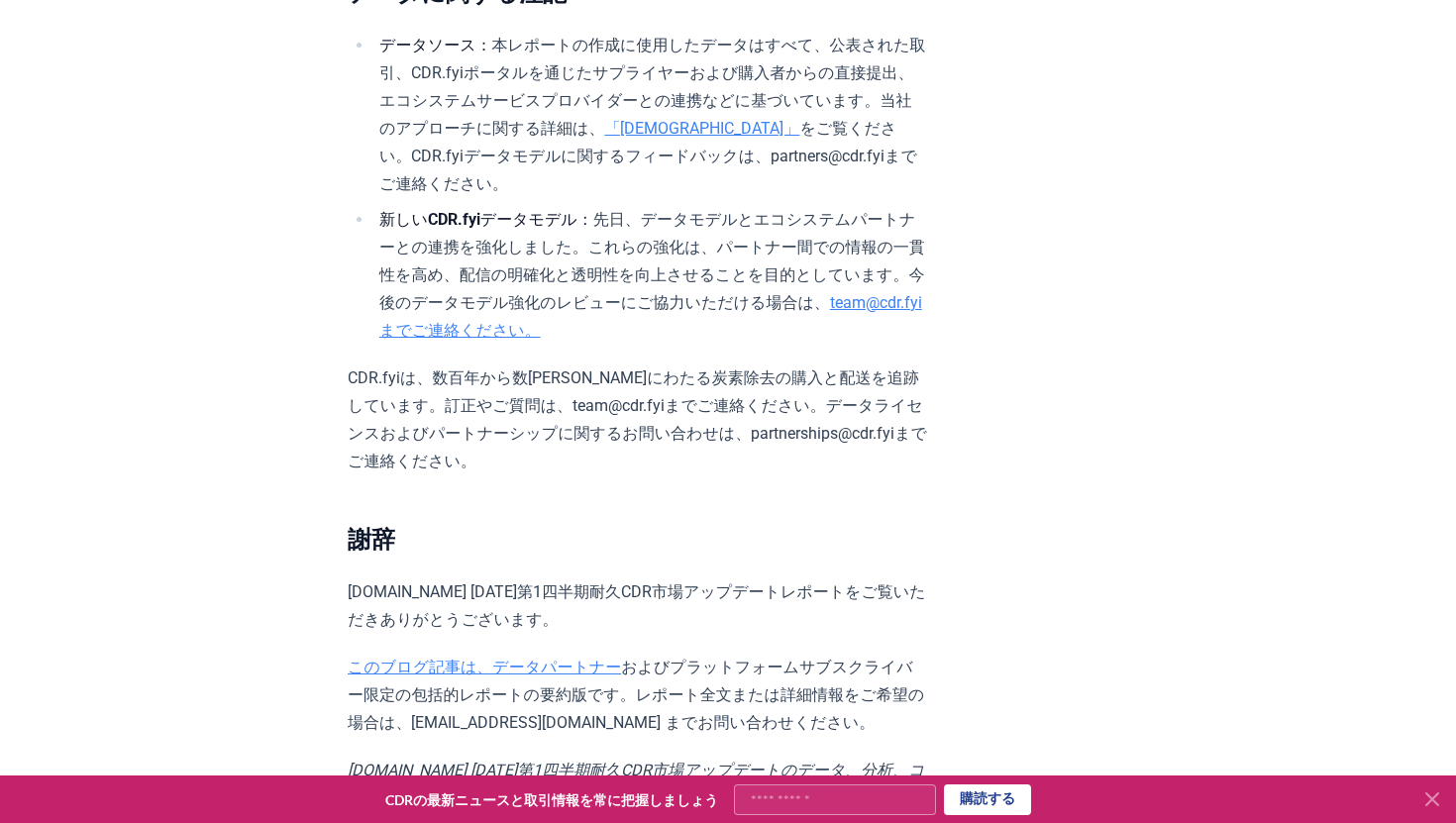 scroll, scrollTop: 10983, scrollLeft: 0, axis: vertical 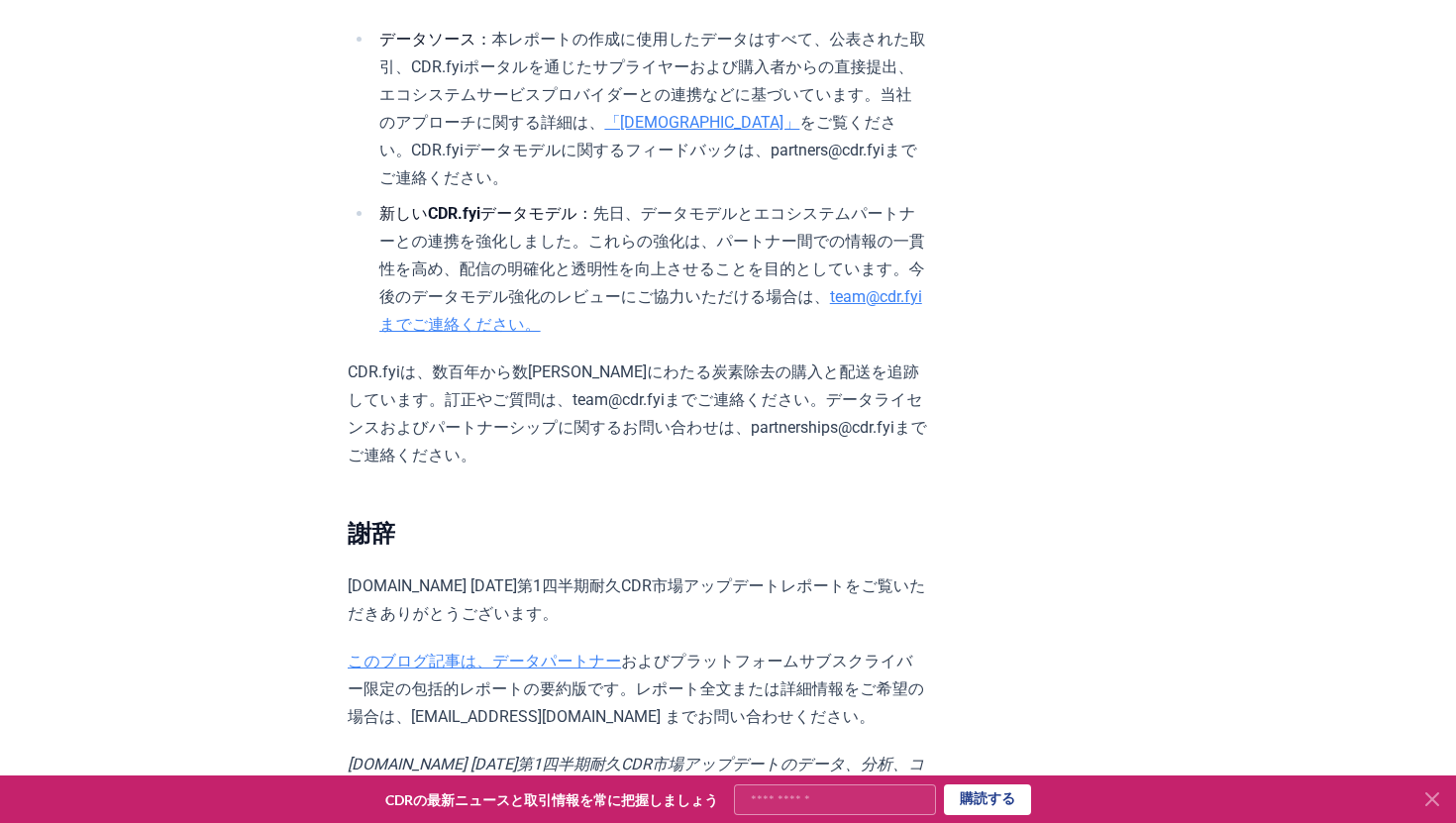 click on "2025年4月21日 2025年第1四半期の耐久CDR市場アップデート - ベースキャンプに戻る ハイライト 静かな年初スタート:  2025年第1四半期は、耐久CDRの契約量が46万2千トンと、2023年第1四半期以来最も少ない四半期となりました。 需要の集中: 上位 5 件の取引が全体の取引量の 52% を占め、新規購入者 1 名が上位 5 件に加わりました。 新興サプライヤーの大型契約： 上位5件の取引のうち4件は、それぞれのサプライヤーにとって過去最大の取引でした。各上位取引はそれぞれ異なるCDR手法を採用していました。 BiCRSの成果： バイオマスベースの手法が、供給されたトン数の99%を占めています。バイオチャールは、商業規模で供給されている唯一の手法です。 地理的二重性: 序文 ほぼ 2 倍になったことを見逃すことはできません。 分析 CDR.fyiの2024年年次報告 レゴは 報道" at bounding box center [728, -4887] 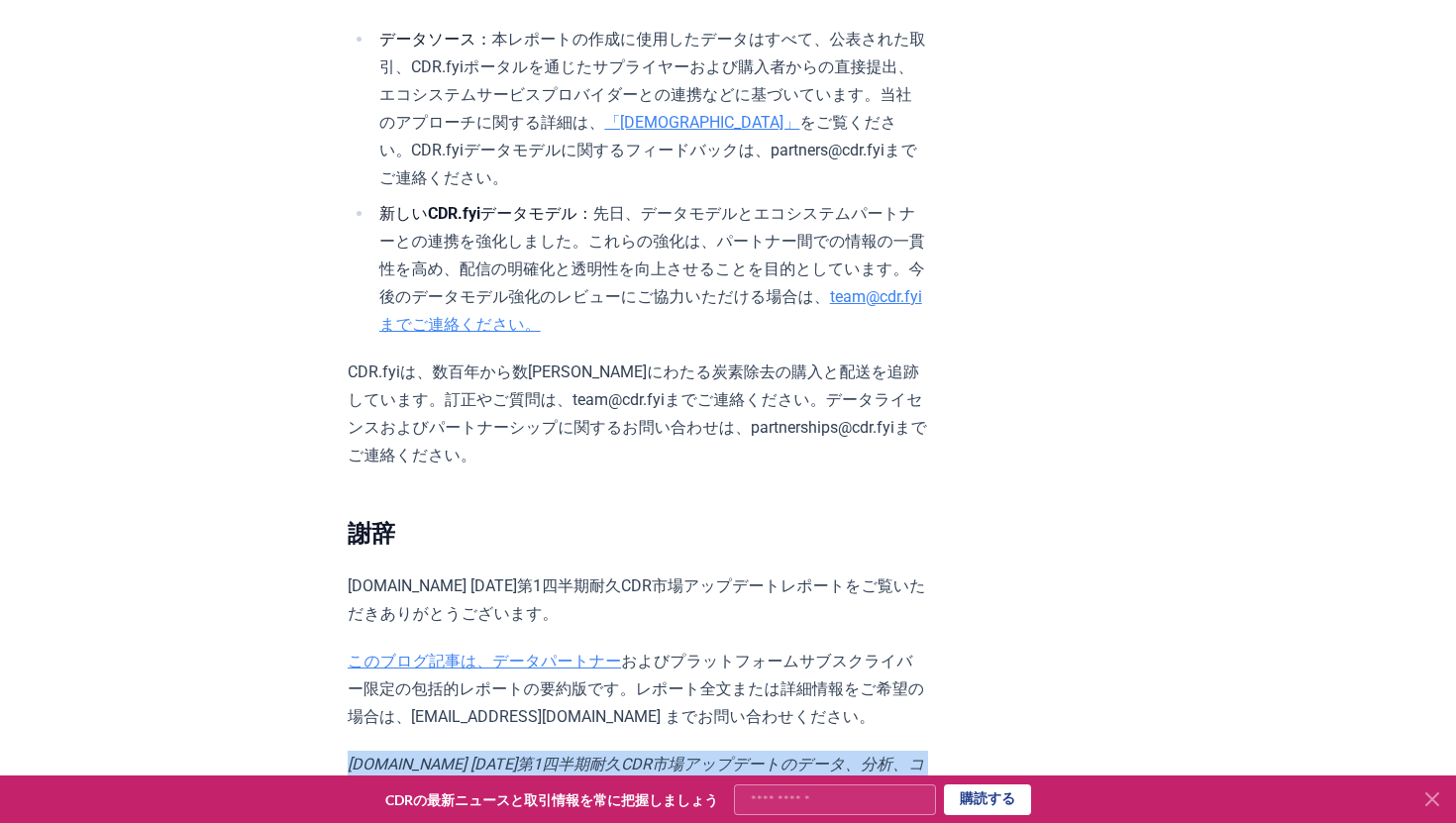 click on "2025年4月21日 2025年第1四半期の耐久CDR市場アップデート - ベースキャンプに戻る ハイライト 静かな年初スタート:  2025年第1四半期は、耐久CDRの契約量が46万2千トンと、2023年第1四半期以来最も少ない四半期となりました。 需要の集中: 上位 5 件の取引が全体の取引量の 52% を占め、新規購入者 1 名が上位 5 件に加わりました。 新興サプライヤーの大型契約： 上位5件の取引のうち4件は、それぞれのサプライヤーにとって過去最大の取引でした。各上位取引はそれぞれ異なるCDR手法を採用していました。 BiCRSの成果： バイオマスベースの手法が、供給されたトン数の99%を占めています。バイオチャールは、商業規模で供給されている唯一の手法です。 地理的二重性: 序文 ほぼ 2 倍になったことを見逃すことはできません。 分析 CDR.fyiの2024年年次報告 レゴは 報道" at bounding box center (728, -4887) 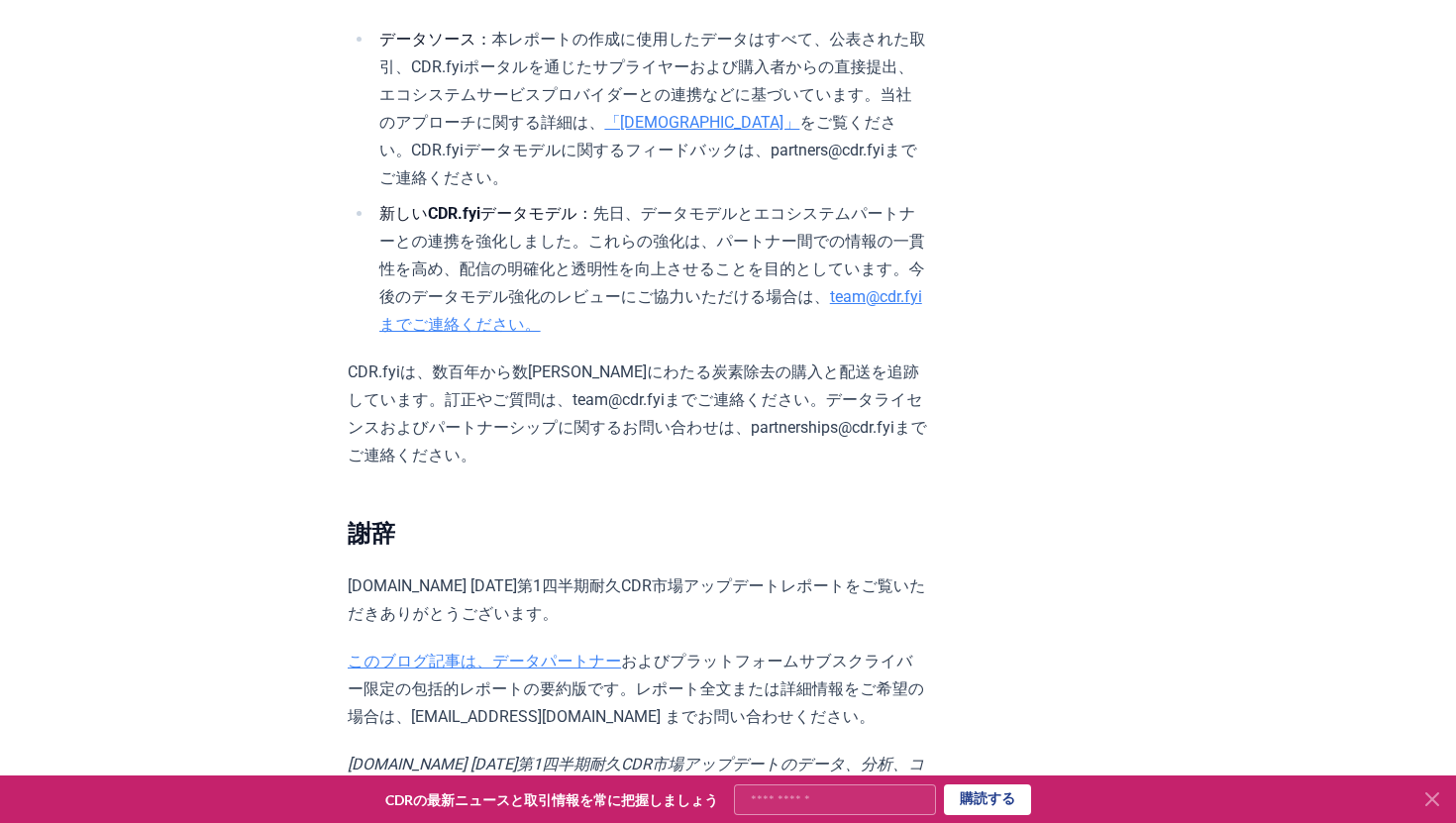click on "2025年4月21日 2025年第1四半期の耐久CDR市場アップデート - ベースキャンプに戻る ハイライト 静かな年初スタート:  2025年第1四半期は、耐久CDRの契約量が46万2千トンと、2023年第1四半期以来最も少ない四半期となりました。 需要の集中: 上位 5 件の取引が全体の取引量の 52% を占め、新規購入者 1 名が上位 5 件に加わりました。 新興サプライヤーの大型契約： 上位5件の取引のうち4件は、それぞれのサプライヤーにとって過去最大の取引でした。各上位取引はそれぞれ異なるCDR手法を採用していました。 BiCRSの成果： バイオマスベースの手法が、供給されたトン数の99%を占めています。バイオチャールは、商業規模で供給されている唯一の手法です。 地理的二重性: 序文 ほぼ 2 倍になったことを見逃すことはできません。 分析 CDR.fyiの2024年年次報告 レゴは 報道" at bounding box center (728, -4887) 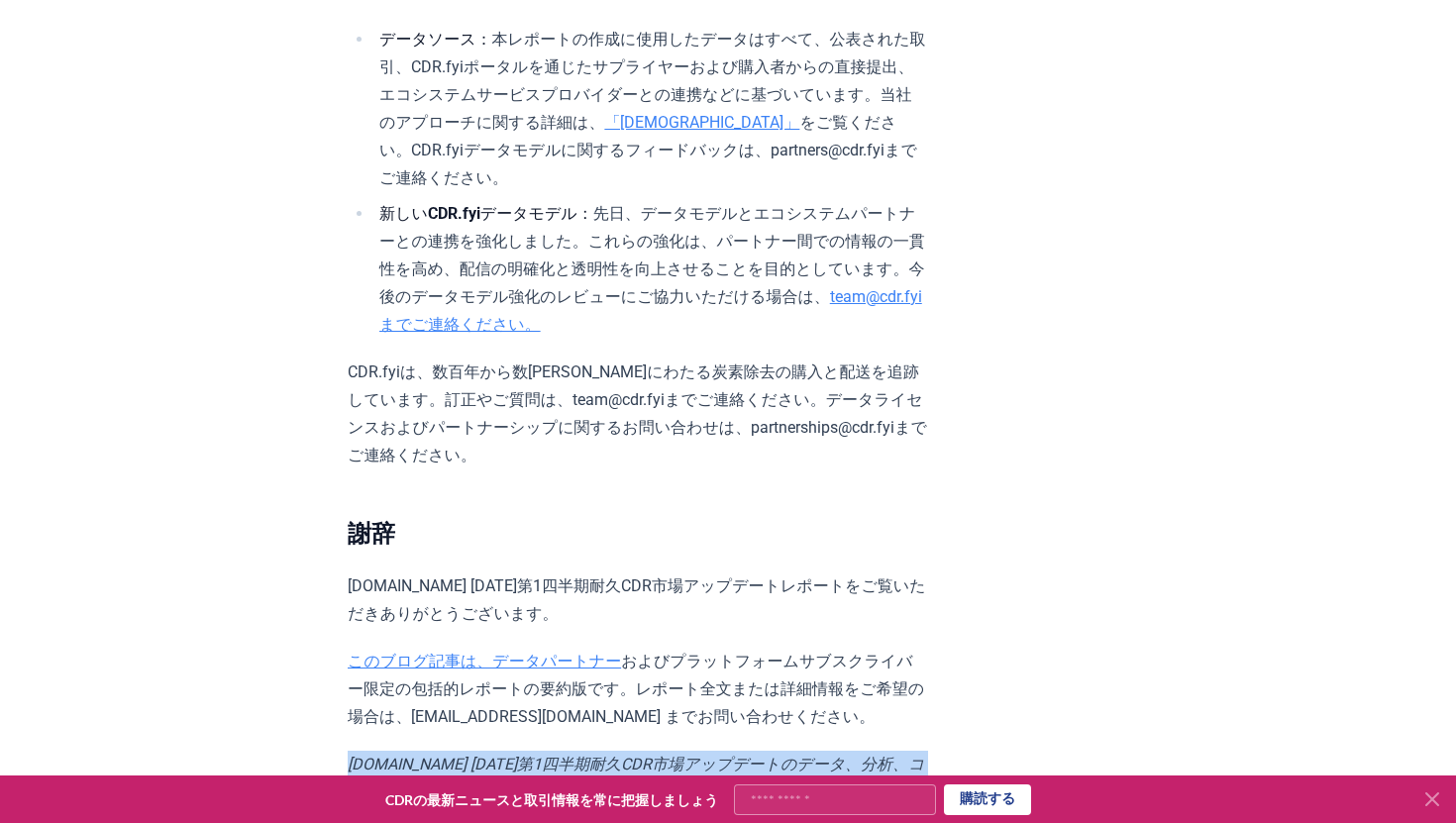 click on "2025年4月21日 2025年第1四半期の耐久CDR市場アップデート - ベースキャンプに戻る ハイライト 静かな年初スタート:  2025年第1四半期は、耐久CDRの契約量が46万2千トンと、2023年第1四半期以来最も少ない四半期となりました。 需要の集中: 上位 5 件の取引が全体の取引量の 52% を占め、新規購入者 1 名が上位 5 件に加わりました。 新興サプライヤーの大型契約： 上位5件の取引のうち4件は、それぞれのサプライヤーにとって過去最大の取引でした。各上位取引はそれぞれ異なるCDR手法を採用していました。 BiCRSの成果： バイオマスベースの手法が、供給されたトン数の99%を占めています。バイオチャールは、商業規模で供給されている唯一の手法です。 地理的二重性: 序文 ほぼ 2 倍になったことを見逃すことはできません。 分析 CDR.fyiの2024年年次報告 レゴは 報道" at bounding box center (728, -4887) 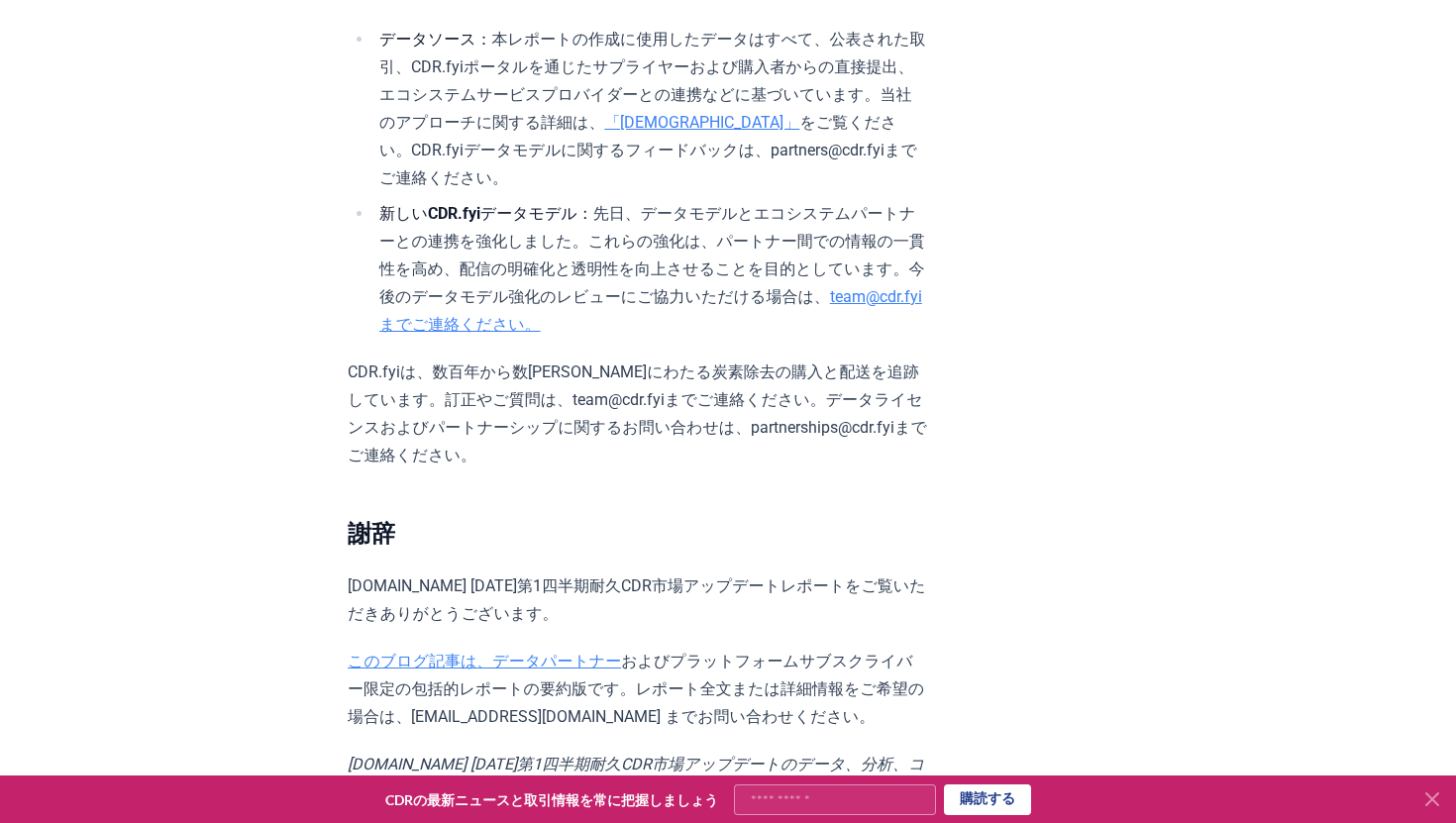 click on "2025年4月21日 2025年第1四半期の耐久CDR市場アップデート - ベースキャンプに戻る ハイライト 静かな年初スタート:  2025年第1四半期は、耐久CDRの契約量が46万2千トンと、2023年第1四半期以来最も少ない四半期となりました。 需要の集中: 上位 5 件の取引が全体の取引量の 52% を占め、新規購入者 1 名が上位 5 件に加わりました。 新興サプライヤーの大型契約： 上位5件の取引のうち4件は、それぞれのサプライヤーにとって過去最大の取引でした。各上位取引はそれぞれ異なるCDR手法を採用していました。 BiCRSの成果： バイオマスベースの手法が、供給されたトン数の99%を占めています。バイオチャールは、商業規模で供給されている唯一の手法です。 地理的二重性: 序文 ほぼ 2 倍になったことを見逃すことはできません。 分析 CDR.fyiの2024年年次報告 レゴは 報道" at bounding box center (728, -4887) 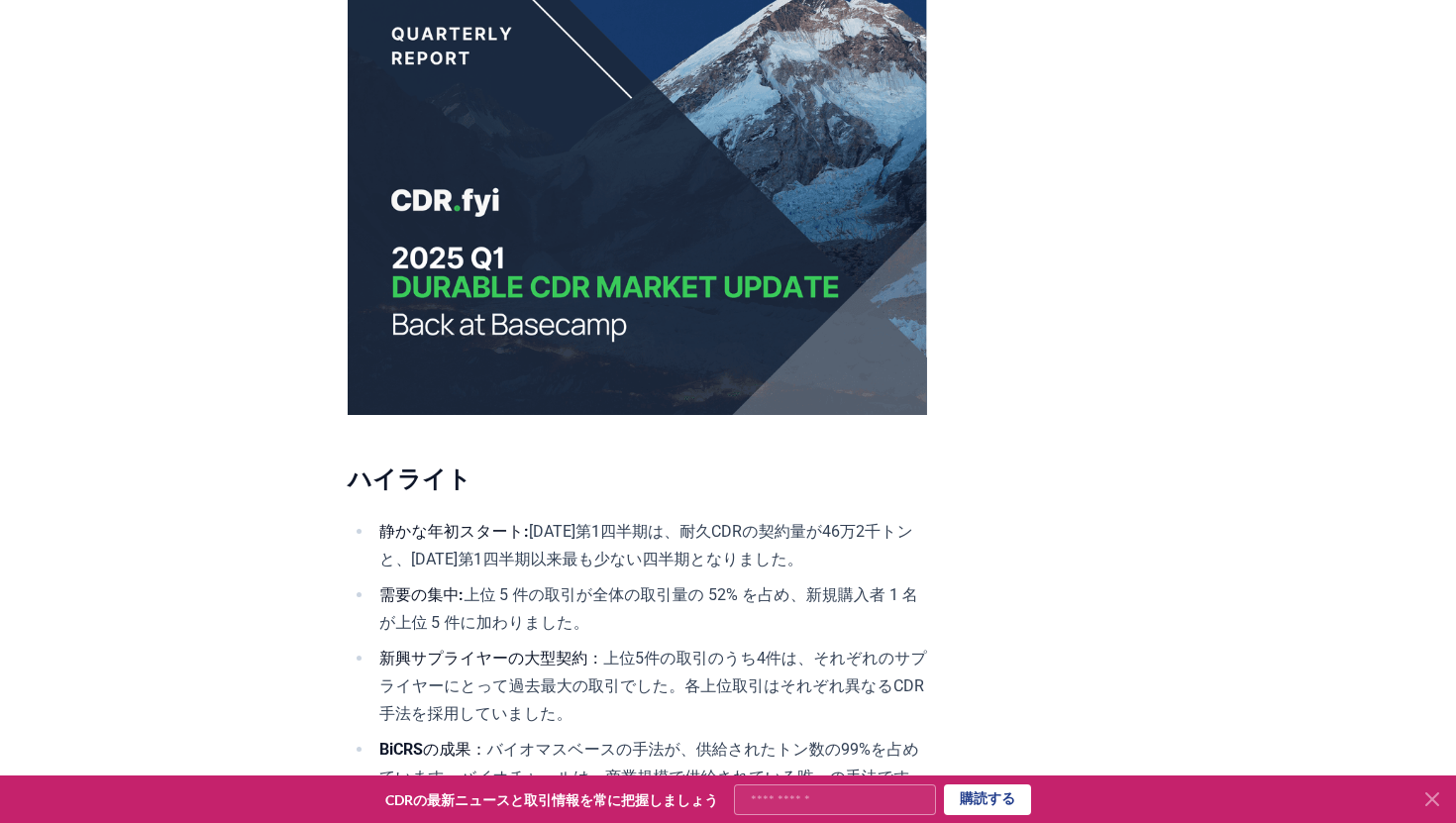 scroll, scrollTop: 0, scrollLeft: 0, axis: both 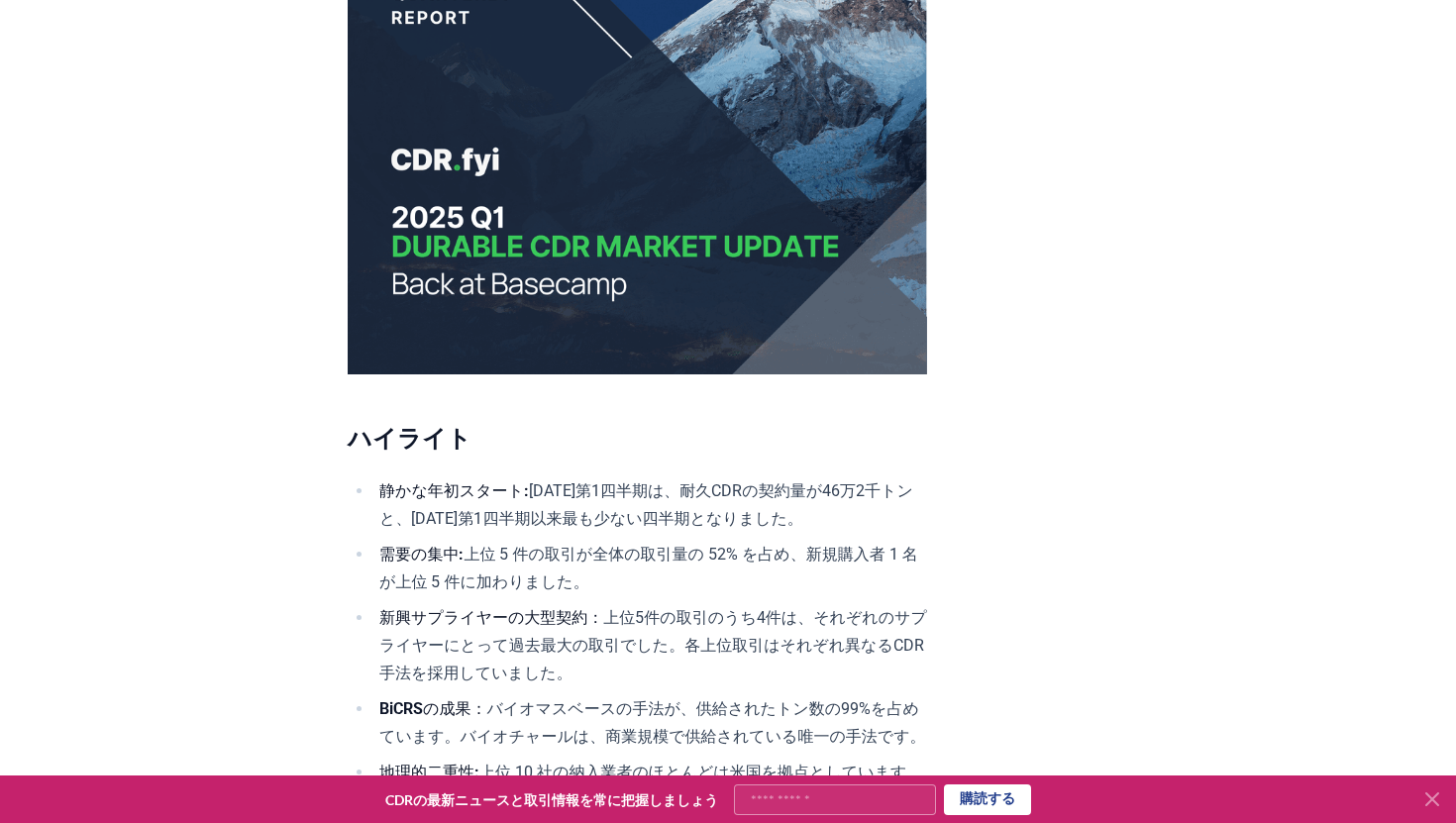 click on "2025年4月21日 2025年第1四半期の耐久CDR市場アップデート - ベースキャンプに戻る ハイライト 静かな年初スタート:  2025年第1四半期は、耐久CDRの契約量が46万2千トンと、2023年第1四半期以来最も少ない四半期となりました。 需要の集中: 上位 5 件の取引が全体の取引量の 52% を占め、新規購入者 1 名が上位 5 件に加わりました。 新興サプライヤーの大型契約： 上位5件の取引のうち4件は、それぞれのサプライヤーにとって過去最大の取引でした。各上位取引はそれぞれ異なるCDR手法を採用していました。 BiCRSの成果： バイオマスベースの手法が、供給されたトン数の99%を占めています。バイオチャールは、商業規模で供給されている唯一の手法です。 地理的二重性: 序文 ほぼ 2 倍になったことを見逃すことはできません。 分析 CDR.fyiの2024年年次報告 レゴは 報道" at bounding box center [728, 5715] 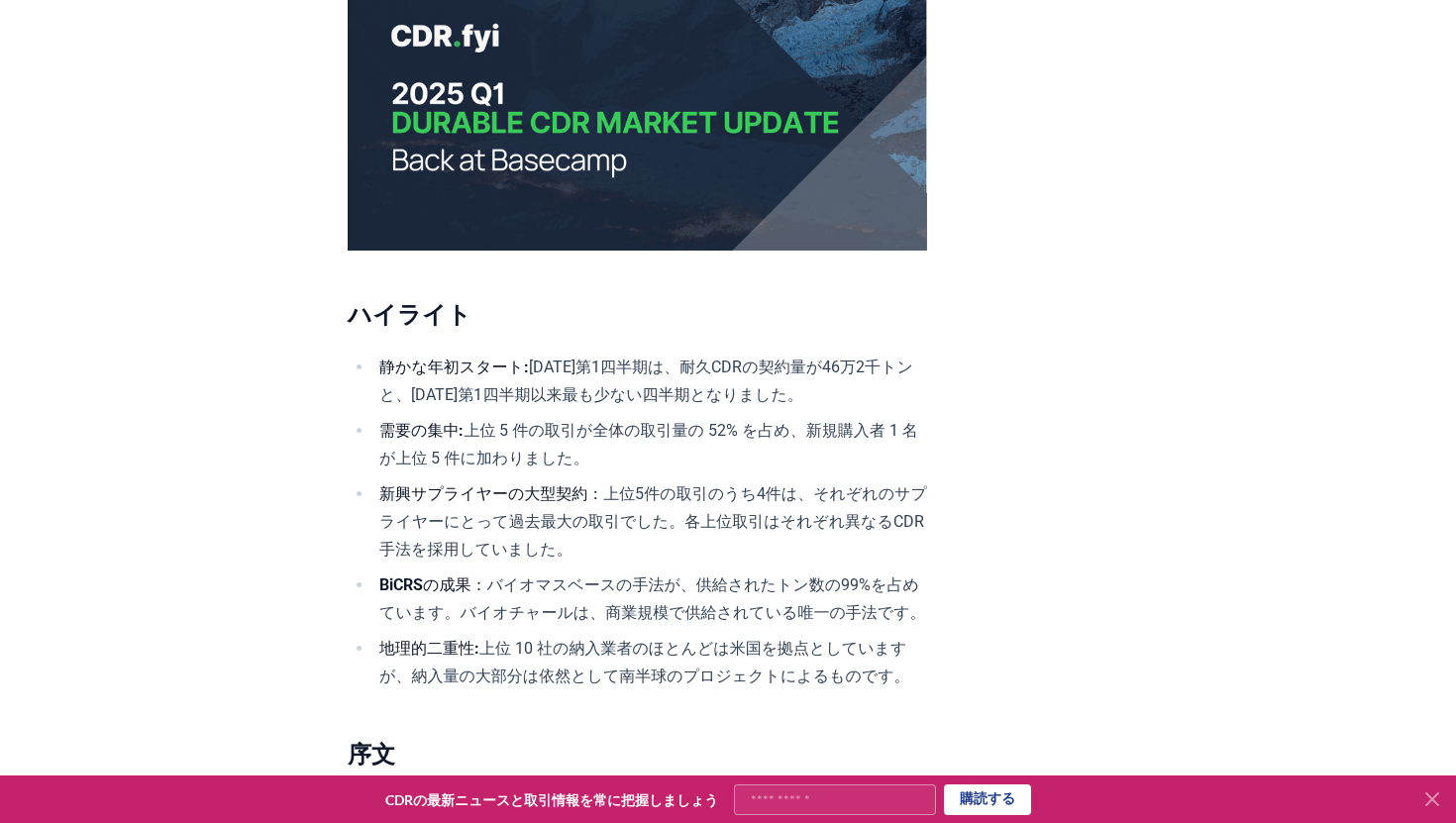 scroll, scrollTop: 506, scrollLeft: 0, axis: vertical 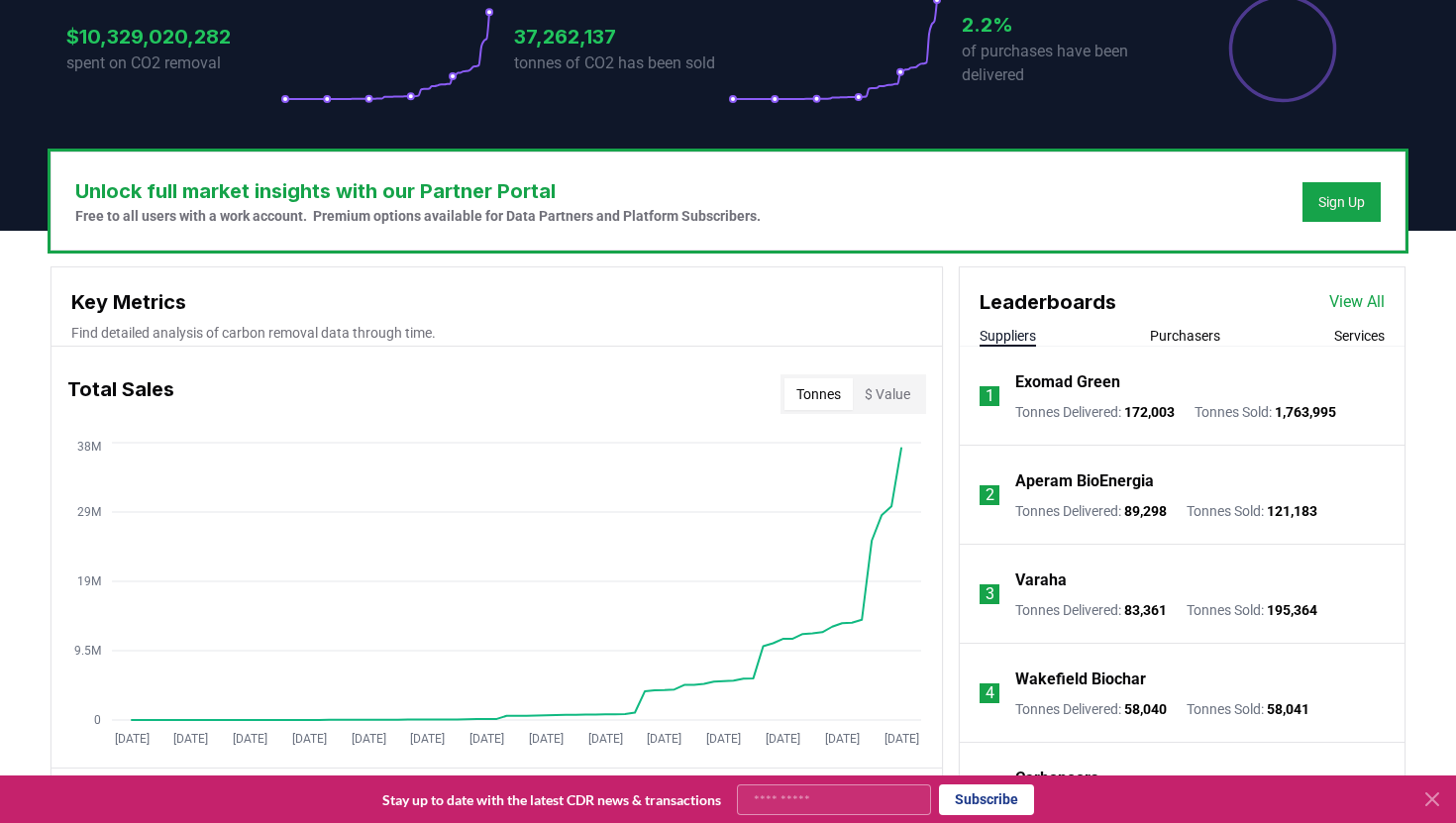 click on "View All" at bounding box center (1357, 302) 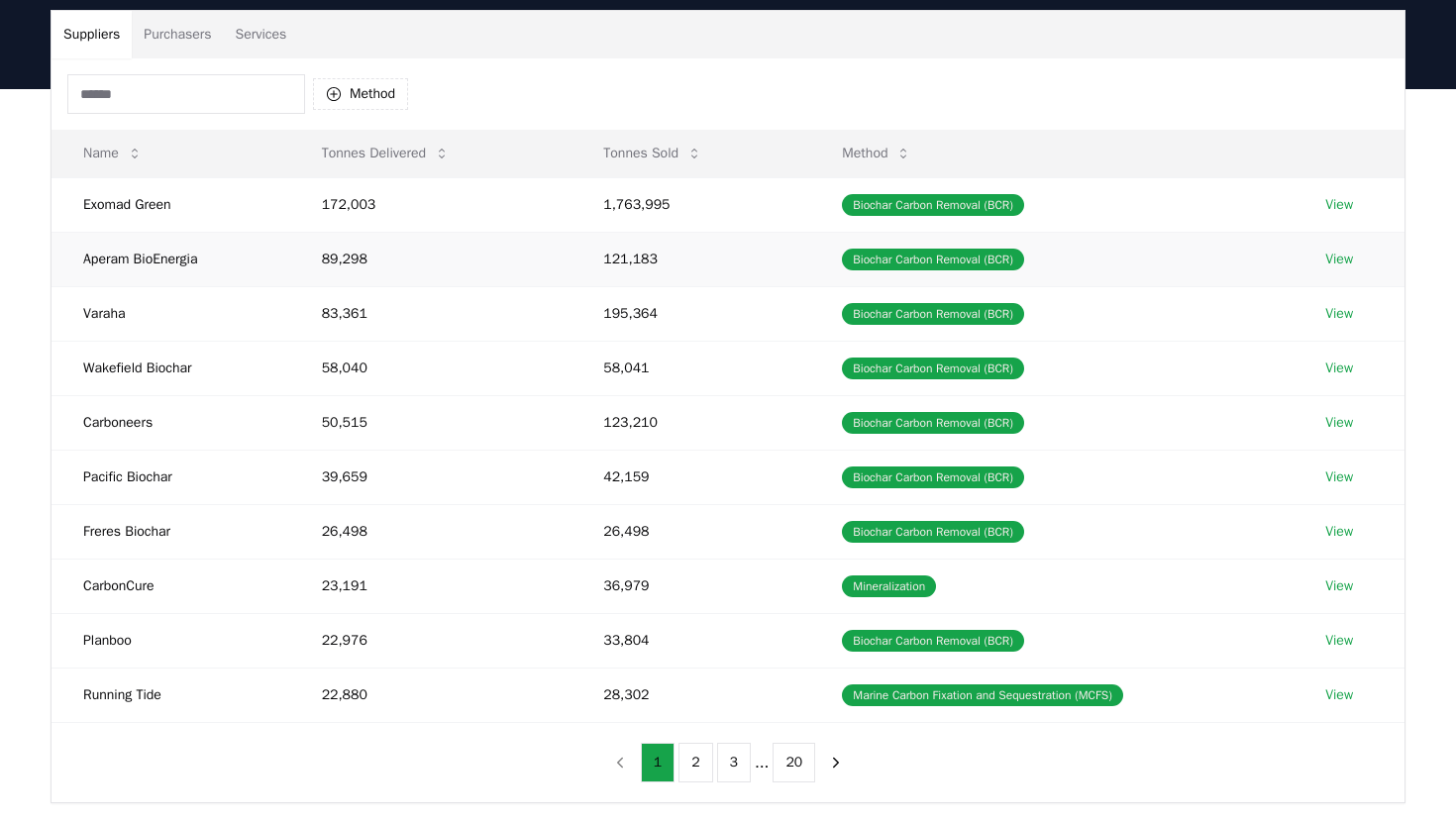 scroll, scrollTop: 201, scrollLeft: 0, axis: vertical 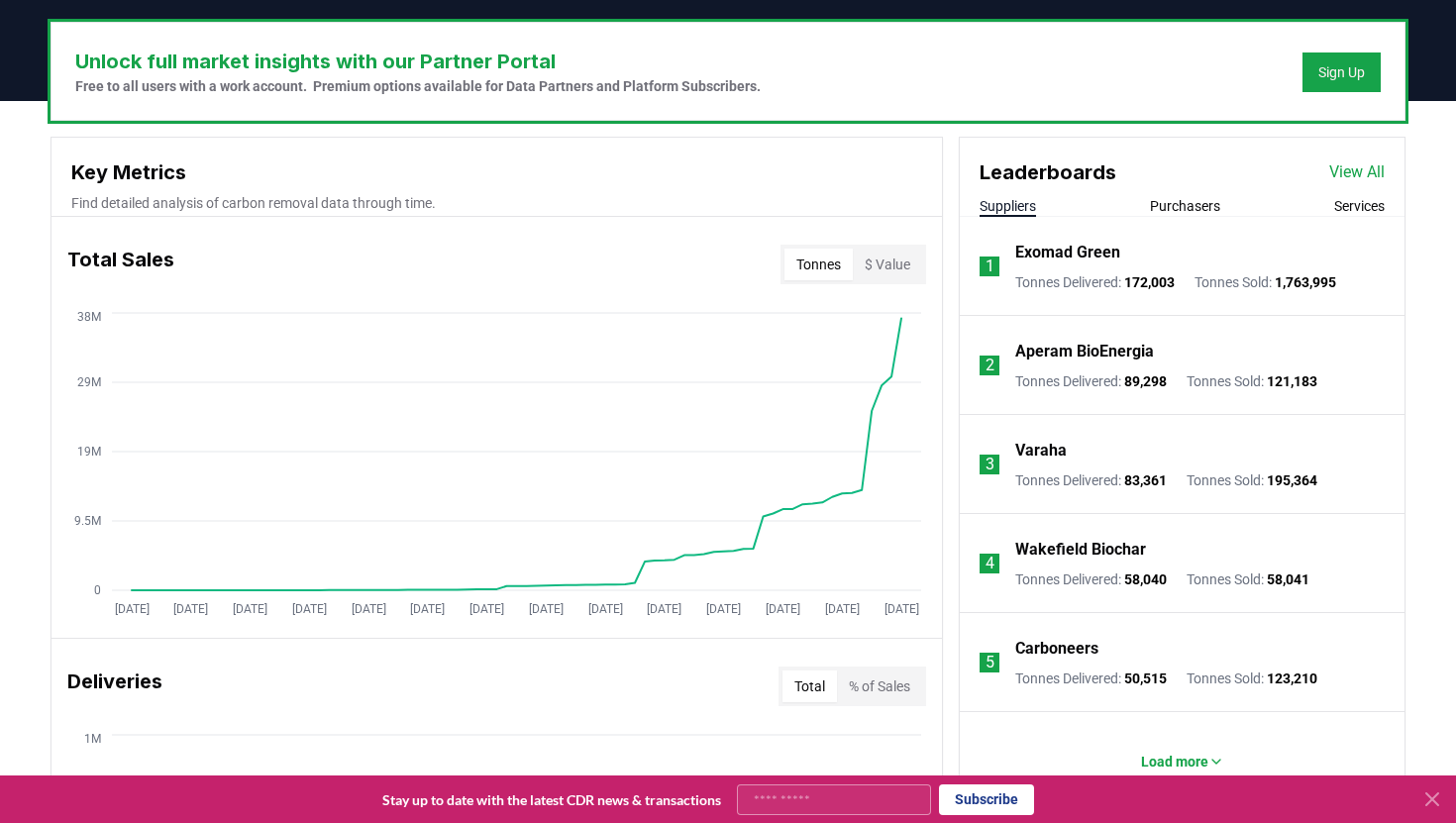 click 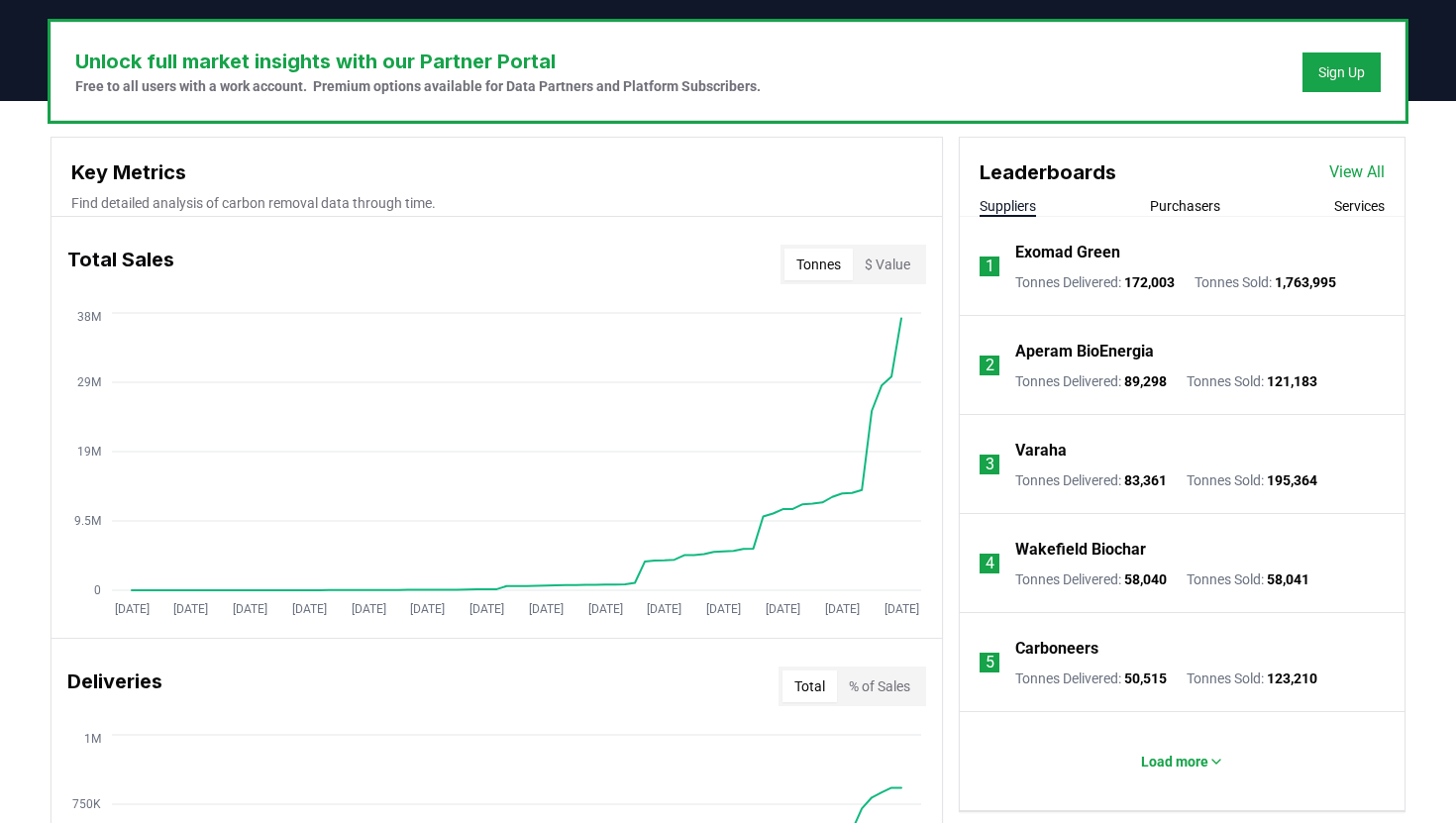 click on "View All" at bounding box center [1357, 172] 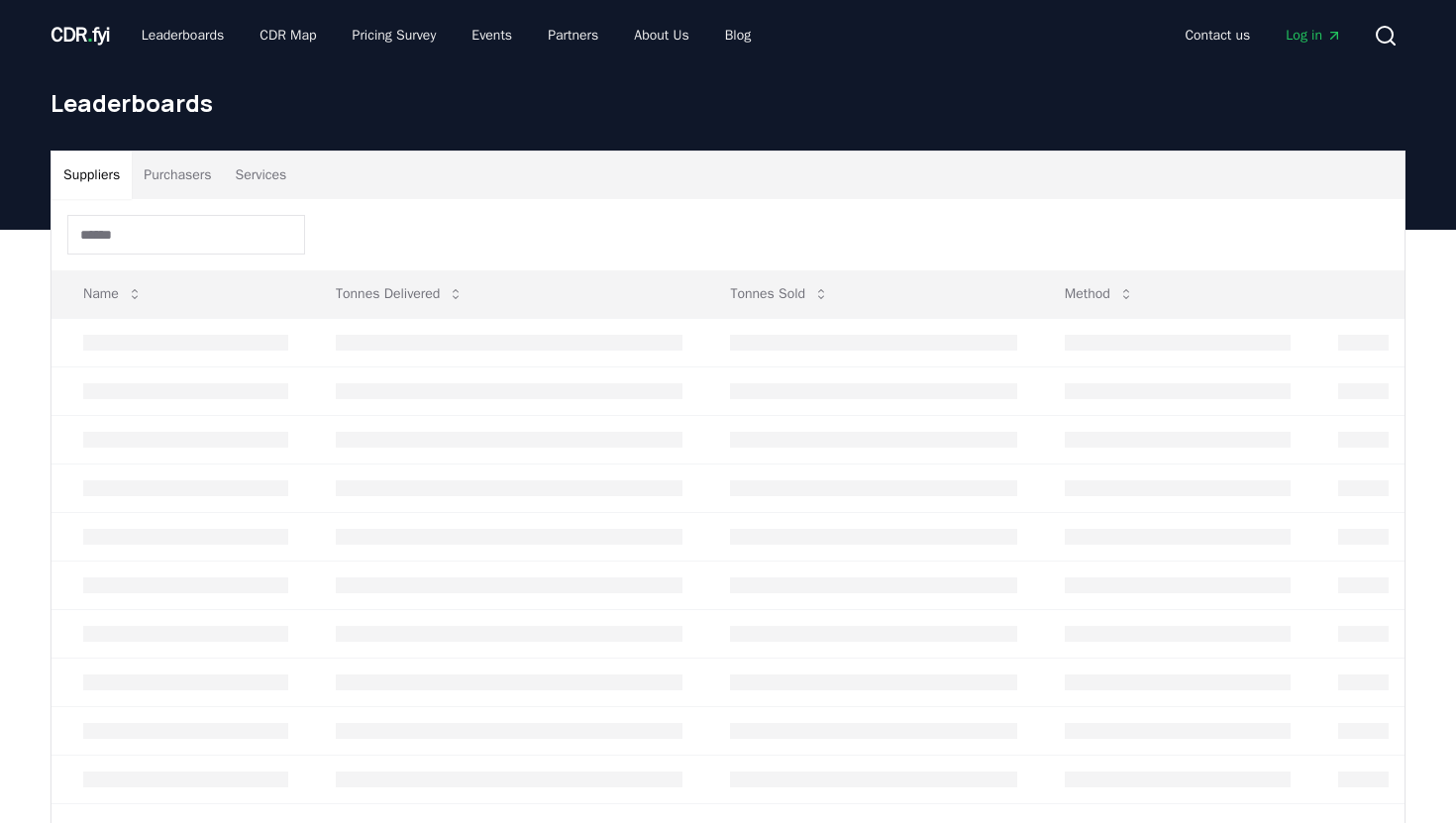 scroll, scrollTop: 0, scrollLeft: 0, axis: both 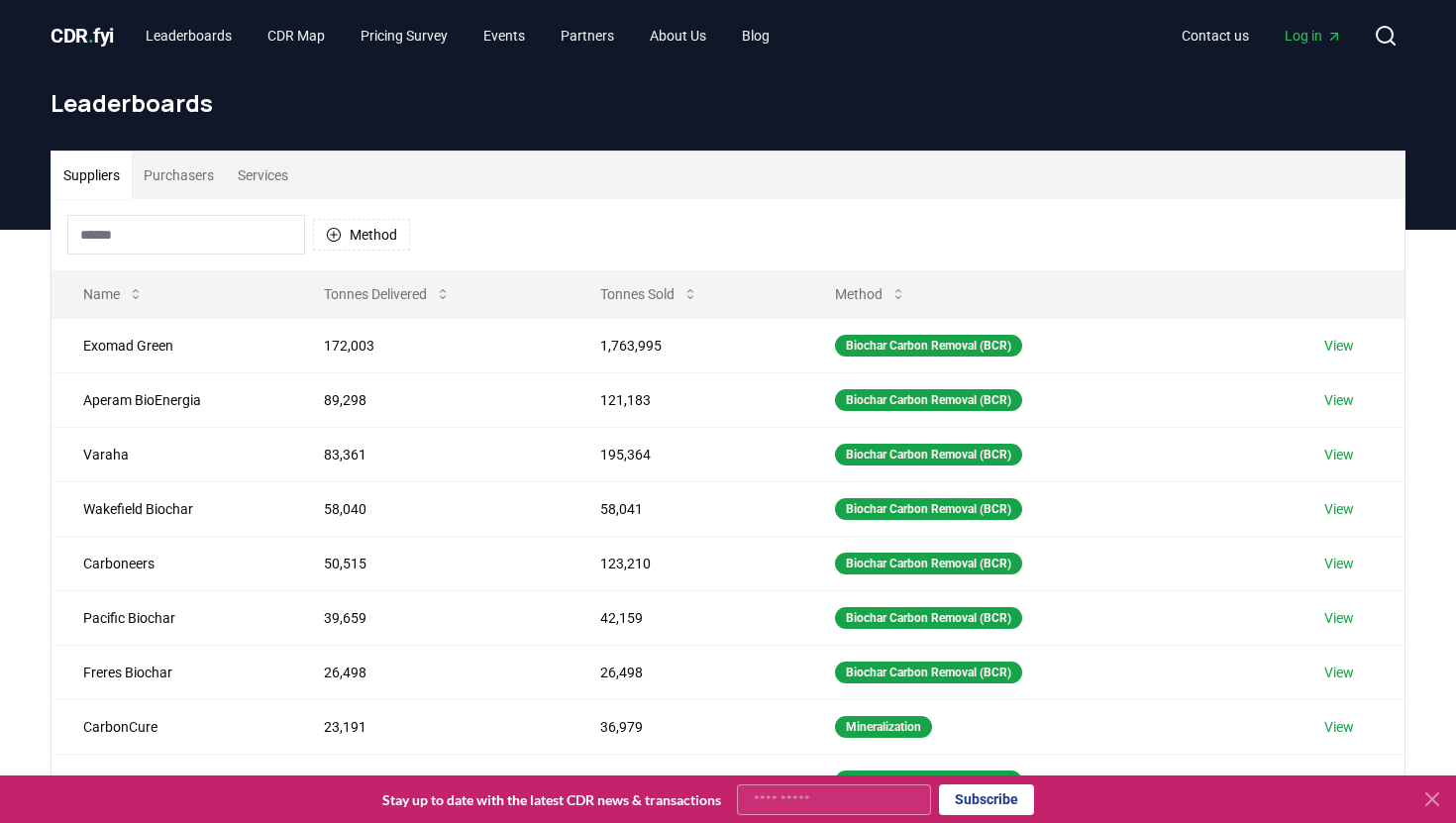 click on "Purchasers" at bounding box center (178, 175) 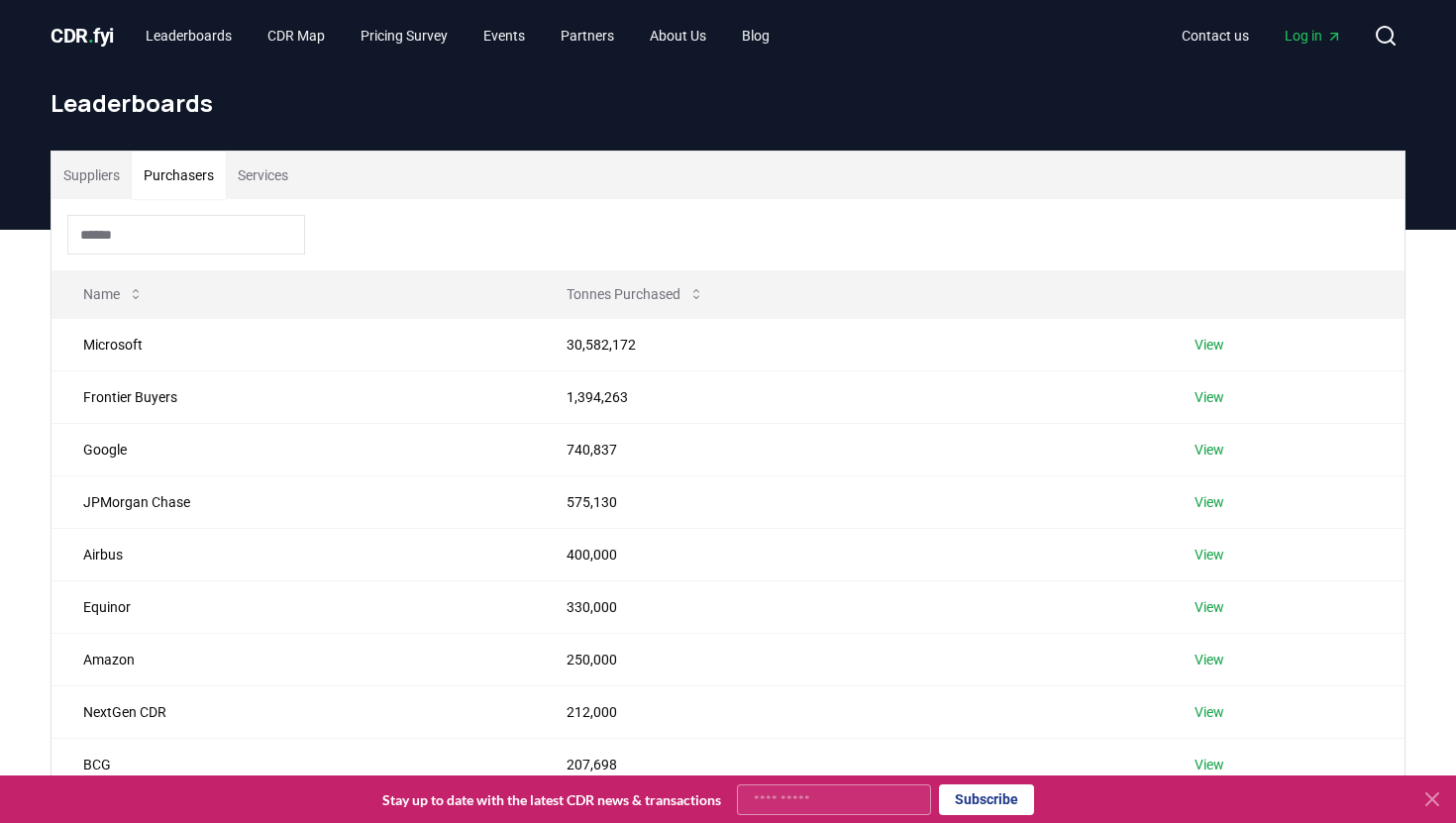 click on "Services" at bounding box center [262, 175] 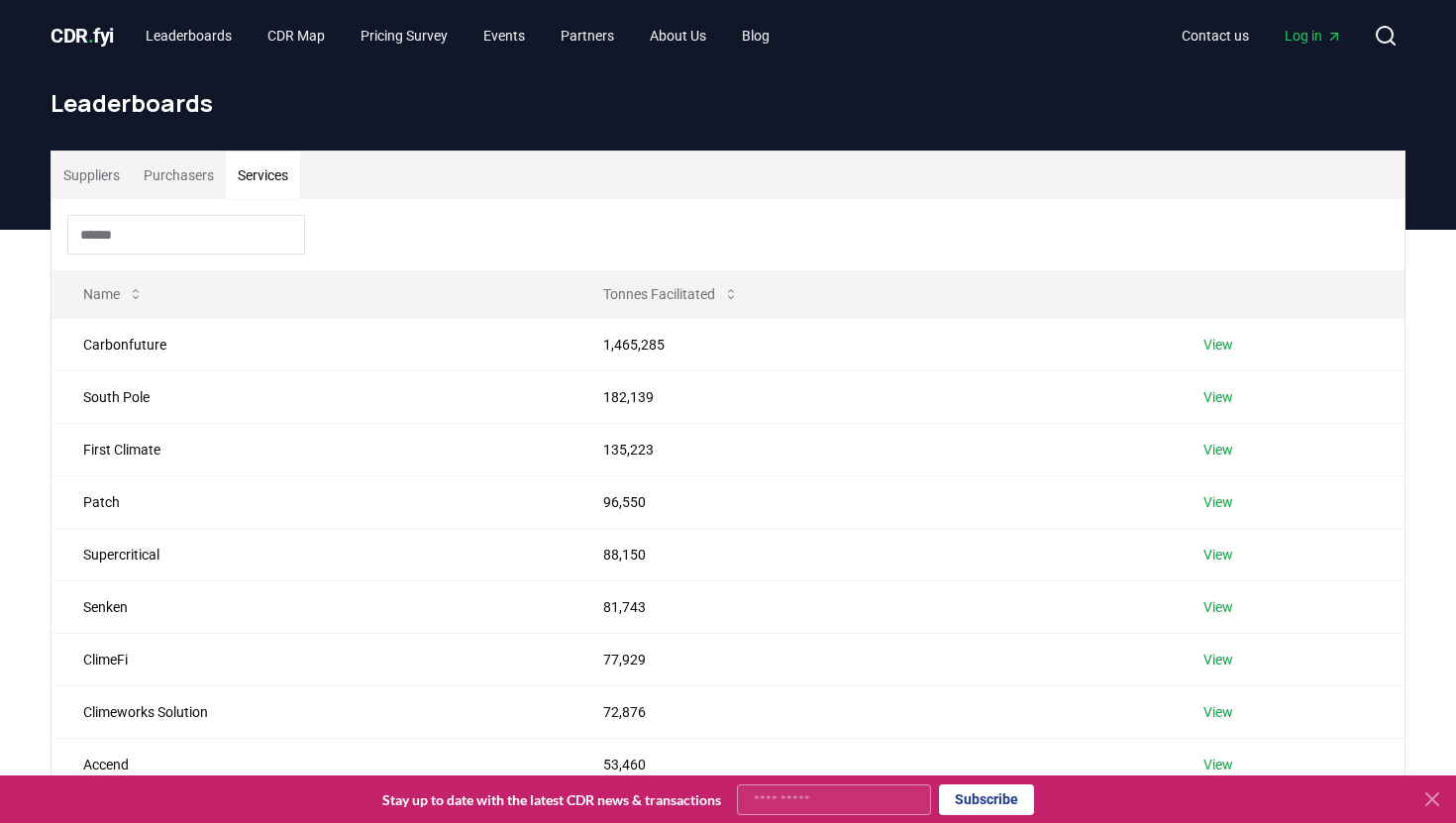 click on "Suppliers" at bounding box center (91, 175) 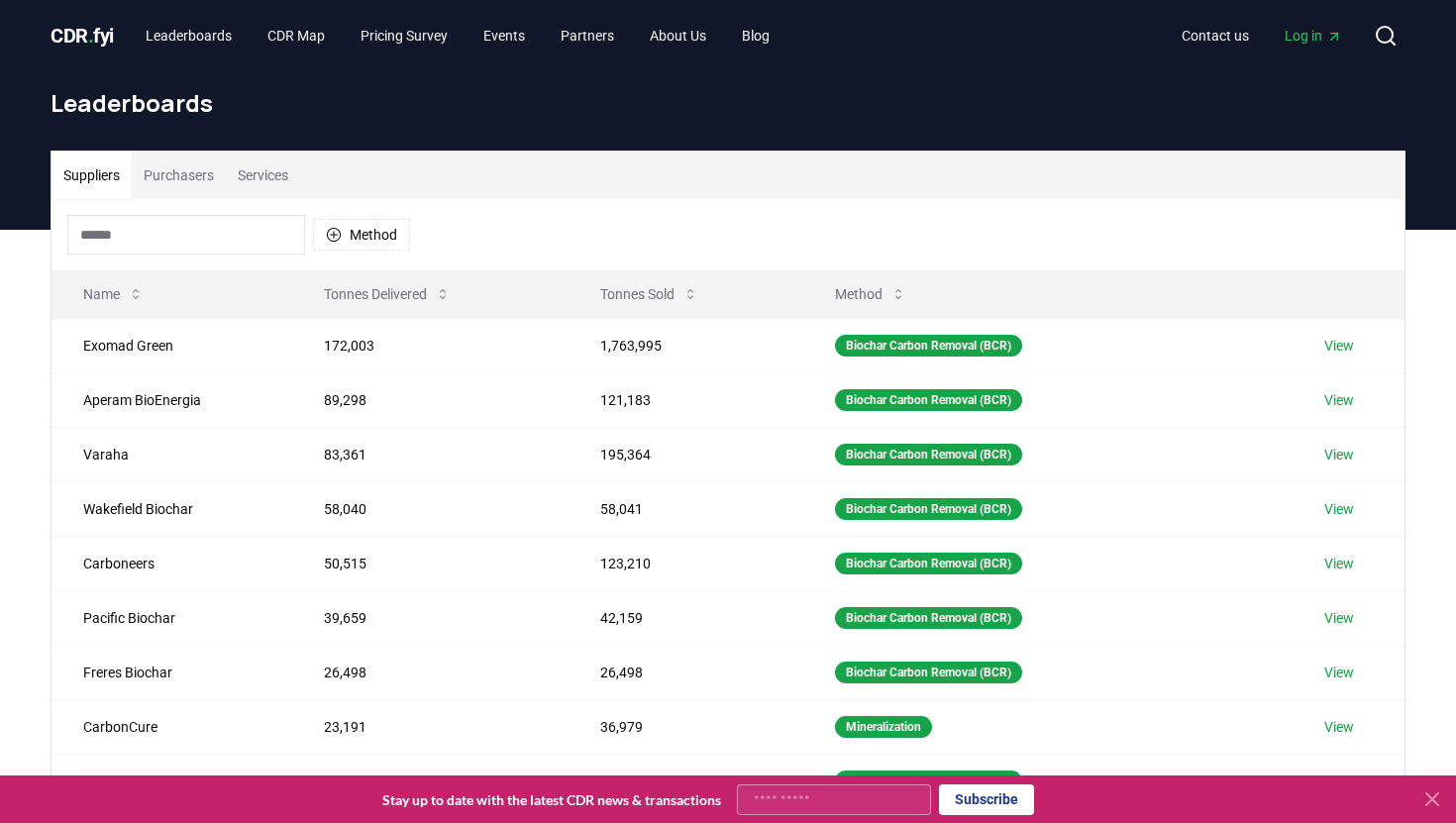 click on "Purchasers" at bounding box center [178, 175] 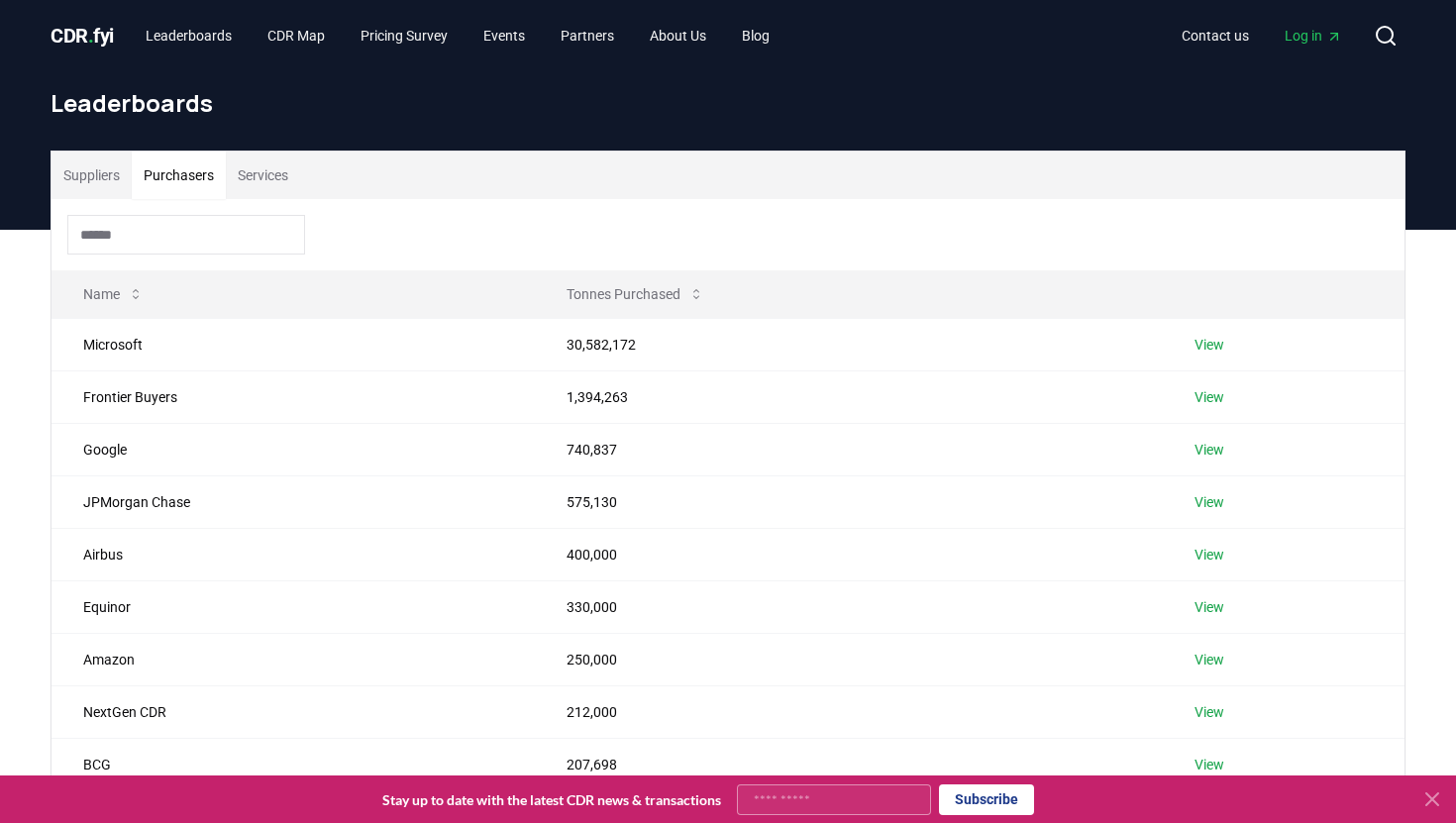 click on "Suppliers" at bounding box center (91, 175) 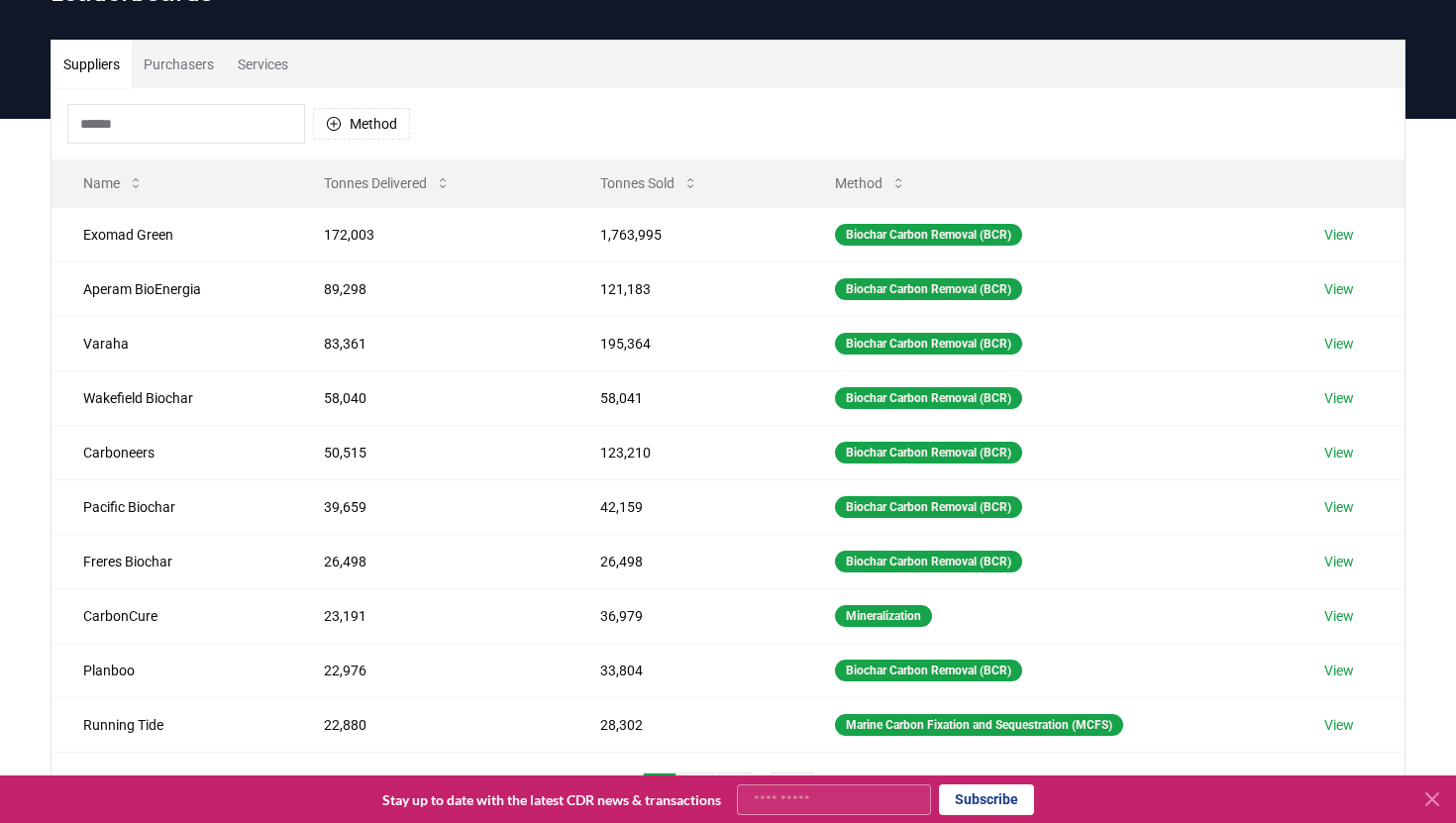 scroll, scrollTop: 0, scrollLeft: 0, axis: both 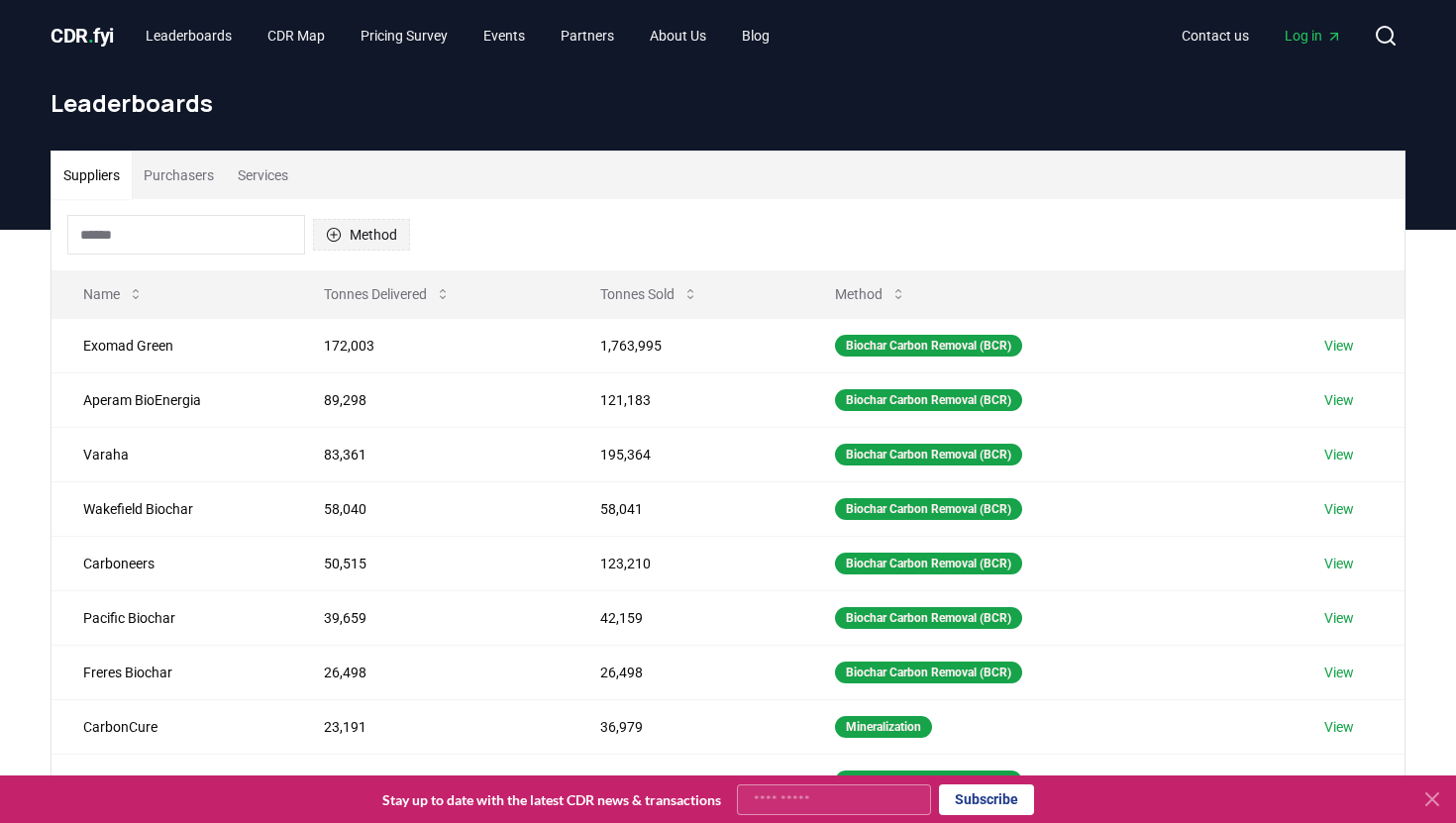 click on "Method" at bounding box center (362, 235) 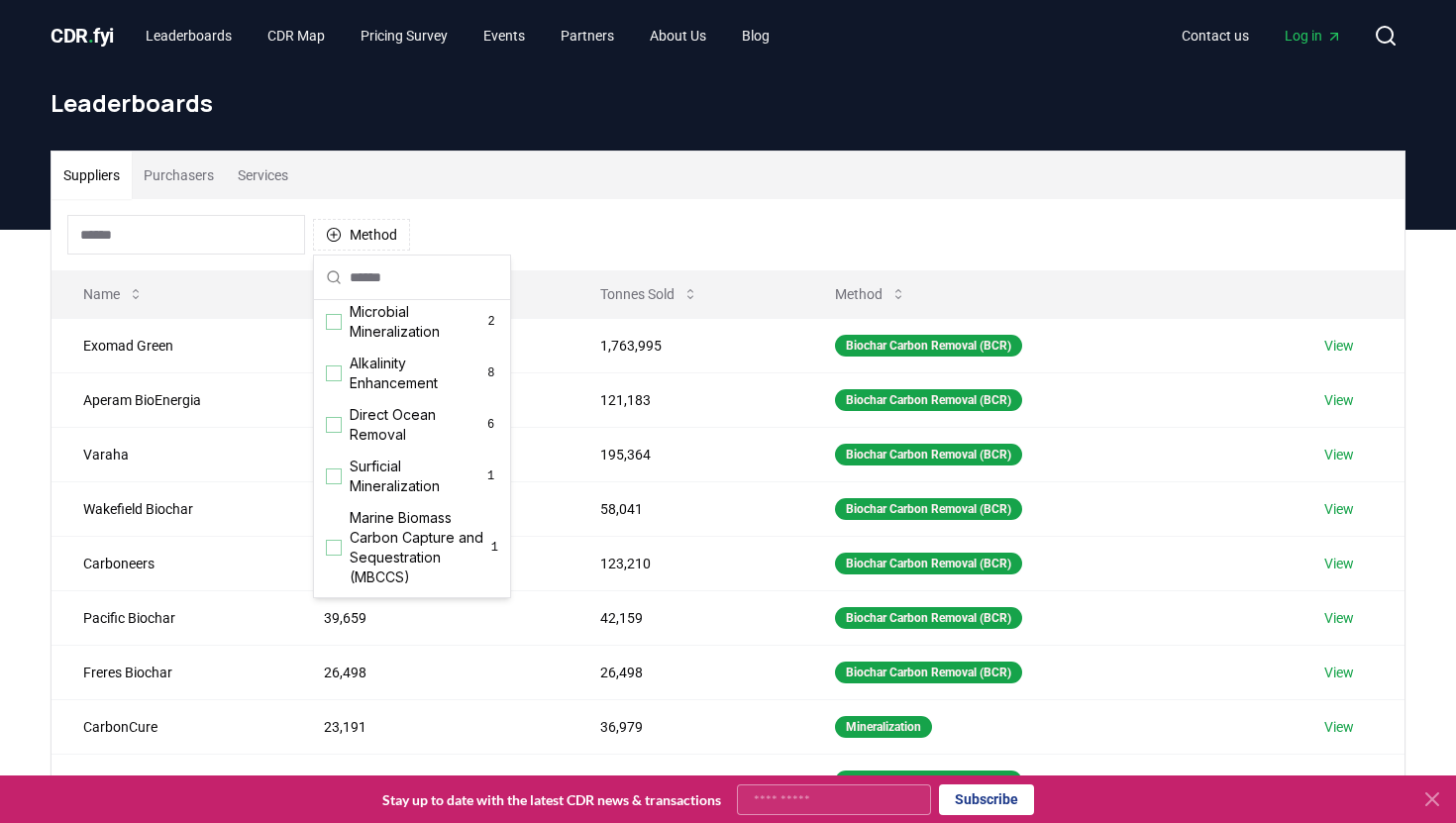 scroll, scrollTop: 527, scrollLeft: 0, axis: vertical 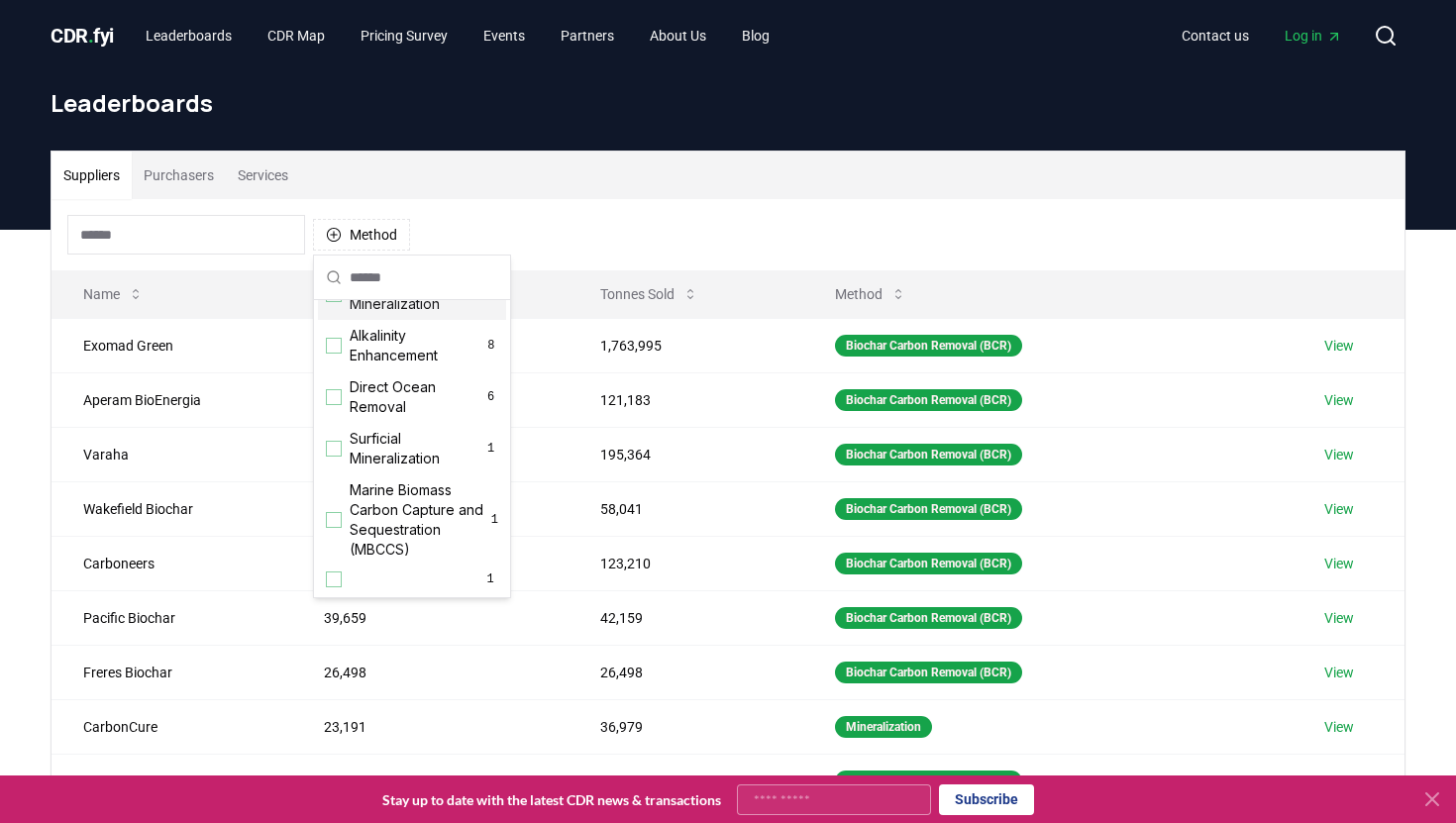 click on "Method" at bounding box center [728, 235] 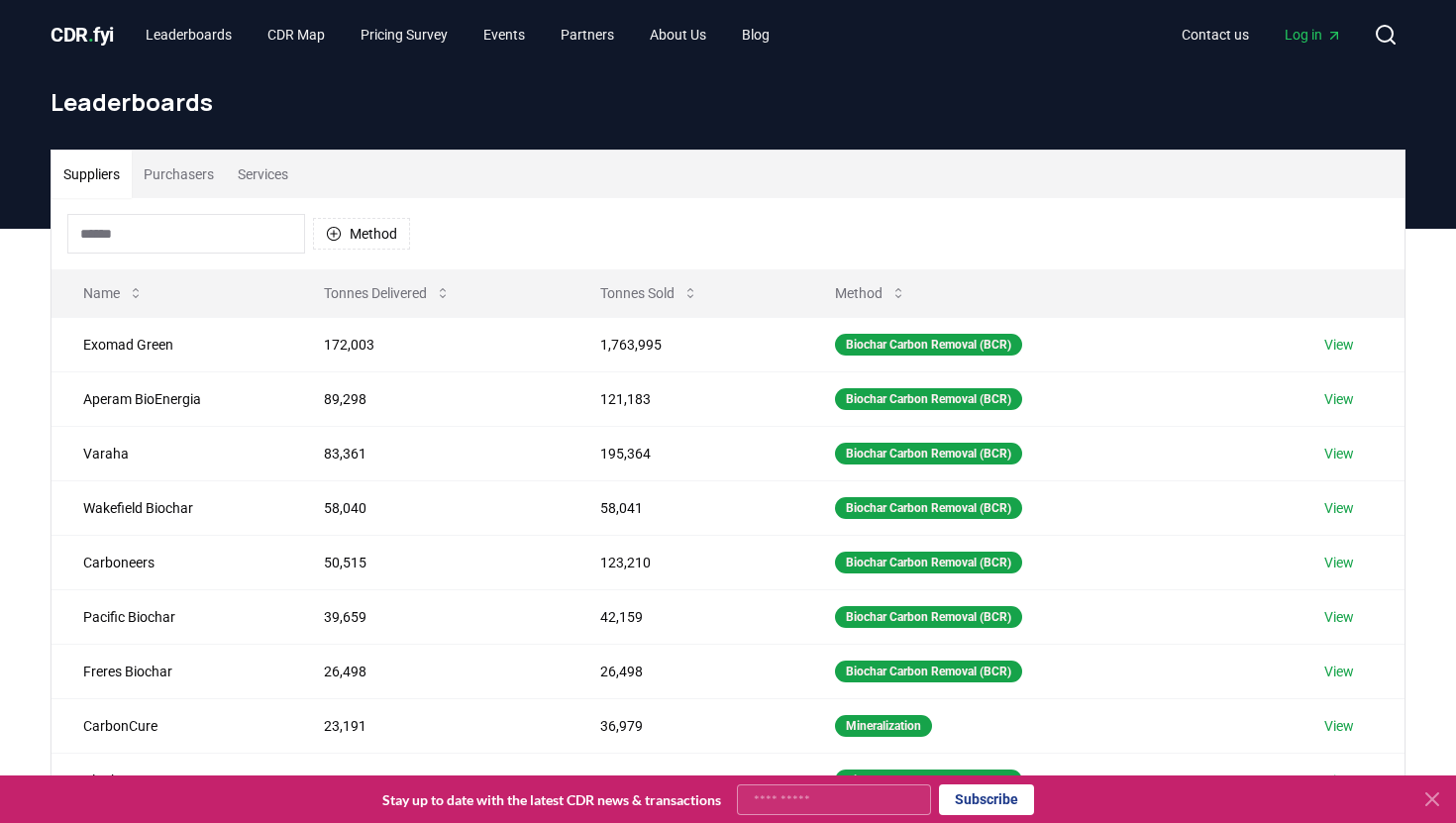scroll, scrollTop: 0, scrollLeft: 0, axis: both 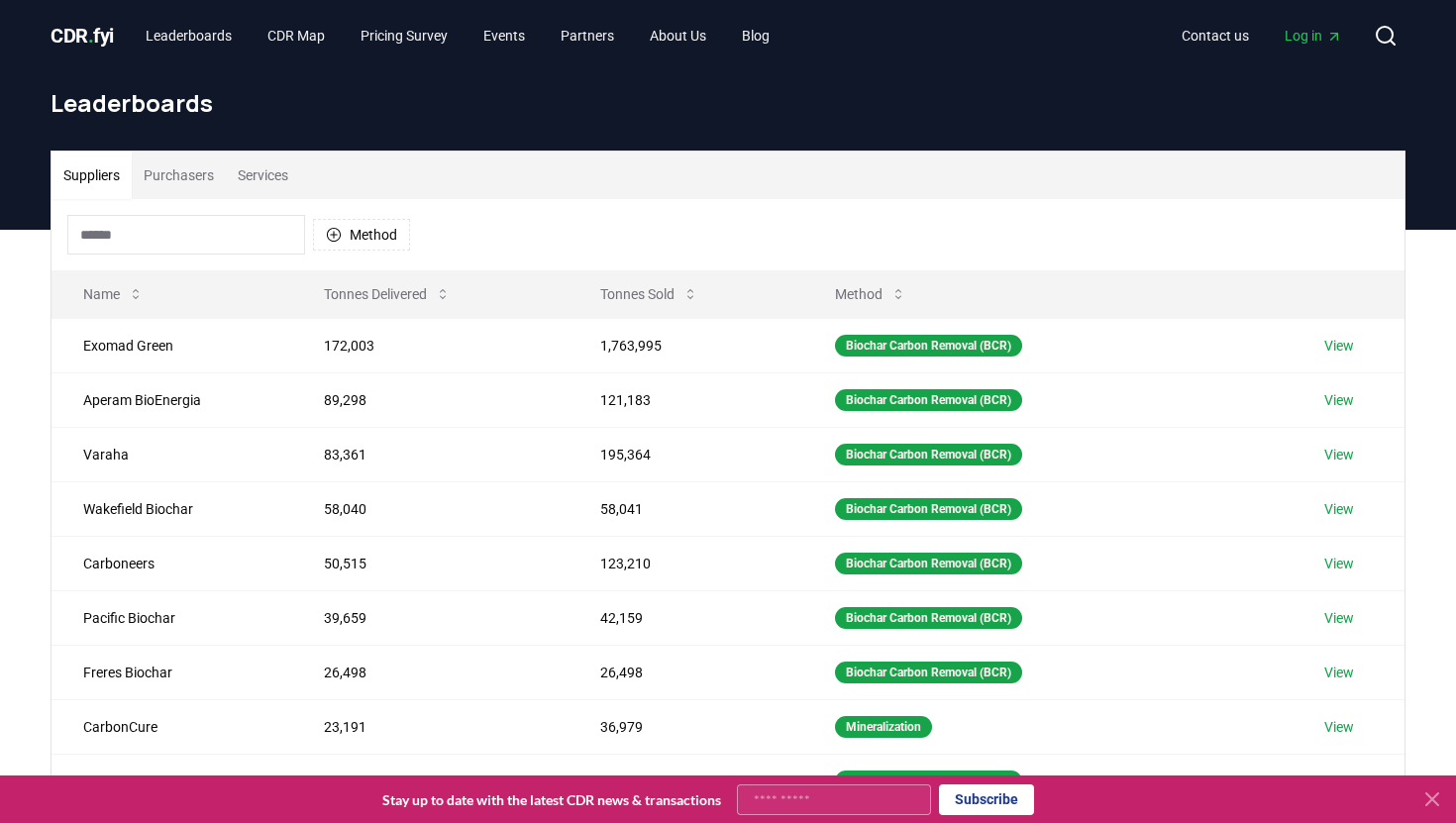 click on "Purchasers" at bounding box center [178, 175] 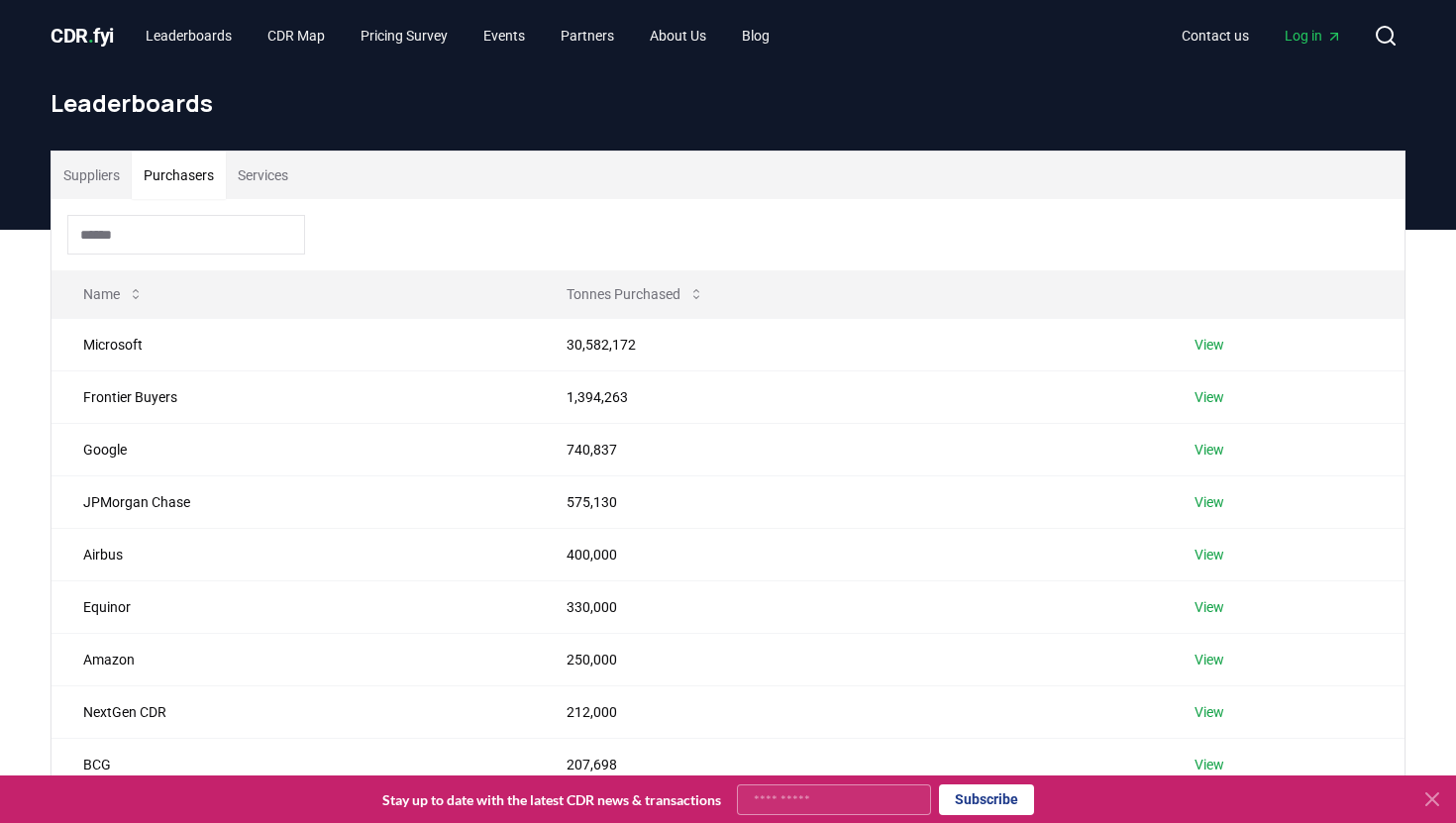 click on "Suppliers" at bounding box center [91, 175] 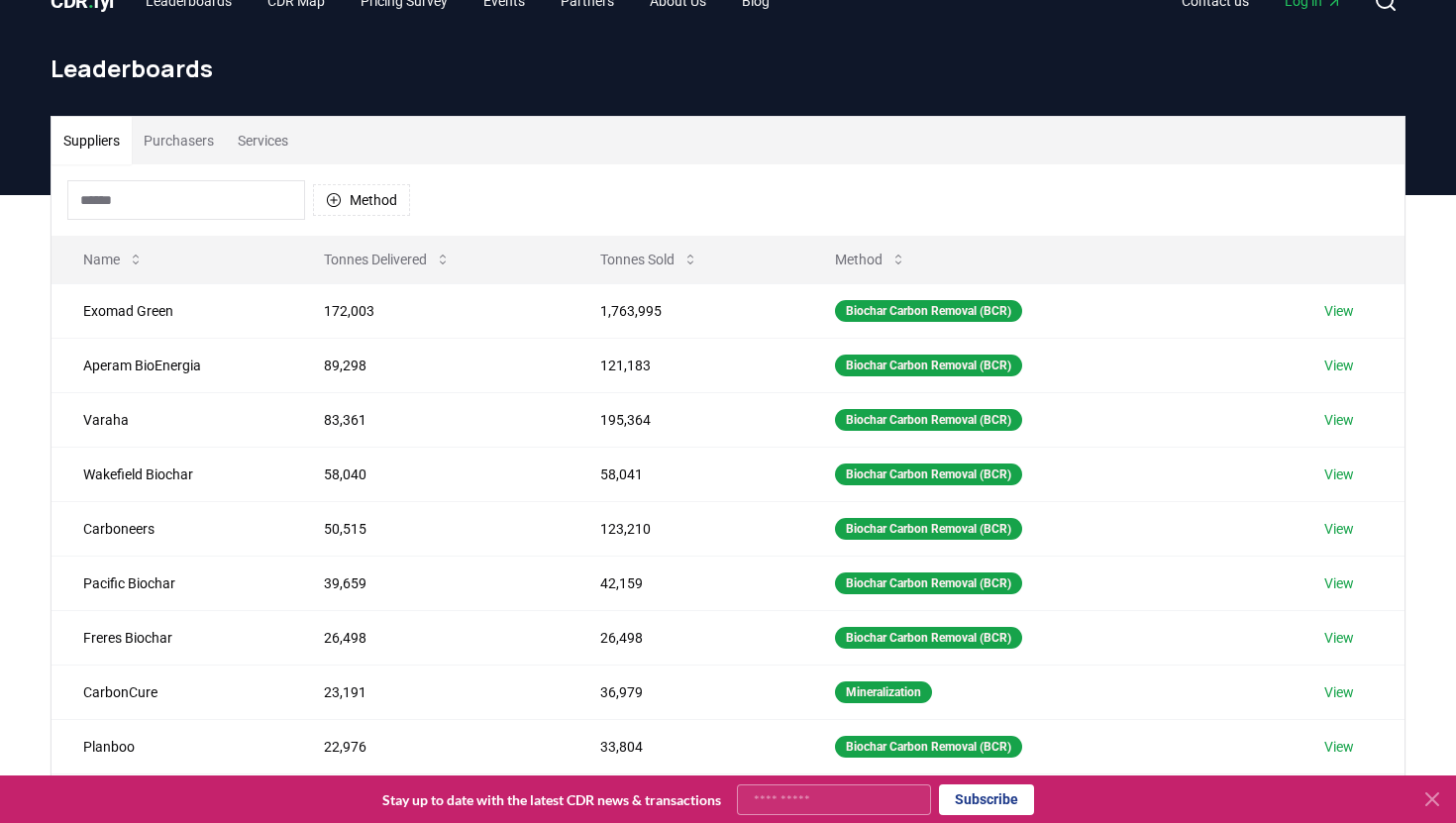 scroll, scrollTop: 45, scrollLeft: 0, axis: vertical 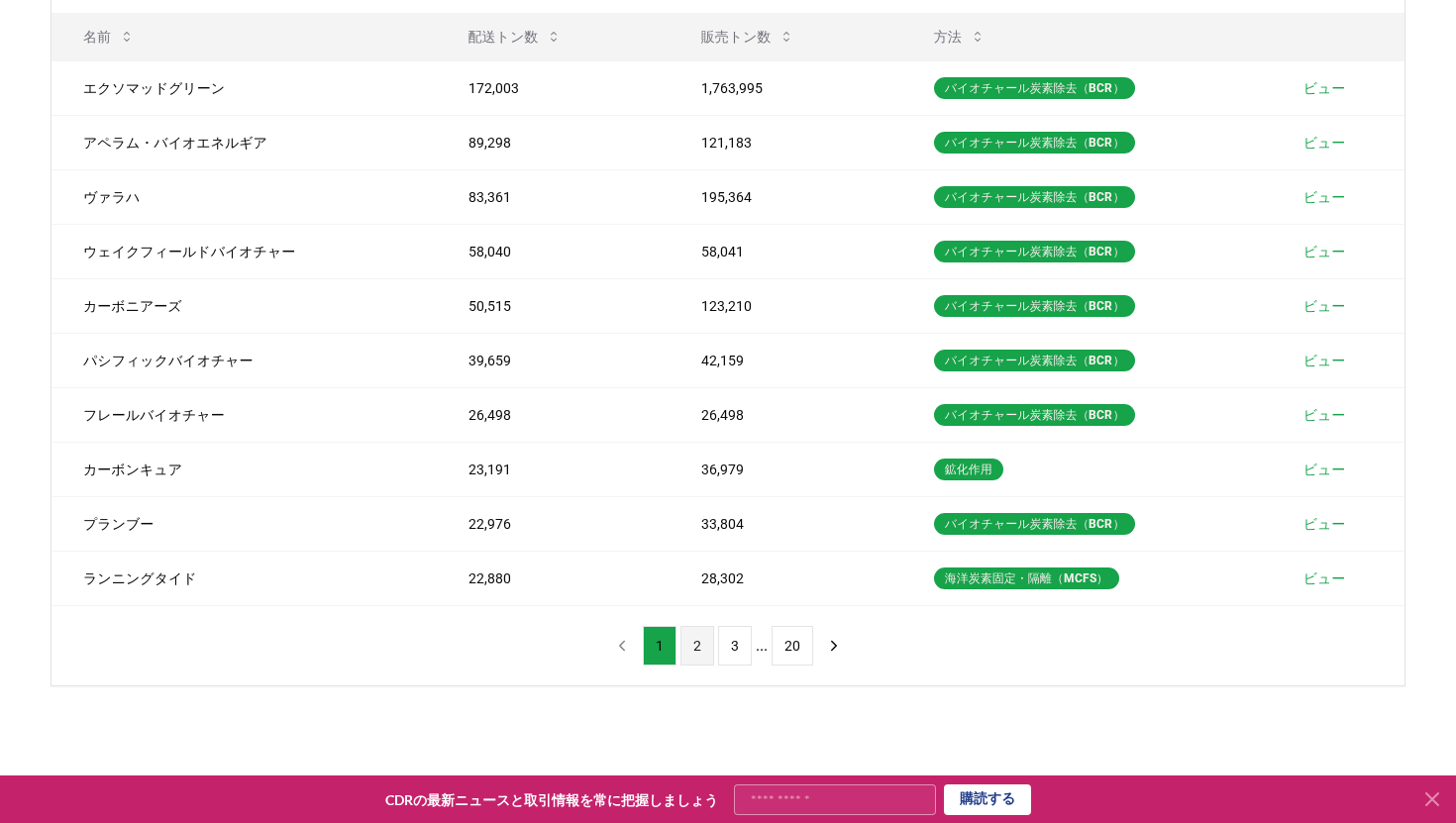 click on "2" at bounding box center [697, 646] 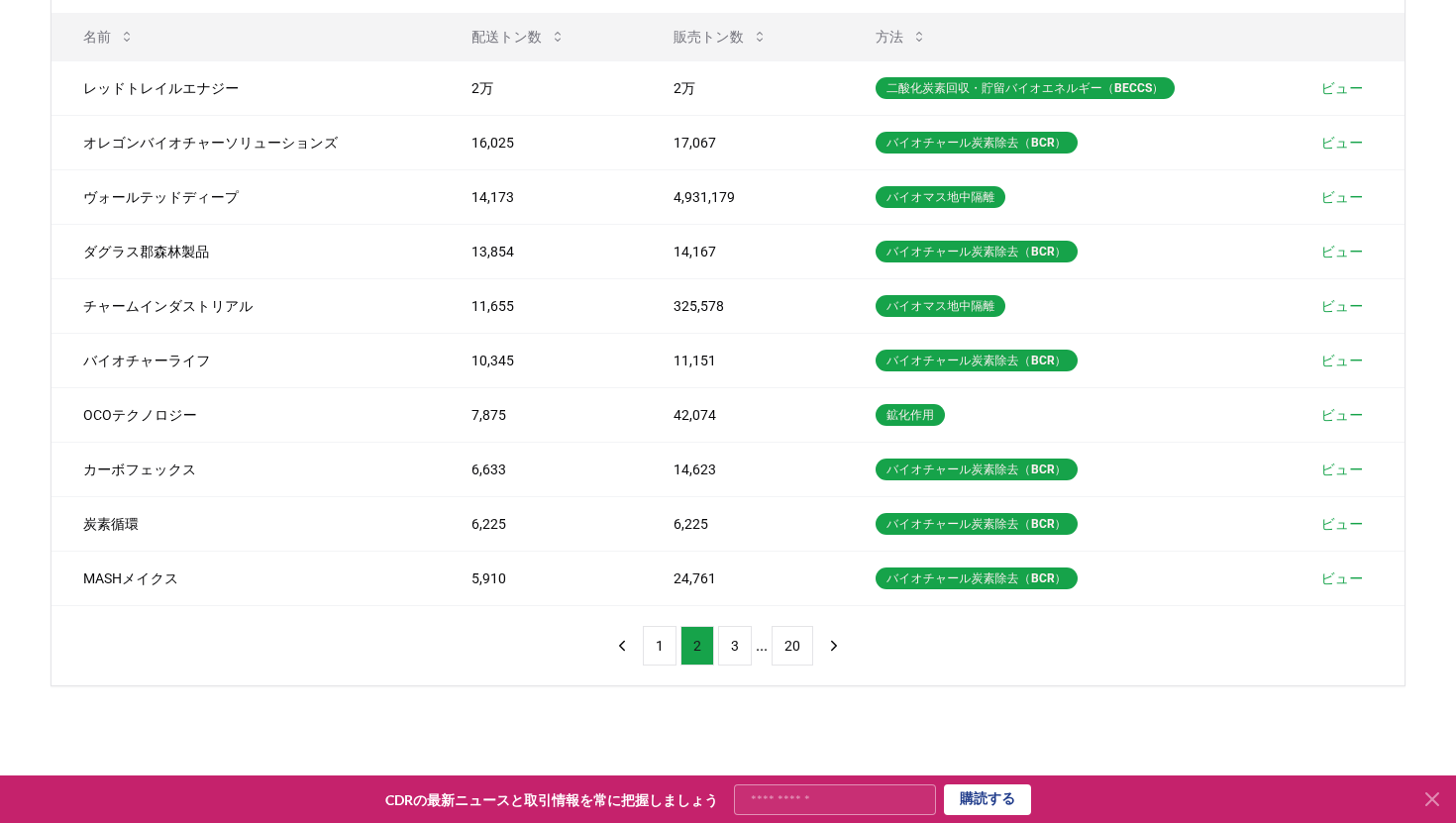 click on "3" at bounding box center [735, 646] 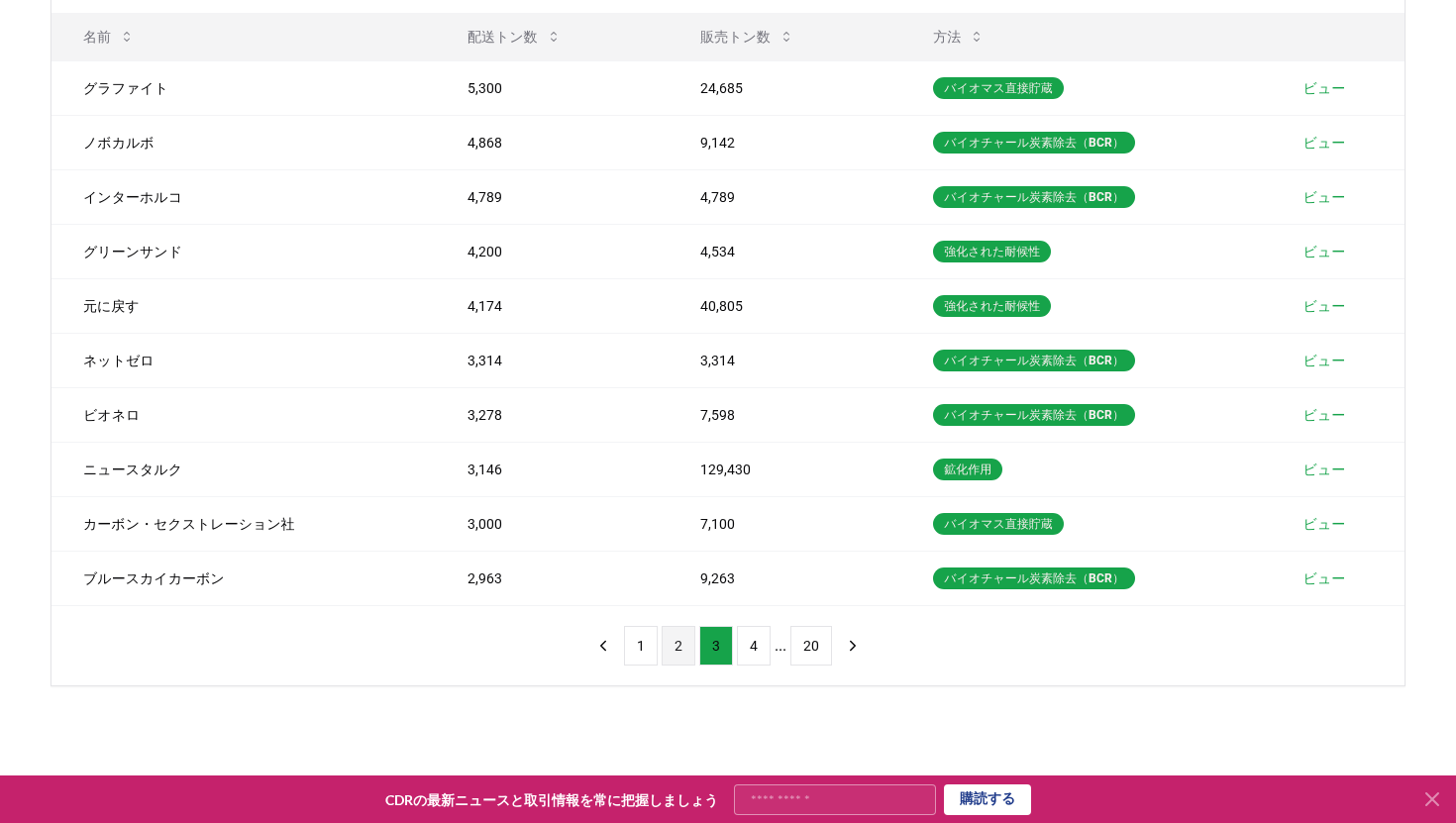 click on "4" at bounding box center [754, 646] 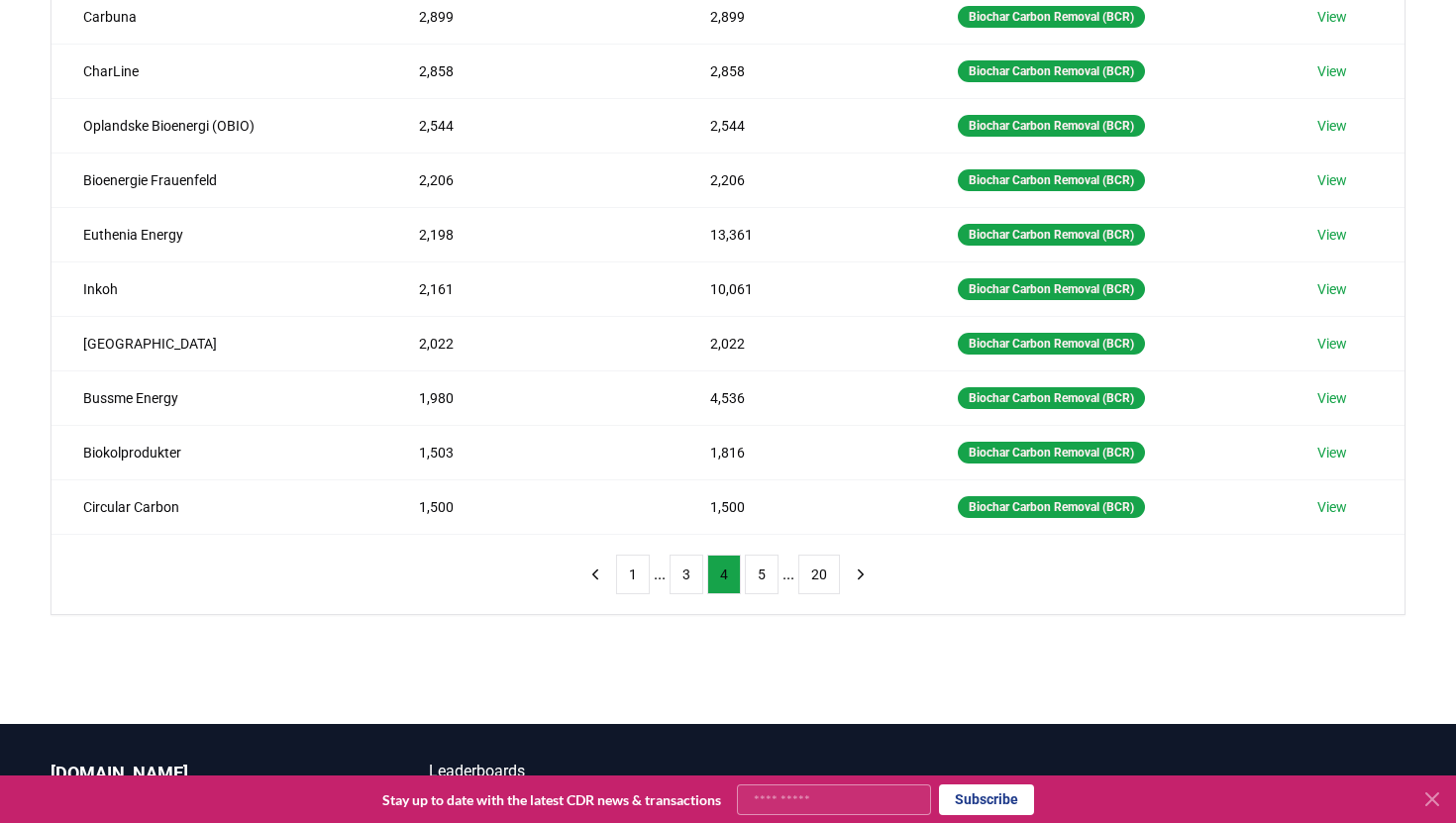 scroll, scrollTop: 230, scrollLeft: 0, axis: vertical 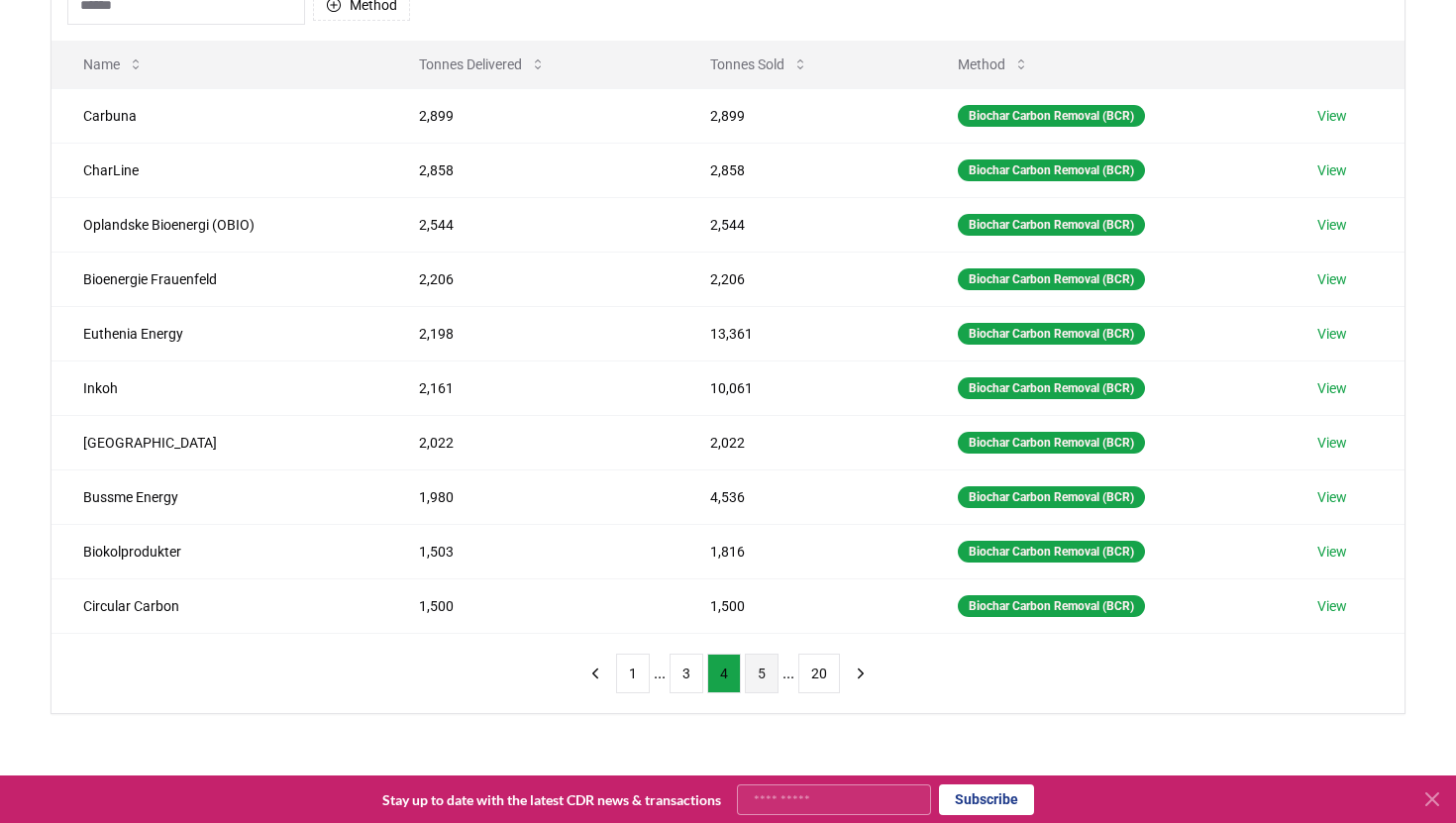 click on "5" at bounding box center (762, 673) 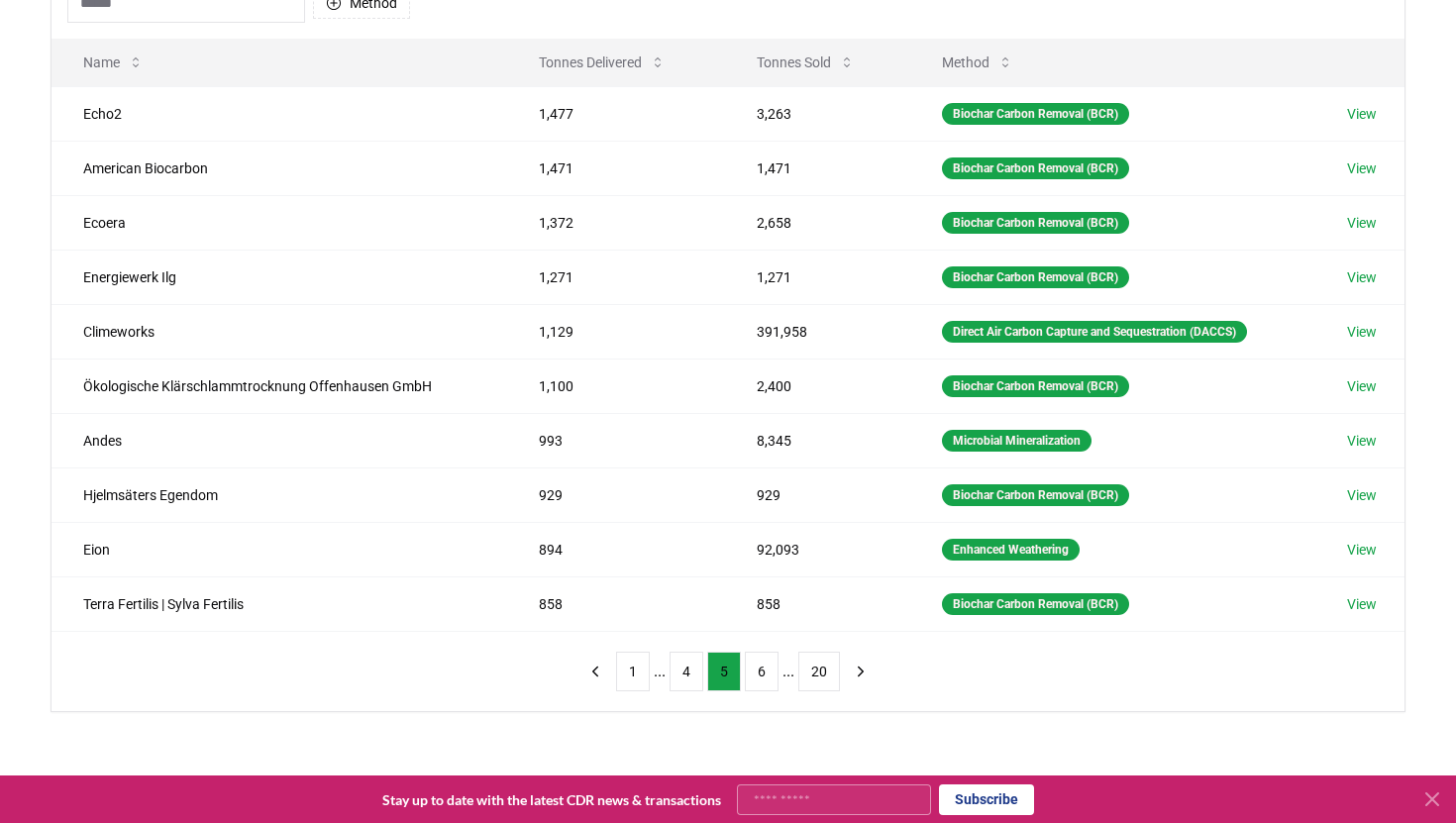 scroll, scrollTop: 235, scrollLeft: 0, axis: vertical 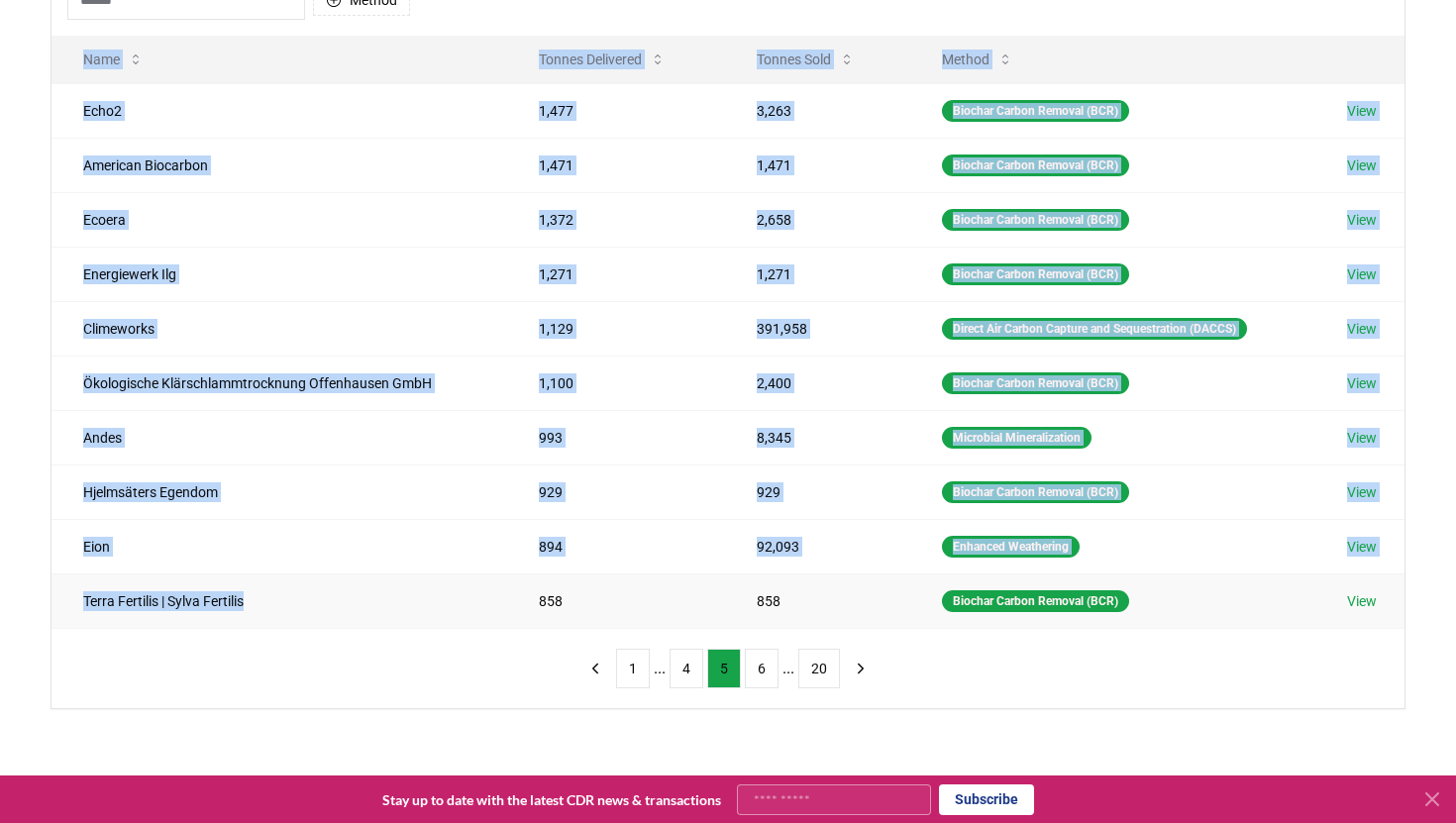 drag, startPoint x: 287, startPoint y: 663, endPoint x: 290, endPoint y: 615, distance: 48.09366 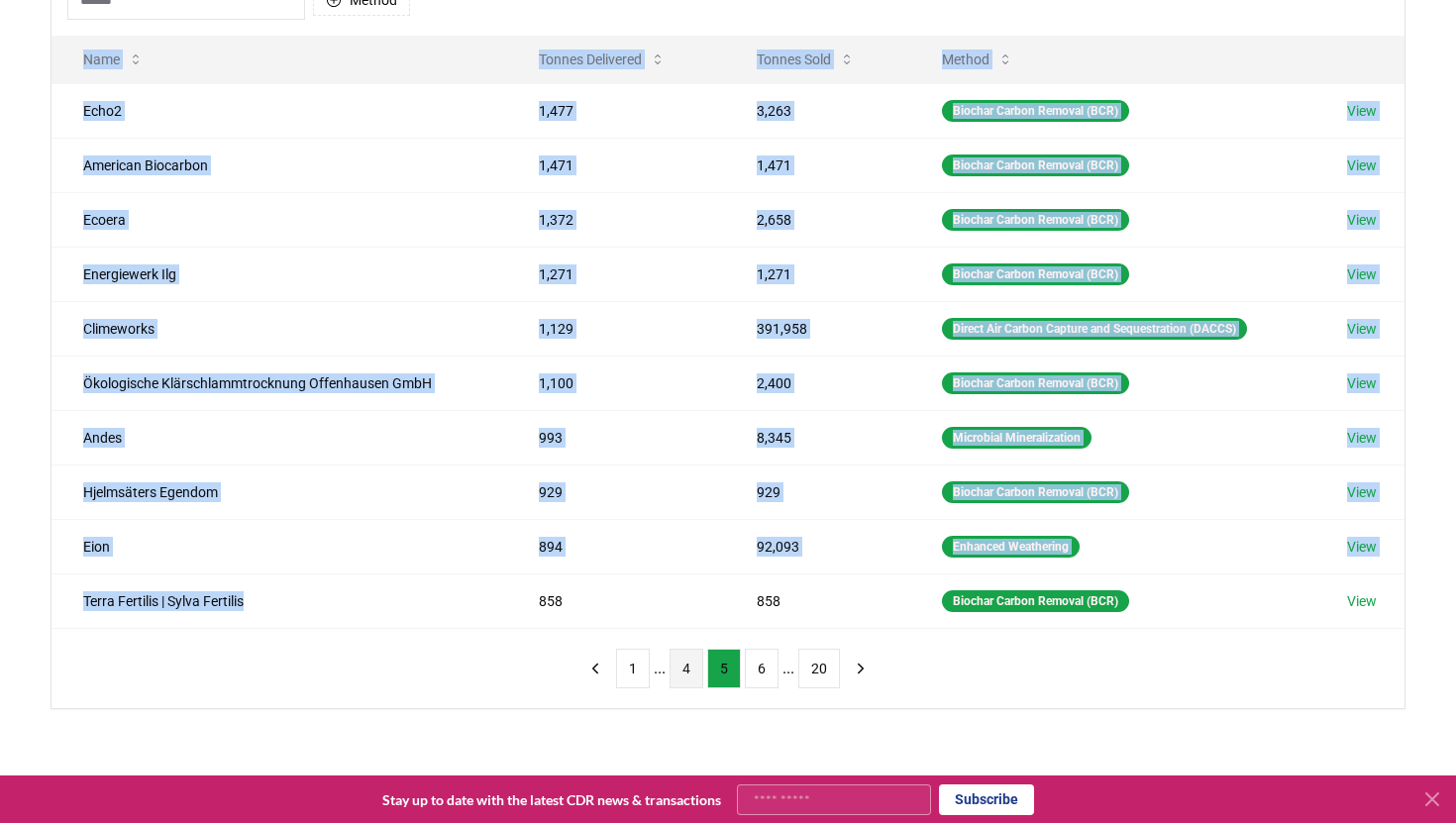 click on "4" at bounding box center [686, 669] 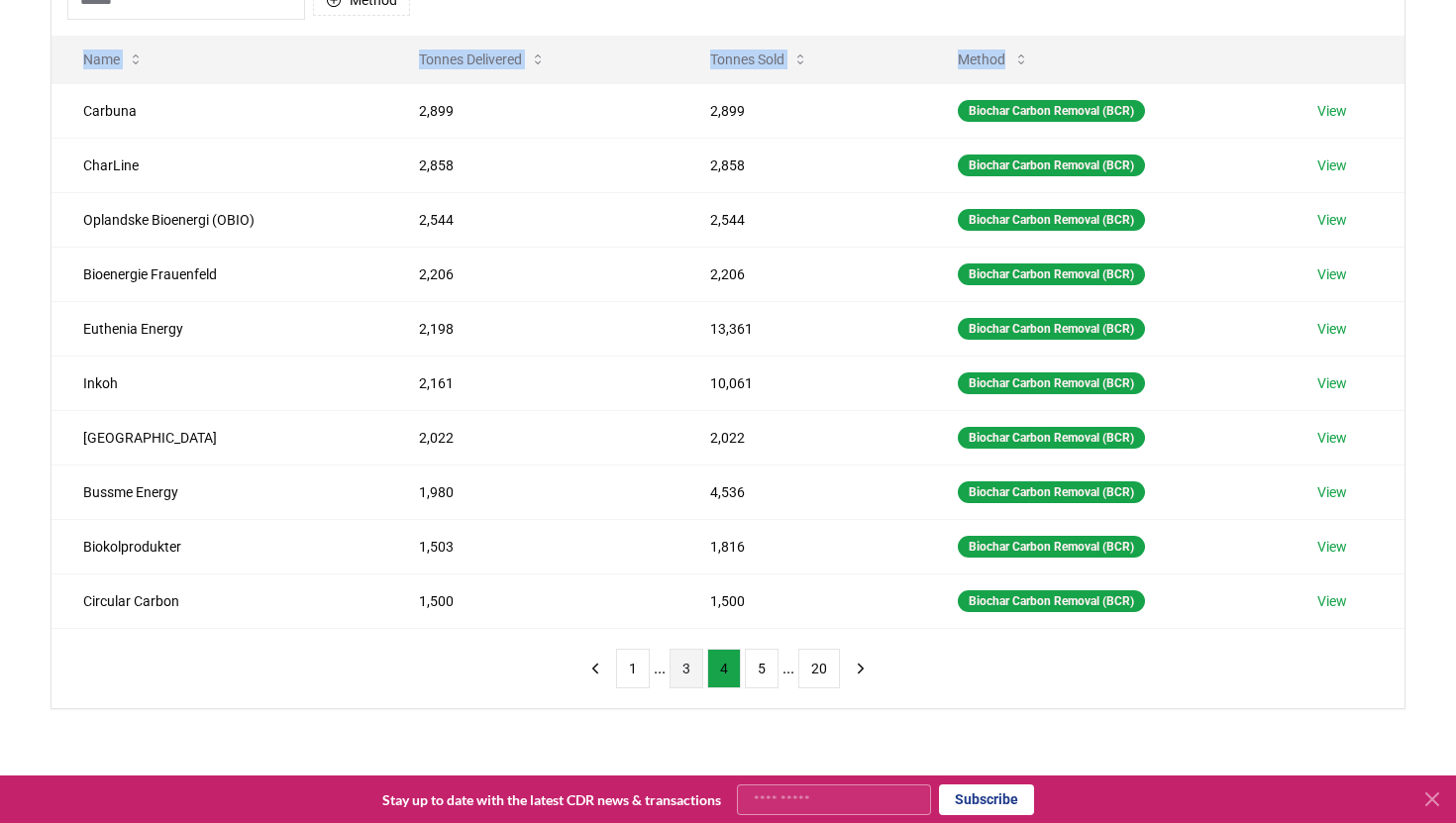 click on "3" at bounding box center [686, 669] 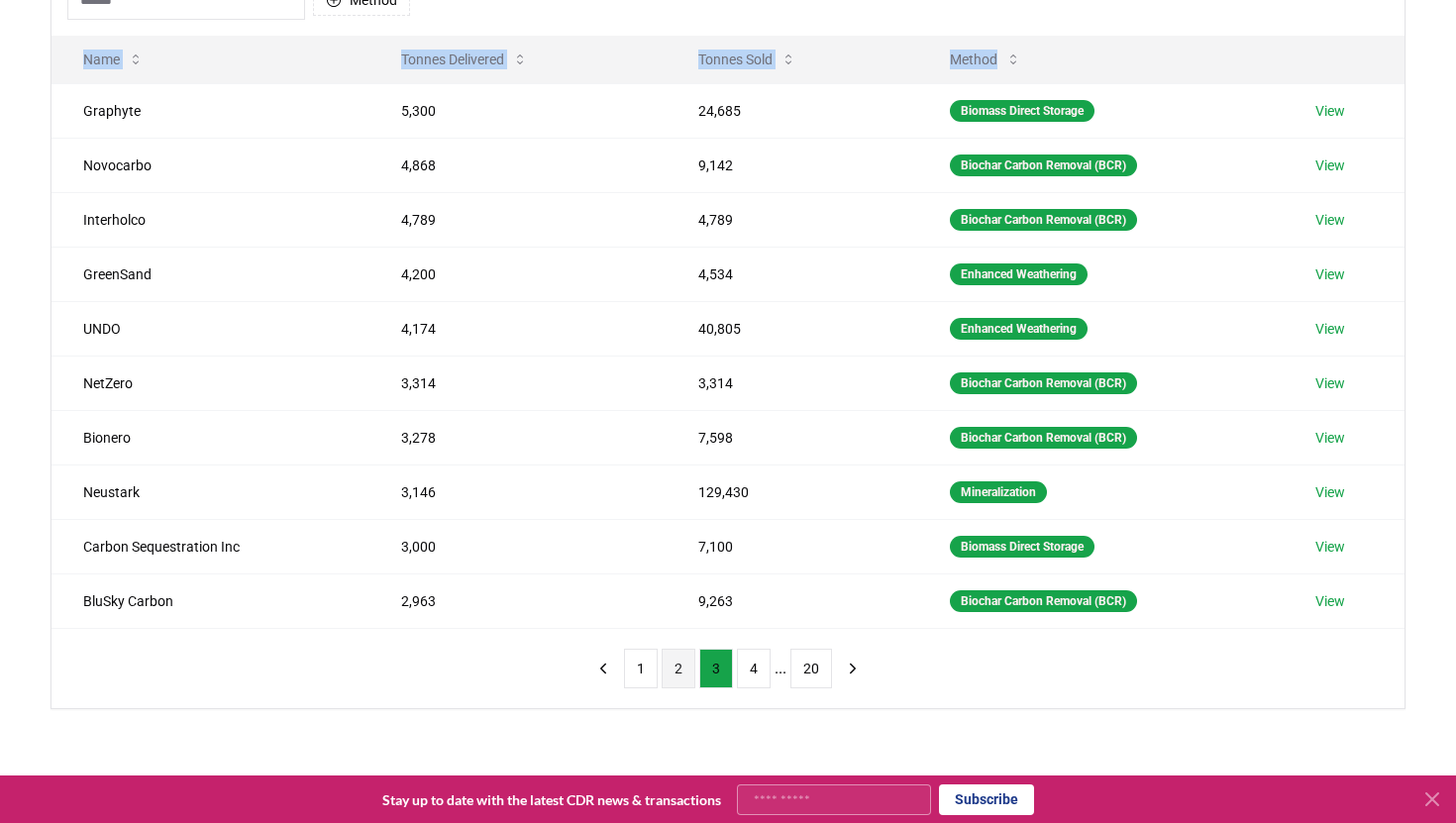 click on "2" at bounding box center [678, 669] 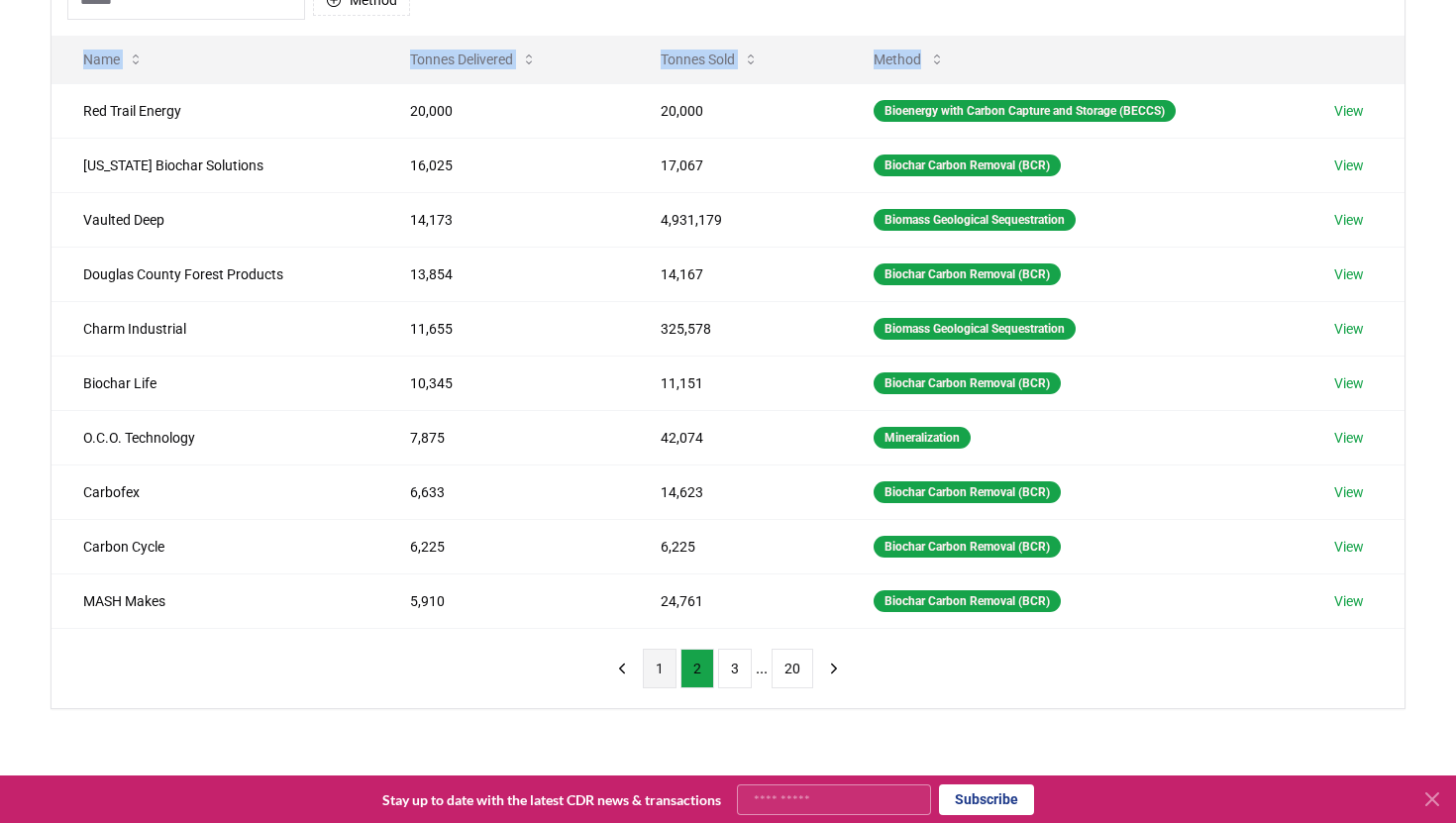 click on "1" at bounding box center [660, 669] 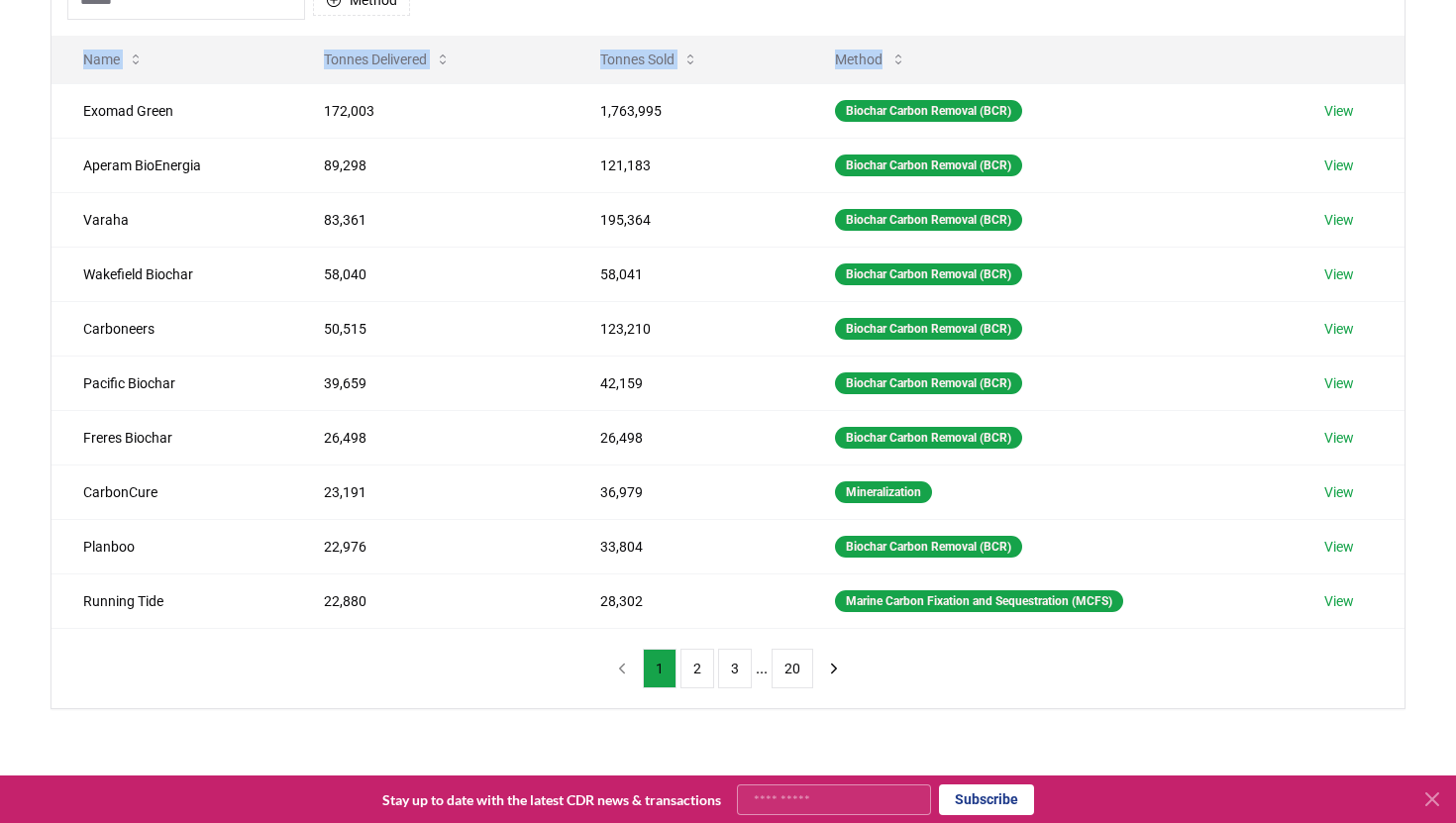 click on "Method Name Tonnes Delivered Tonnes Sold Method Exomad Green 172,003 1,763,995 Biochar Carbon Removal (BCR) View Aperam BioEnergia 89,298 121,183 Biochar Carbon Removal (BCR) View Varaha 83,361 195,364 Biochar Carbon Removal (BCR) View Wakefield Biochar 58,040 58,041 Biochar Carbon Removal (BCR) View Carboneers 50,515 123,210 Biochar Carbon Removal (BCR) View Pacific Biochar 39,659 42,159 Biochar Carbon Removal (BCR) View Freres Biochar 26,498 26,498 Biochar Carbon Removal (BCR) View CarbonCure 23,191 36,979 Mineralization View Planboo 22,976 33,804 Biochar Carbon Removal (BCR) View Running Tide 22,880 28,302 Marine Carbon Fixation and Sequestration (MCFS) View 1 2 3 ... 20" at bounding box center [728, 336] 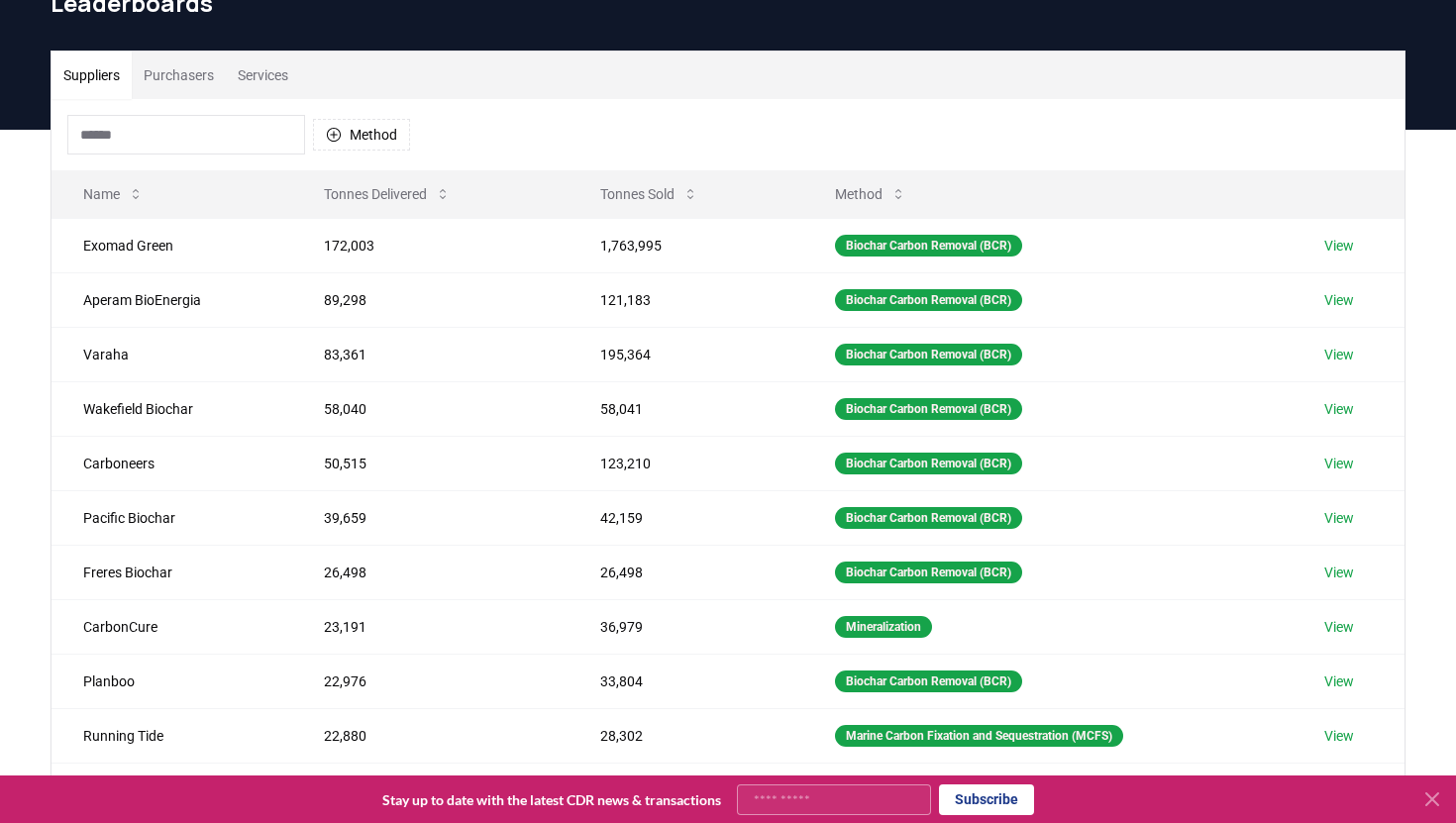 scroll, scrollTop: 0, scrollLeft: 0, axis: both 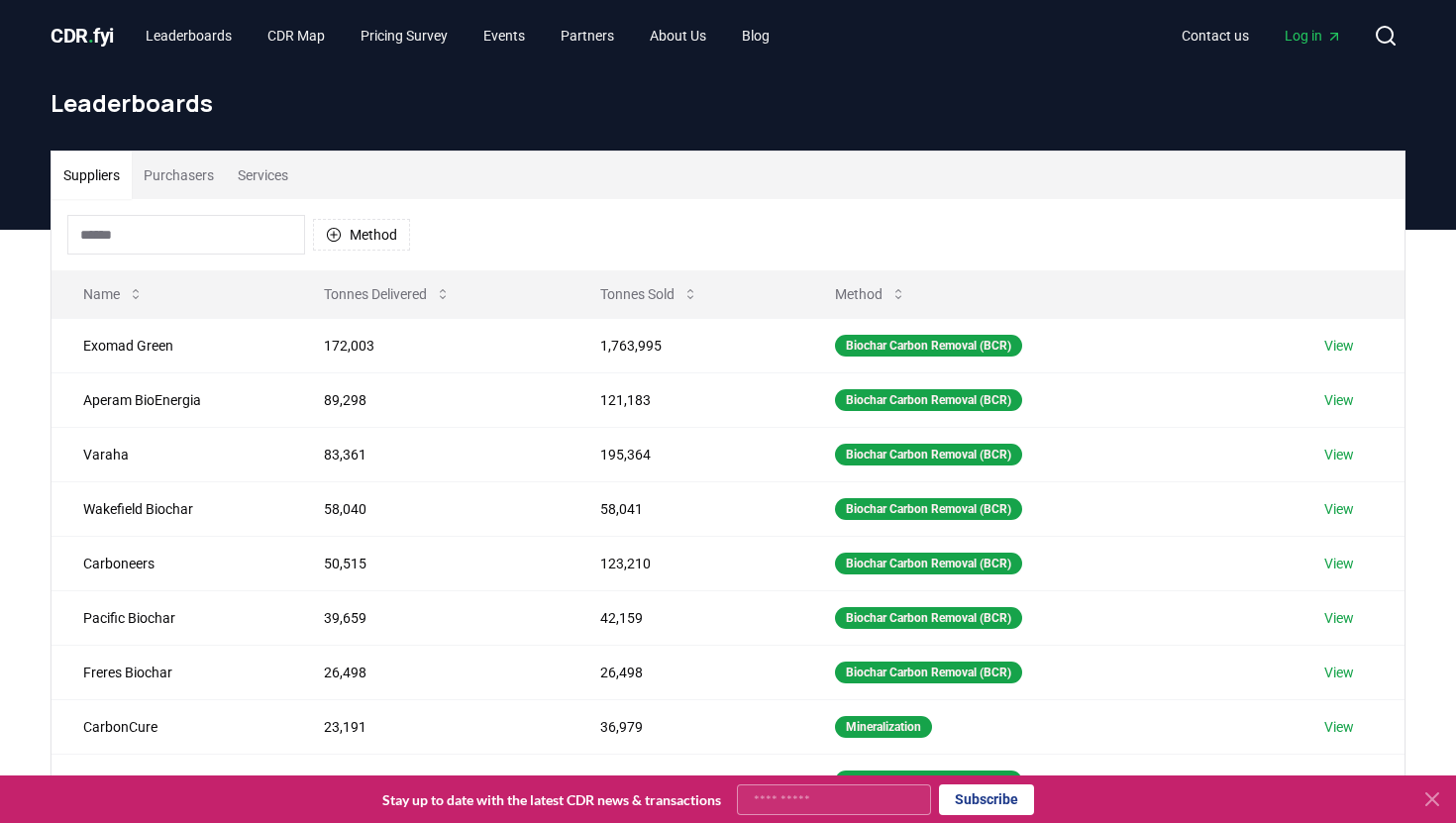 click on "Suppliers Purchasers Services" at bounding box center [728, 175] 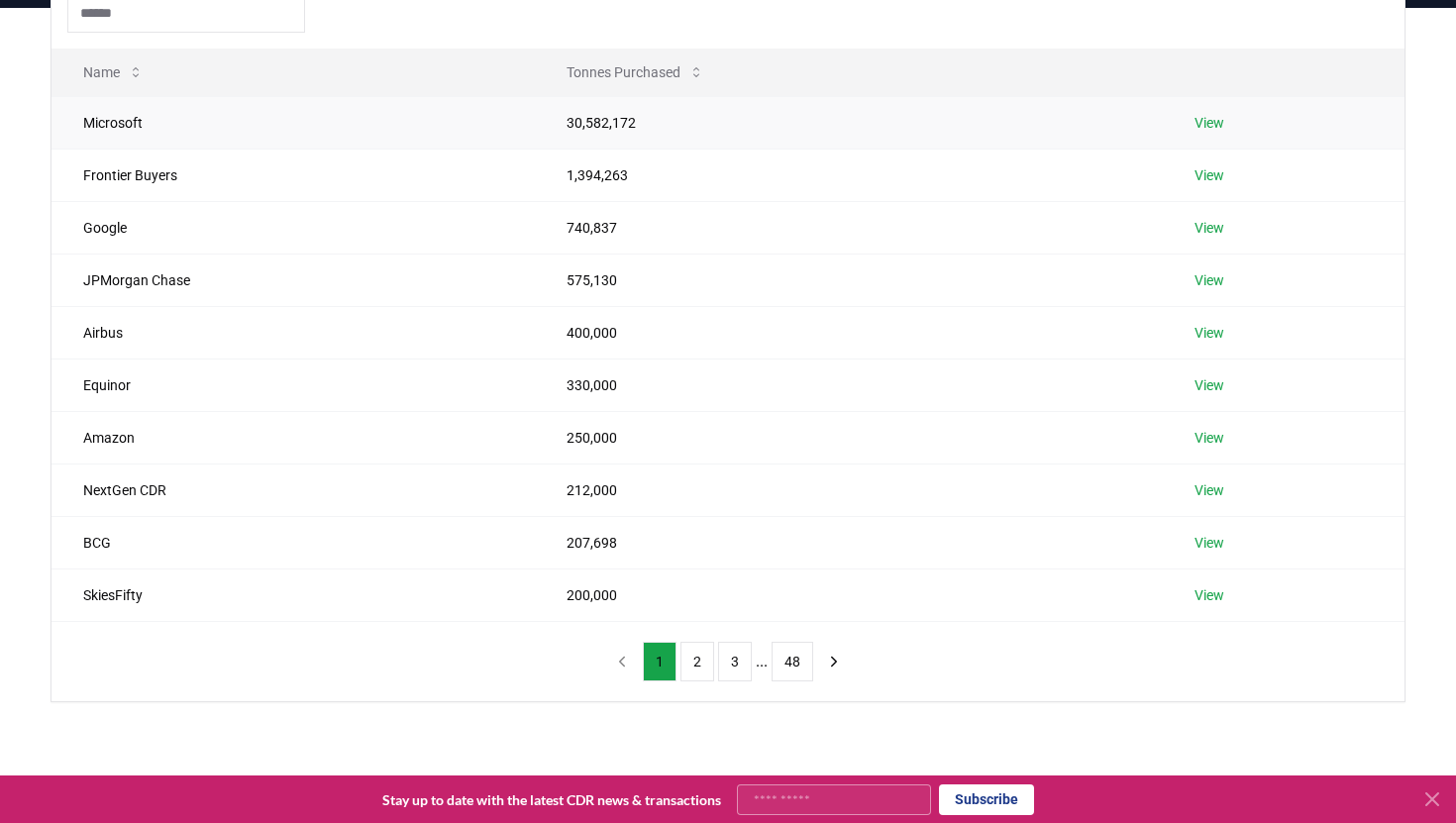 scroll, scrollTop: 226, scrollLeft: 0, axis: vertical 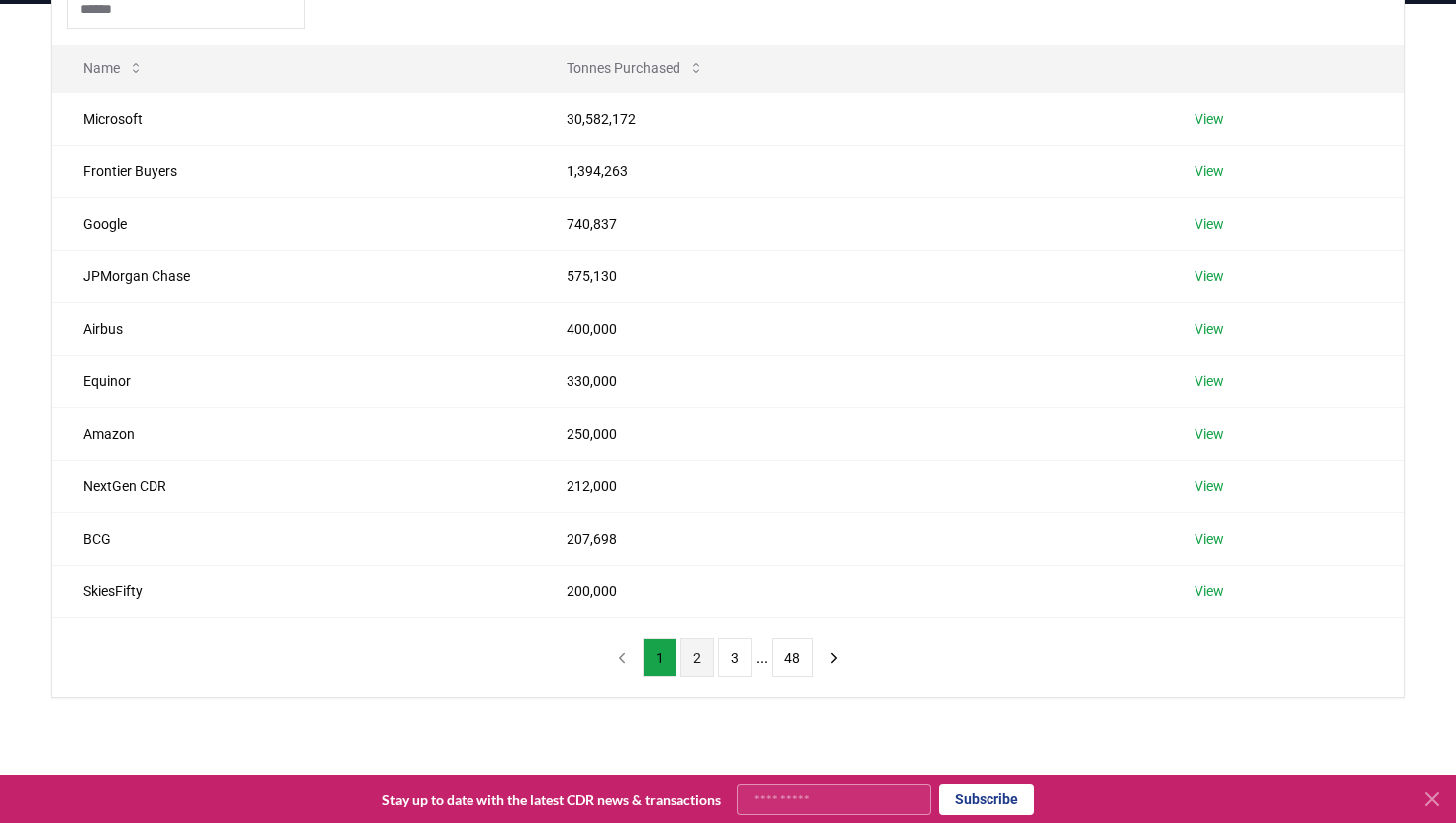 click on "2" at bounding box center [697, 658] 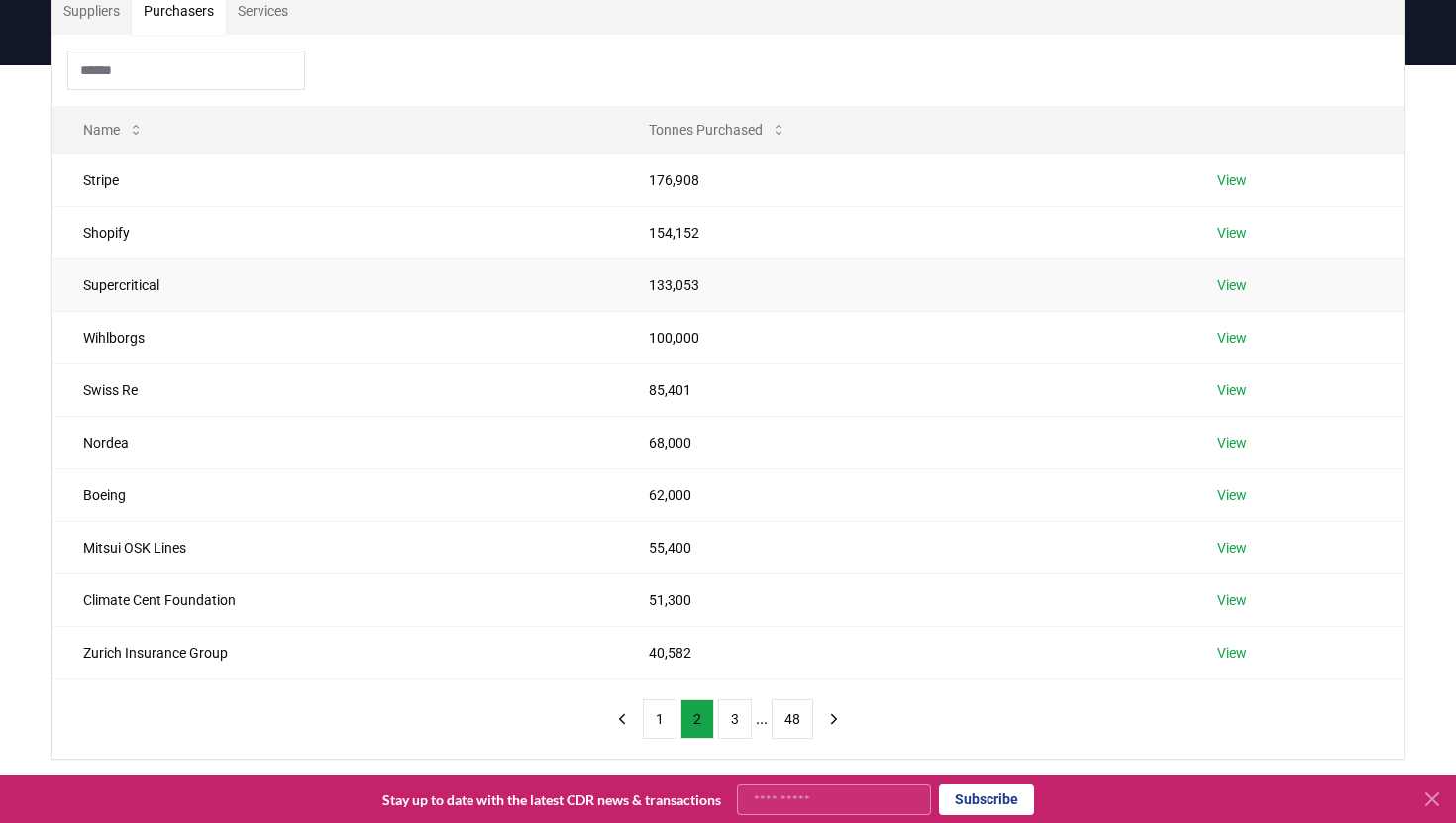 scroll, scrollTop: 176, scrollLeft: 0, axis: vertical 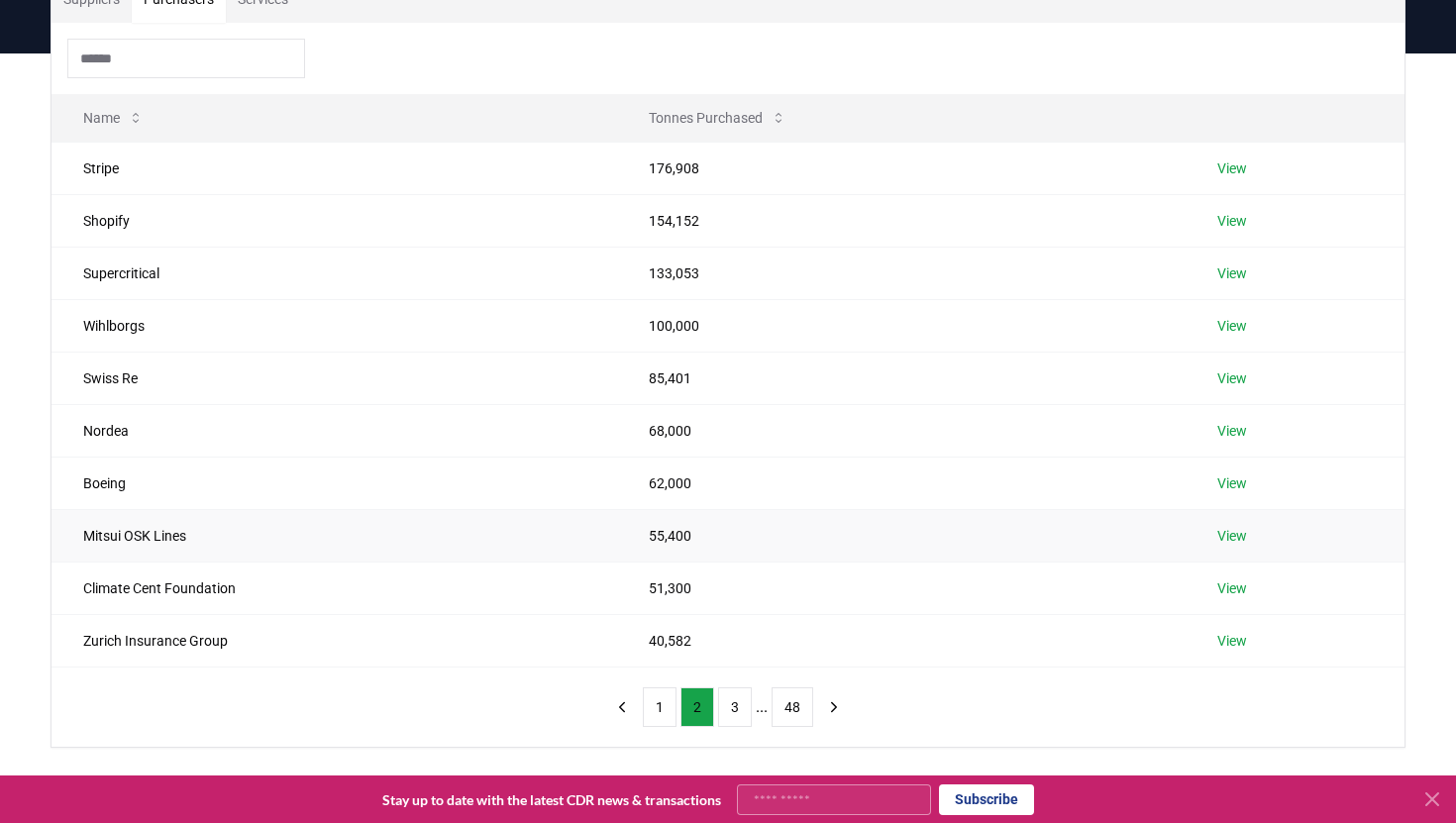 click on "Mitsui OSK Lines" at bounding box center [334, 535] 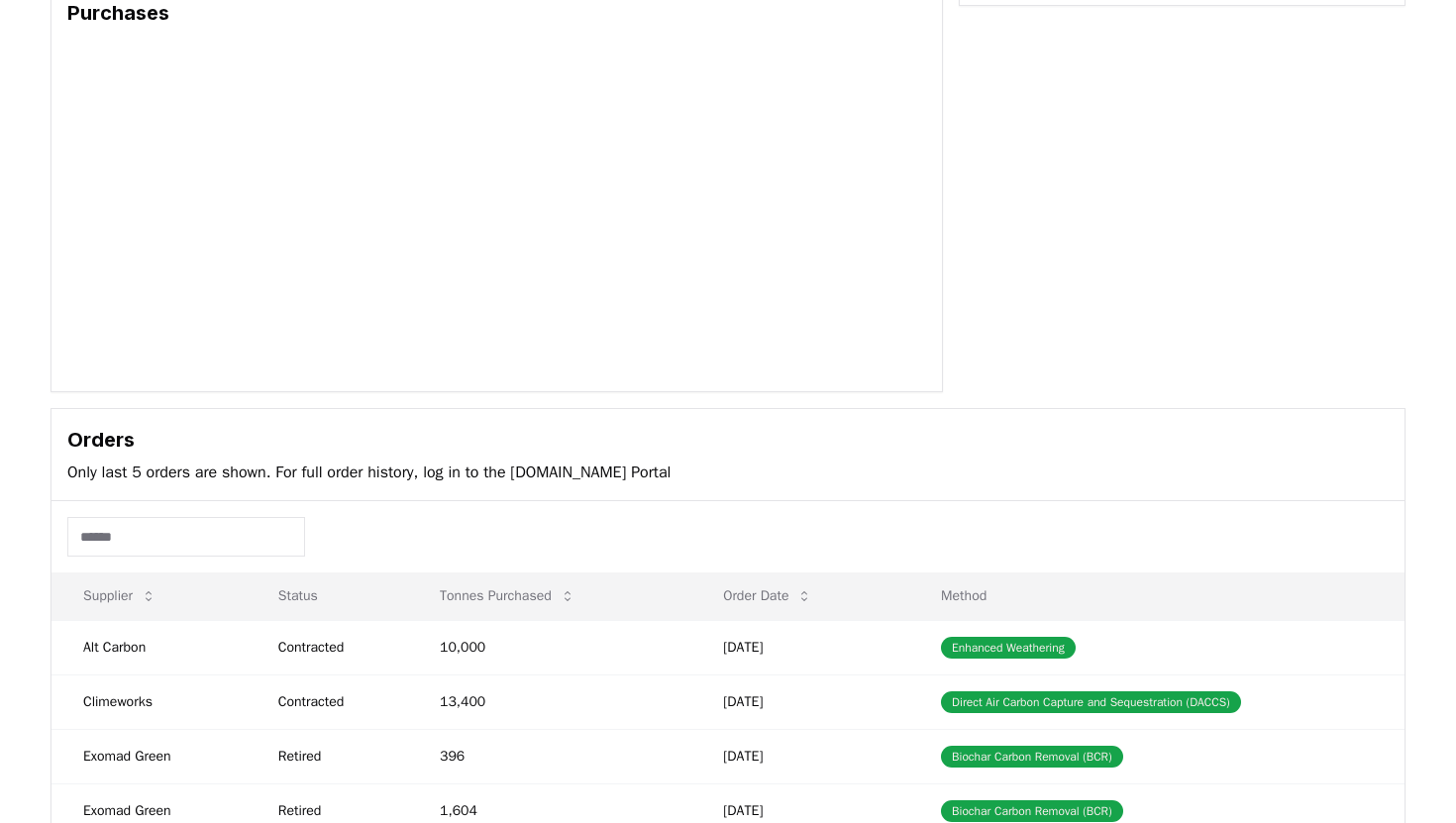 scroll, scrollTop: 362, scrollLeft: 0, axis: vertical 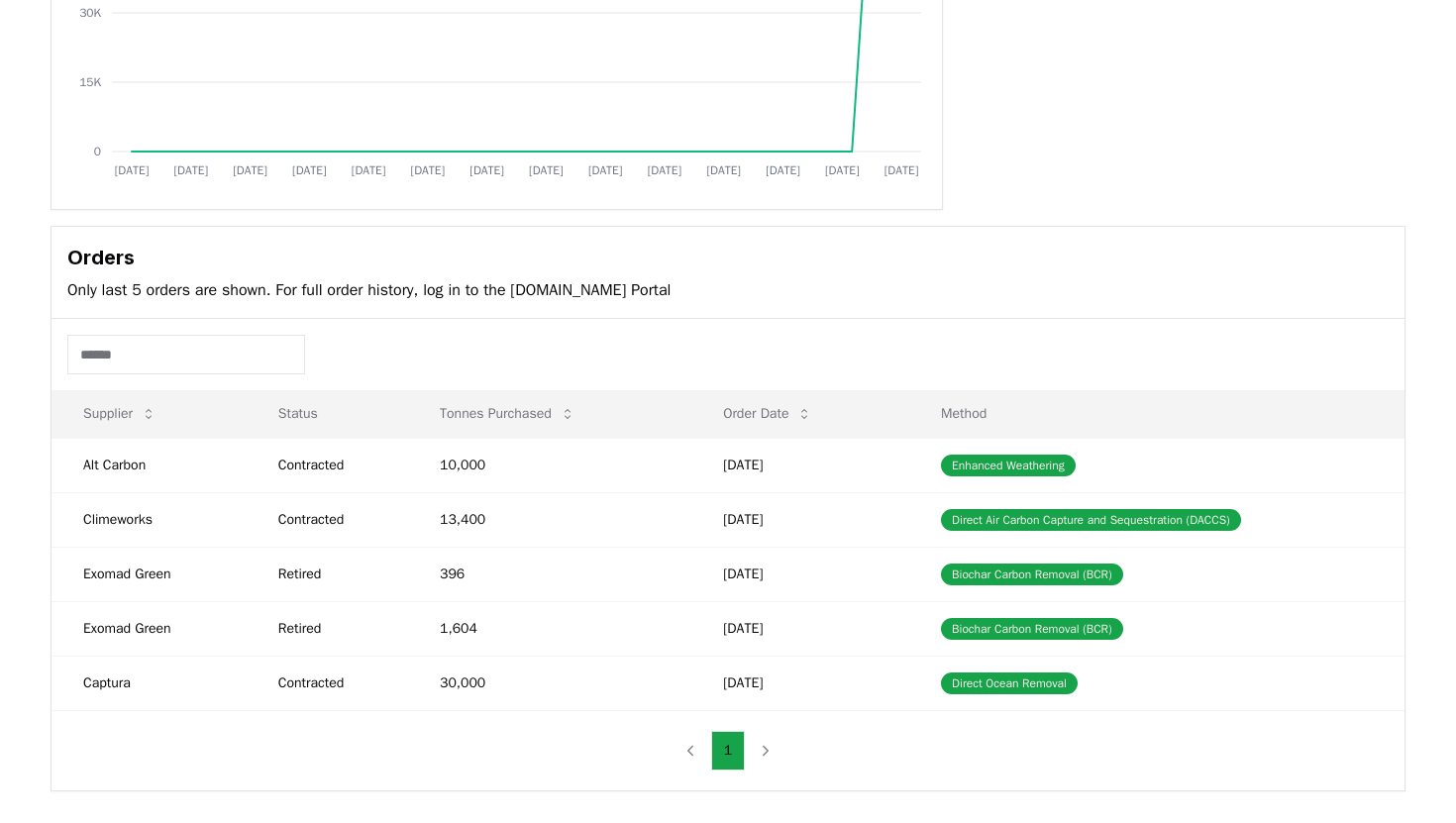 click on "Orders Only last 5 orders are shown. For full order history, log in to the CDR.fyi Portal" at bounding box center (728, 272) 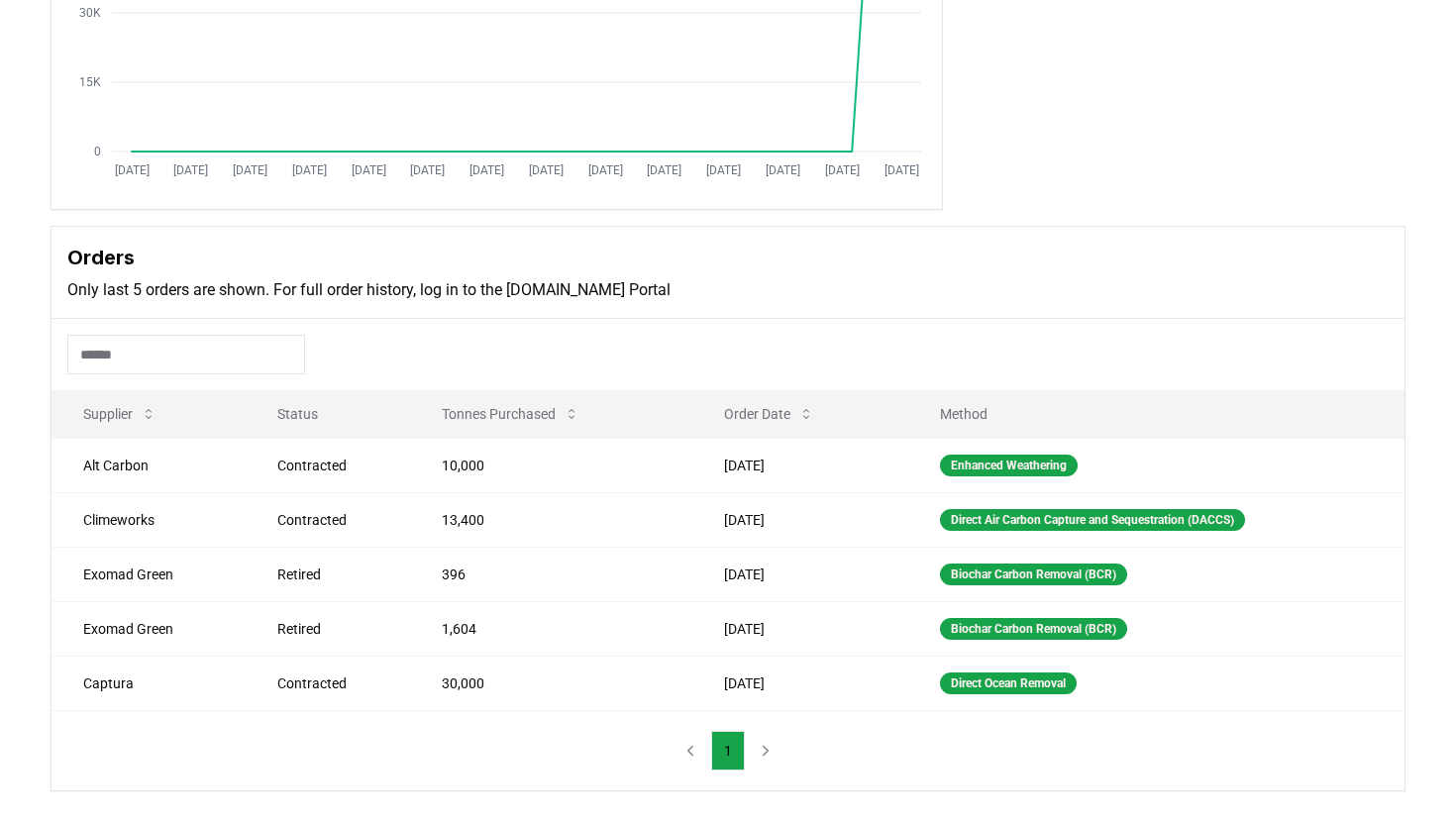 click on "Orders Only last 5 orders are shown. For full order history, log in to the CDR.fyi Portal" at bounding box center [728, 272] 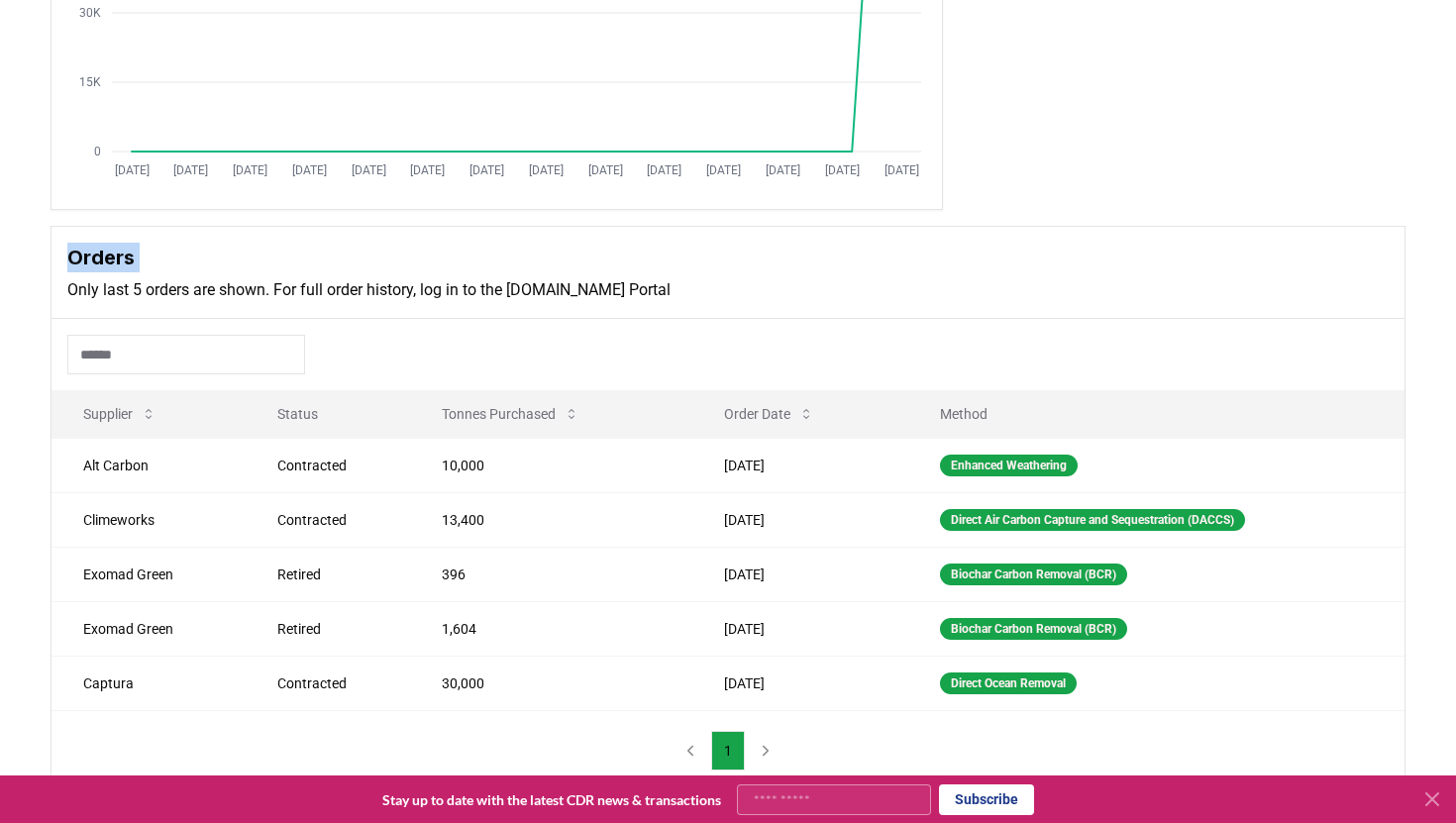 click on "Orders Only last 5 orders are shown. For full order history, log in to the CDR.fyi Portal" at bounding box center [728, 272] 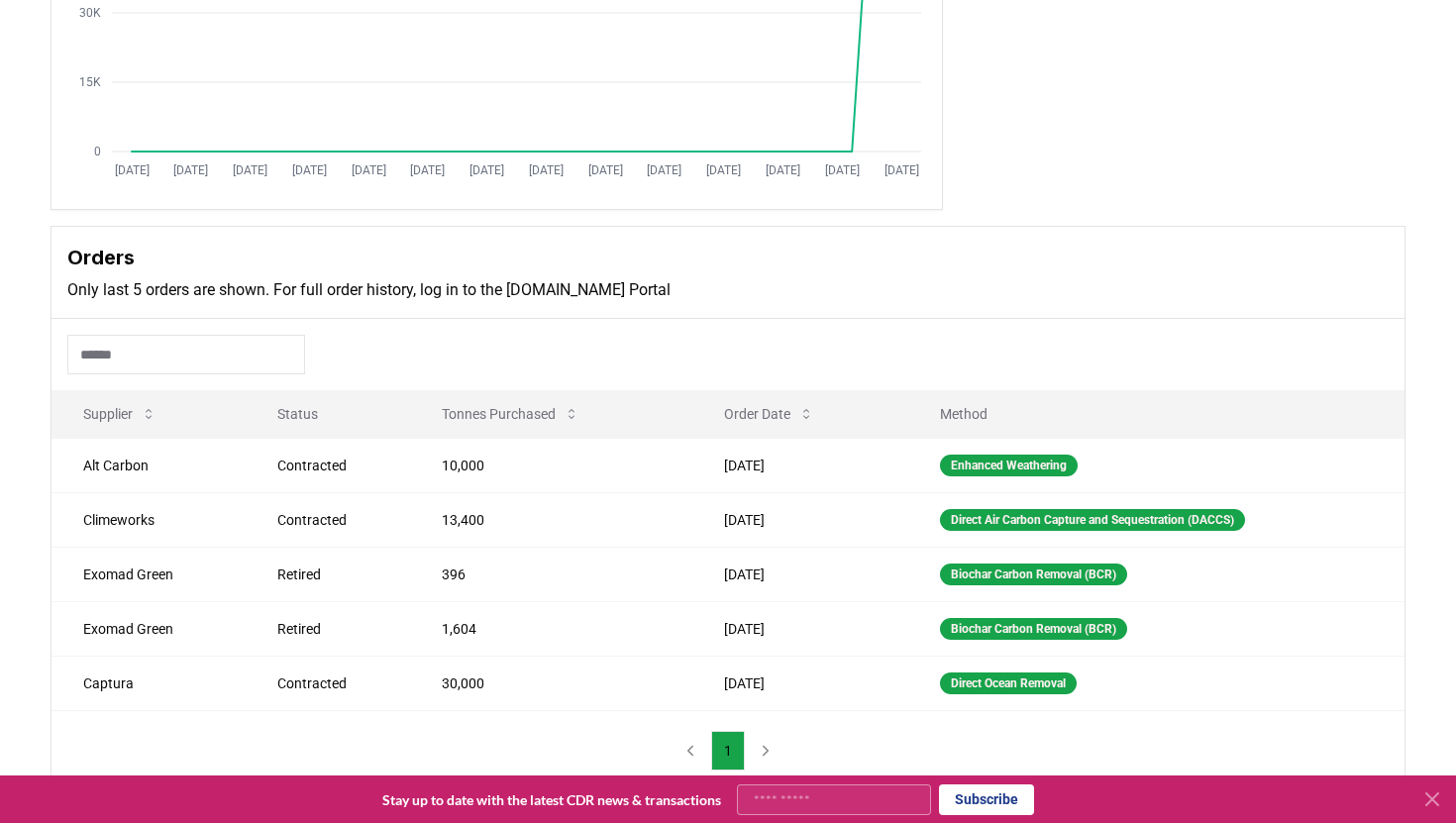 click on "Only last 5 orders are shown. For full order history, log in to the CDR.fyi Portal" at bounding box center (728, 290) 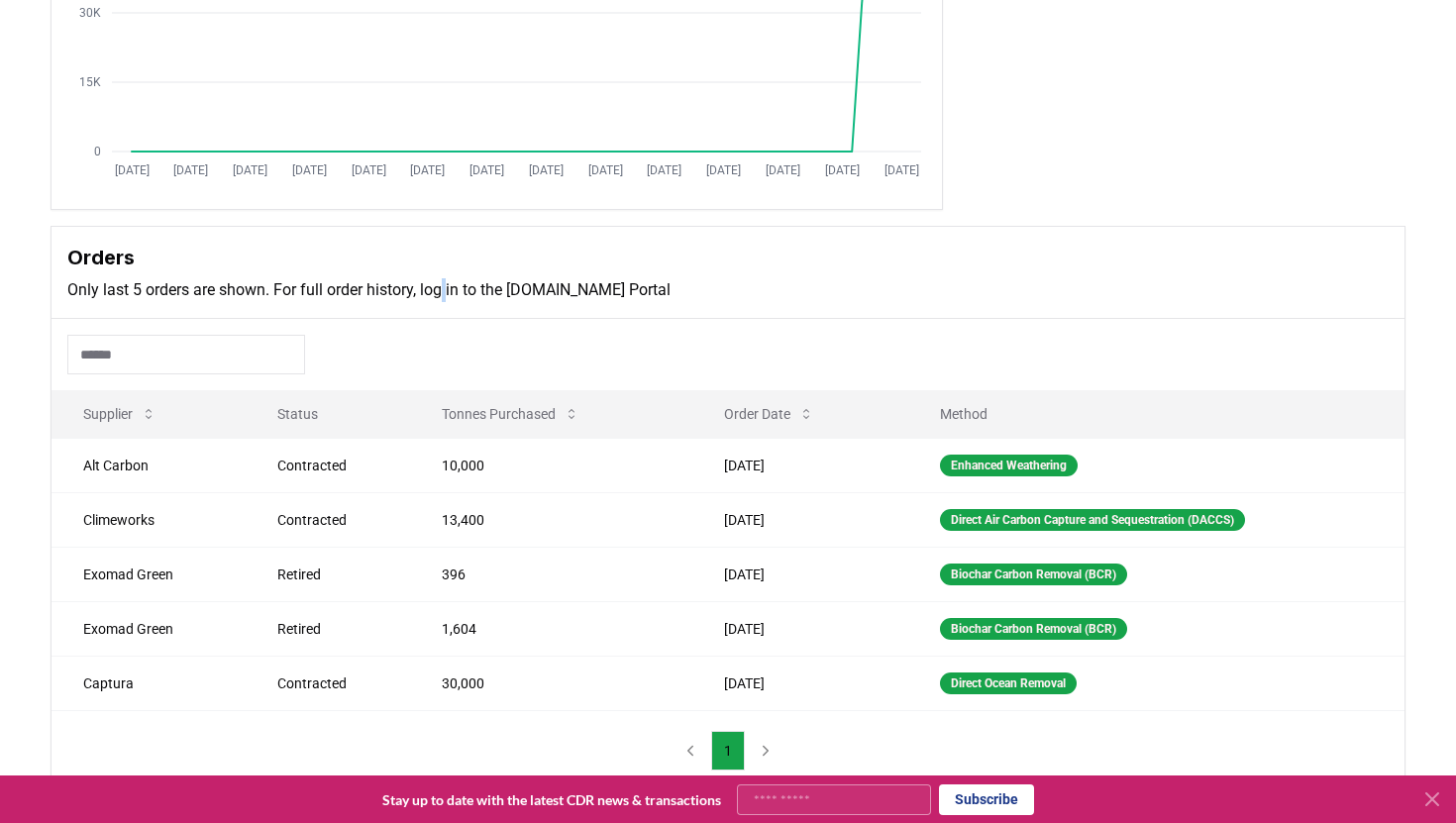 click on "Only last 5 orders are shown. For full order history, log in to the CDR.fyi Portal" at bounding box center [728, 290] 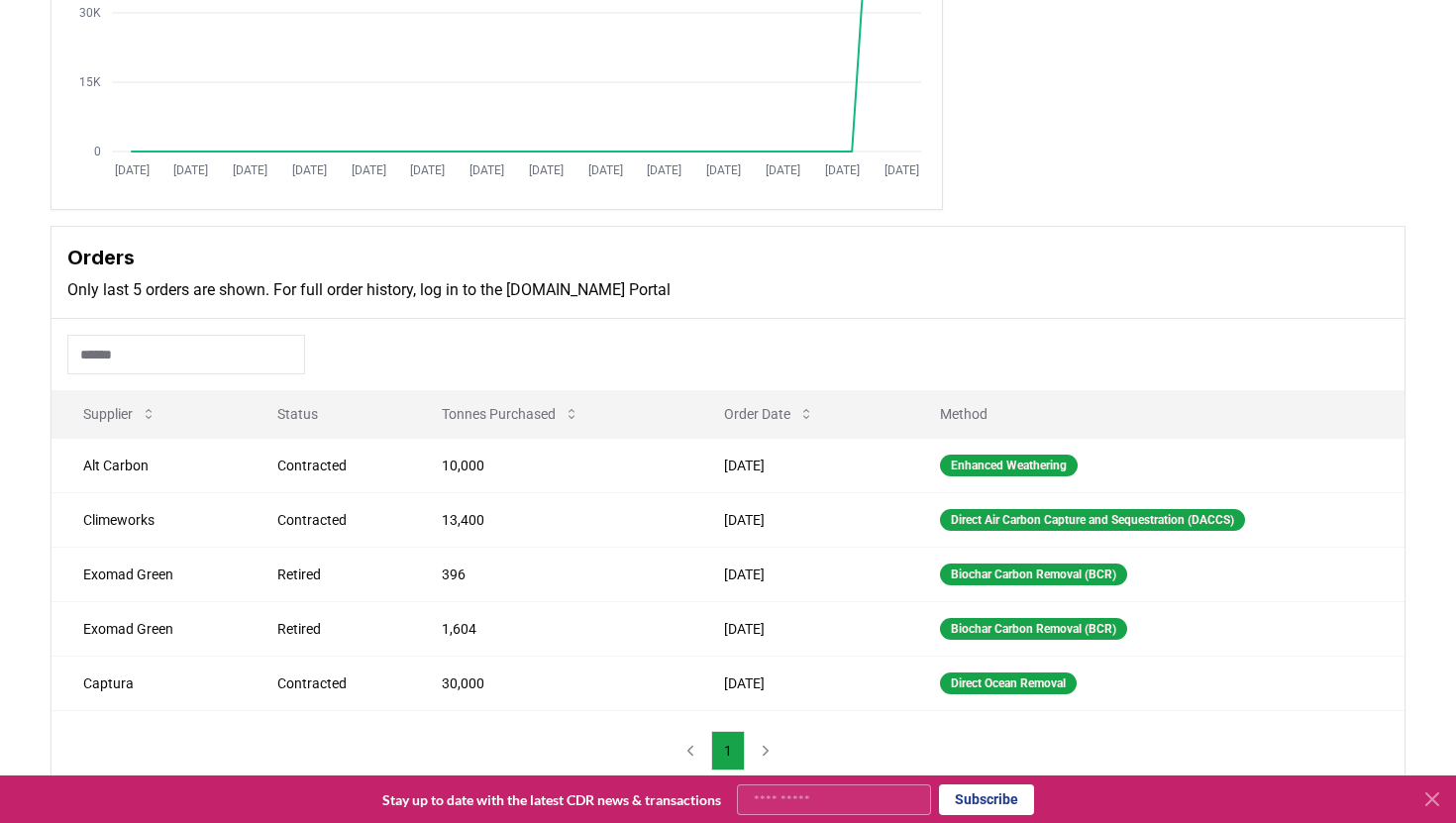 click on "Only last 5 orders are shown. For full order history, log in to the CDR.fyi Portal" at bounding box center (728, 290) 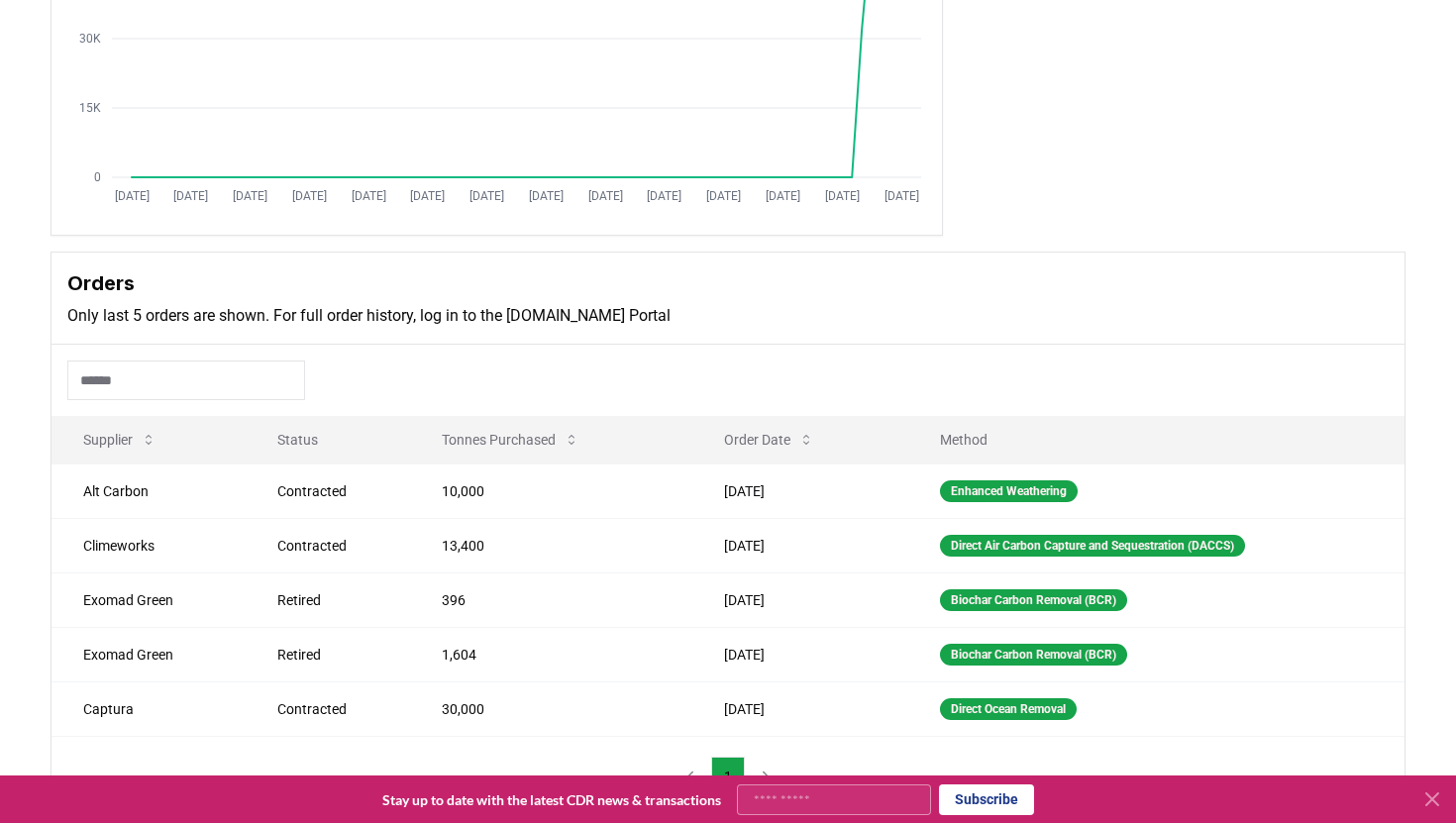 scroll, scrollTop: 348, scrollLeft: 0, axis: vertical 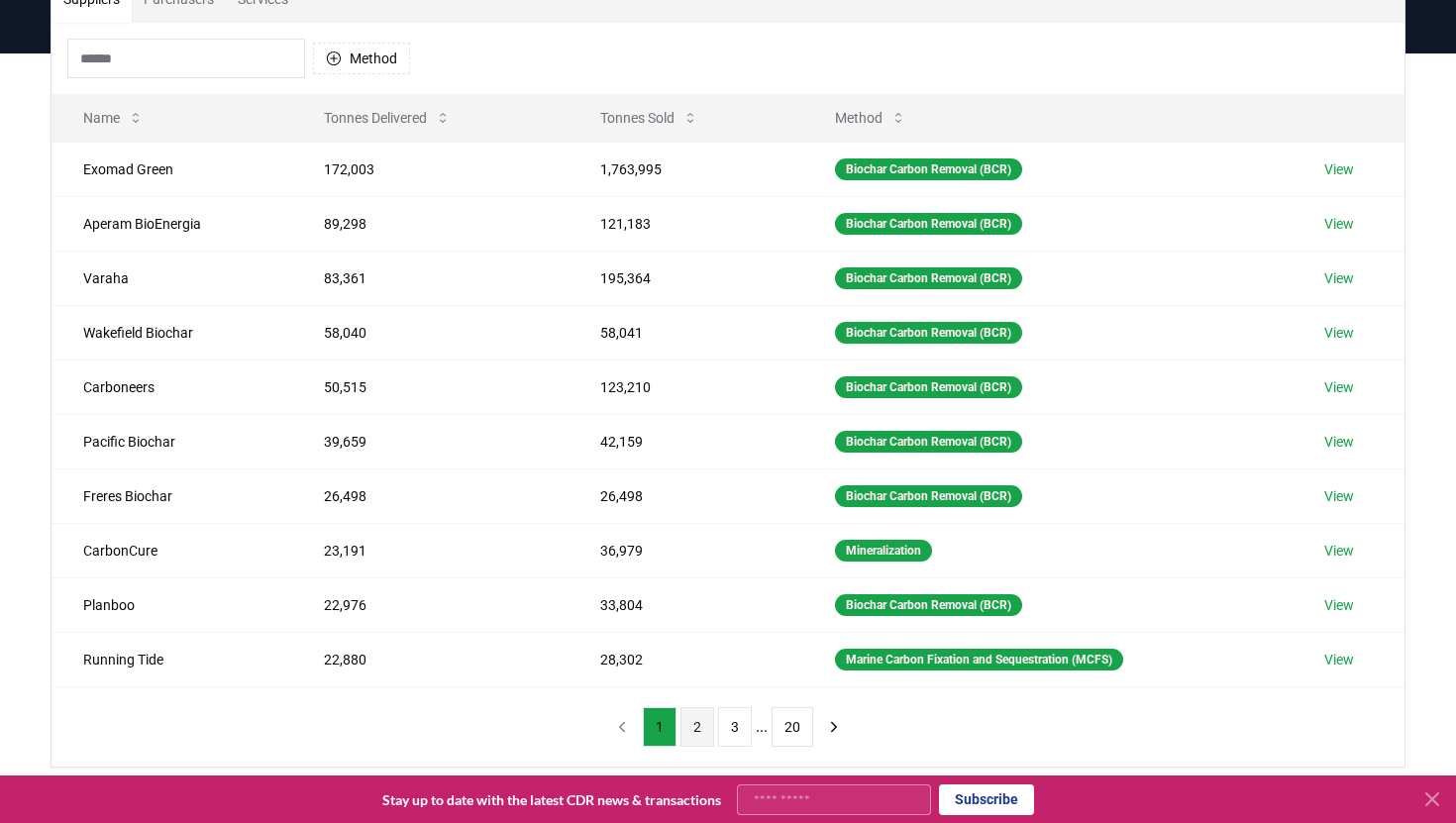 click on "2" at bounding box center (697, 727) 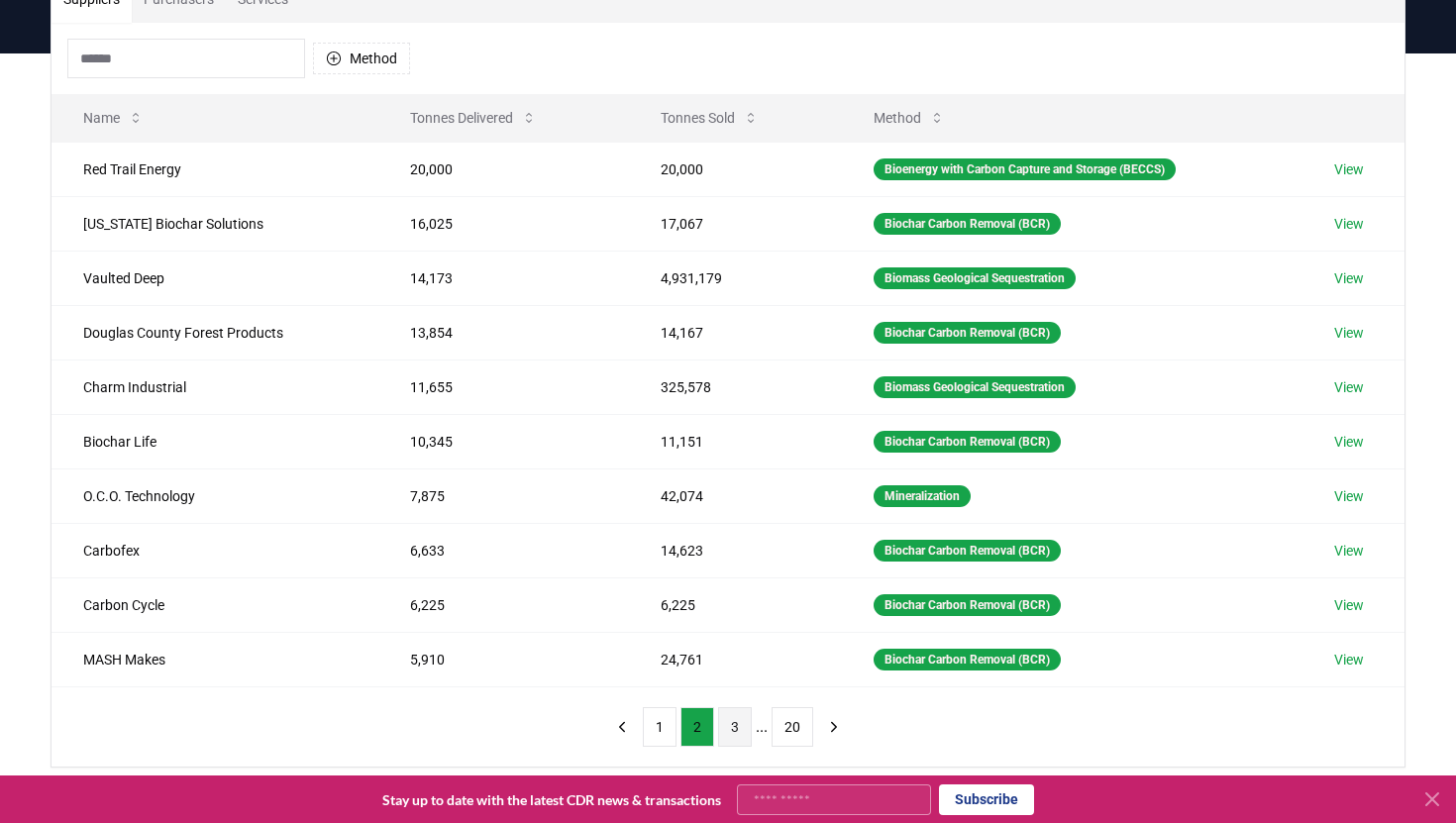 click on "3" at bounding box center [735, 727] 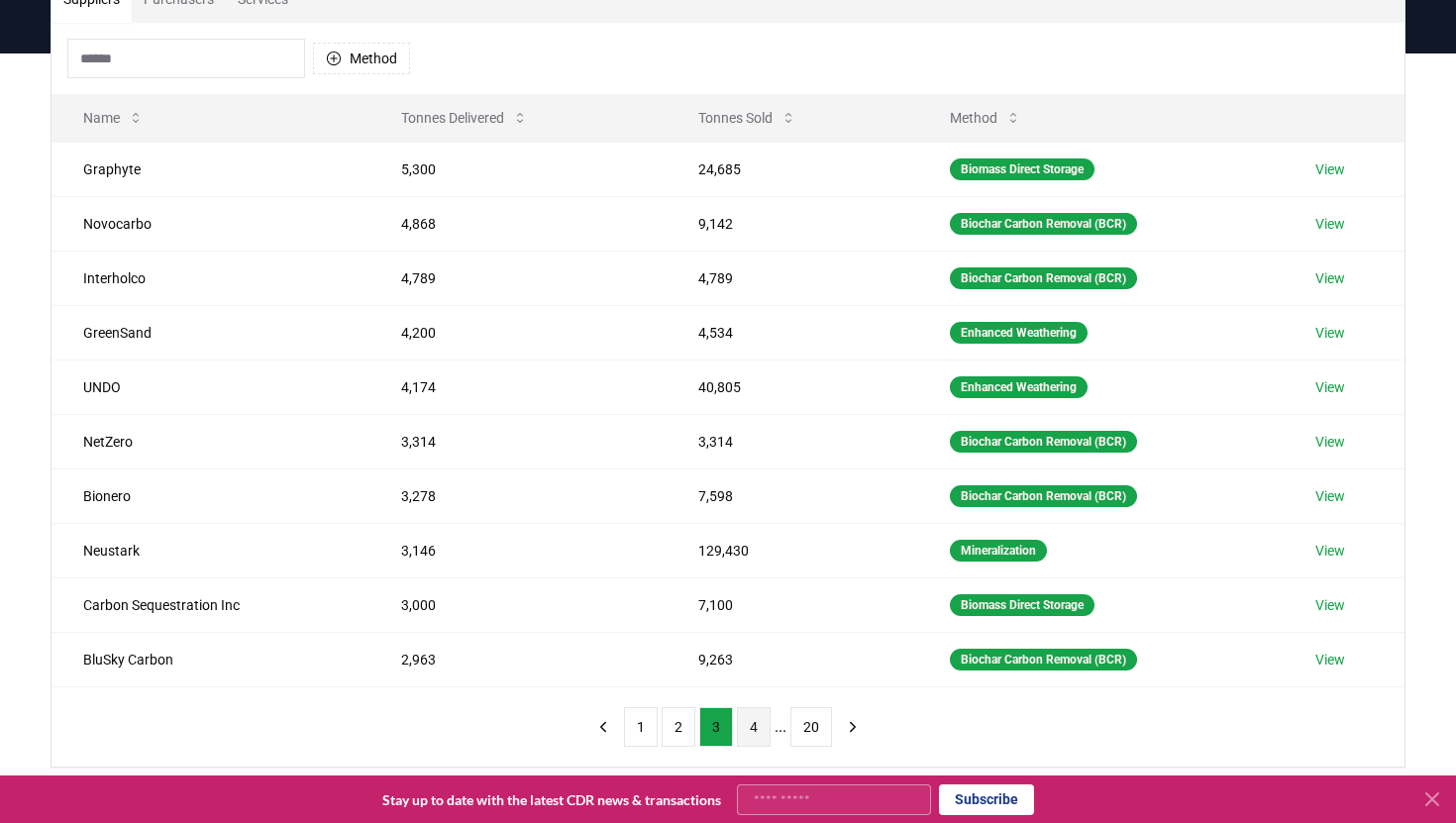 click on "4" at bounding box center (754, 727) 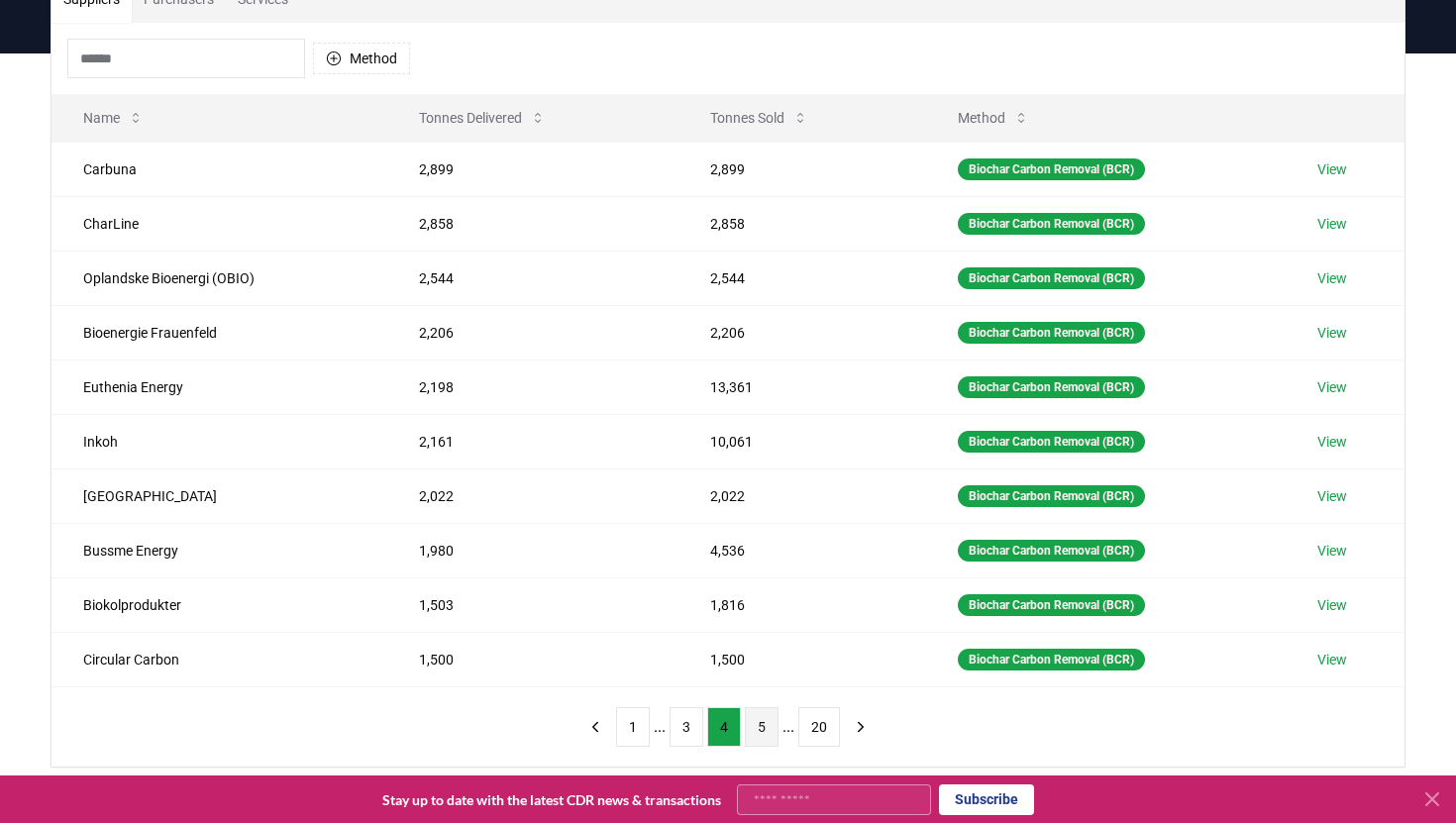 click on "5" at bounding box center [762, 727] 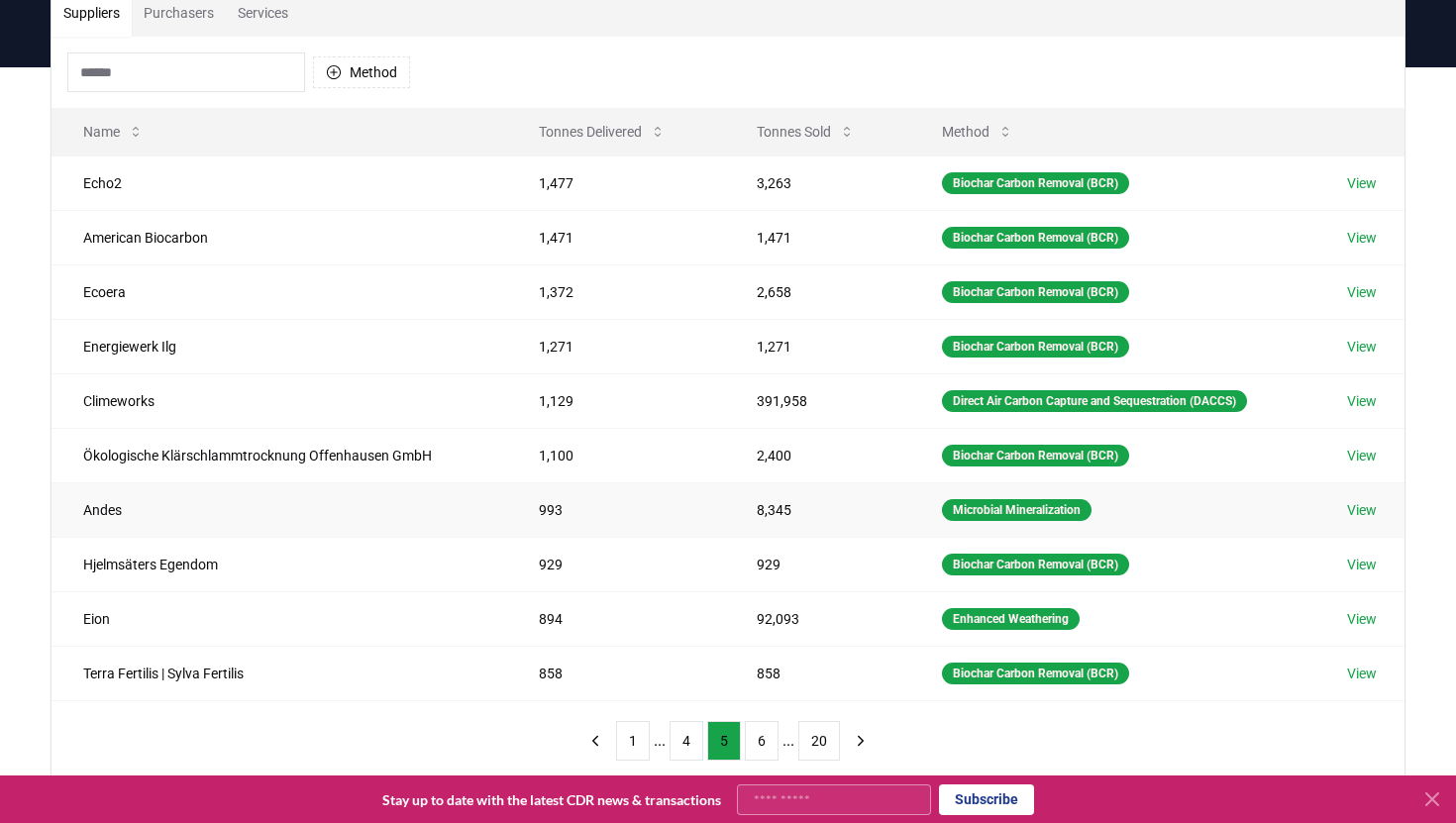 scroll, scrollTop: 18, scrollLeft: 0, axis: vertical 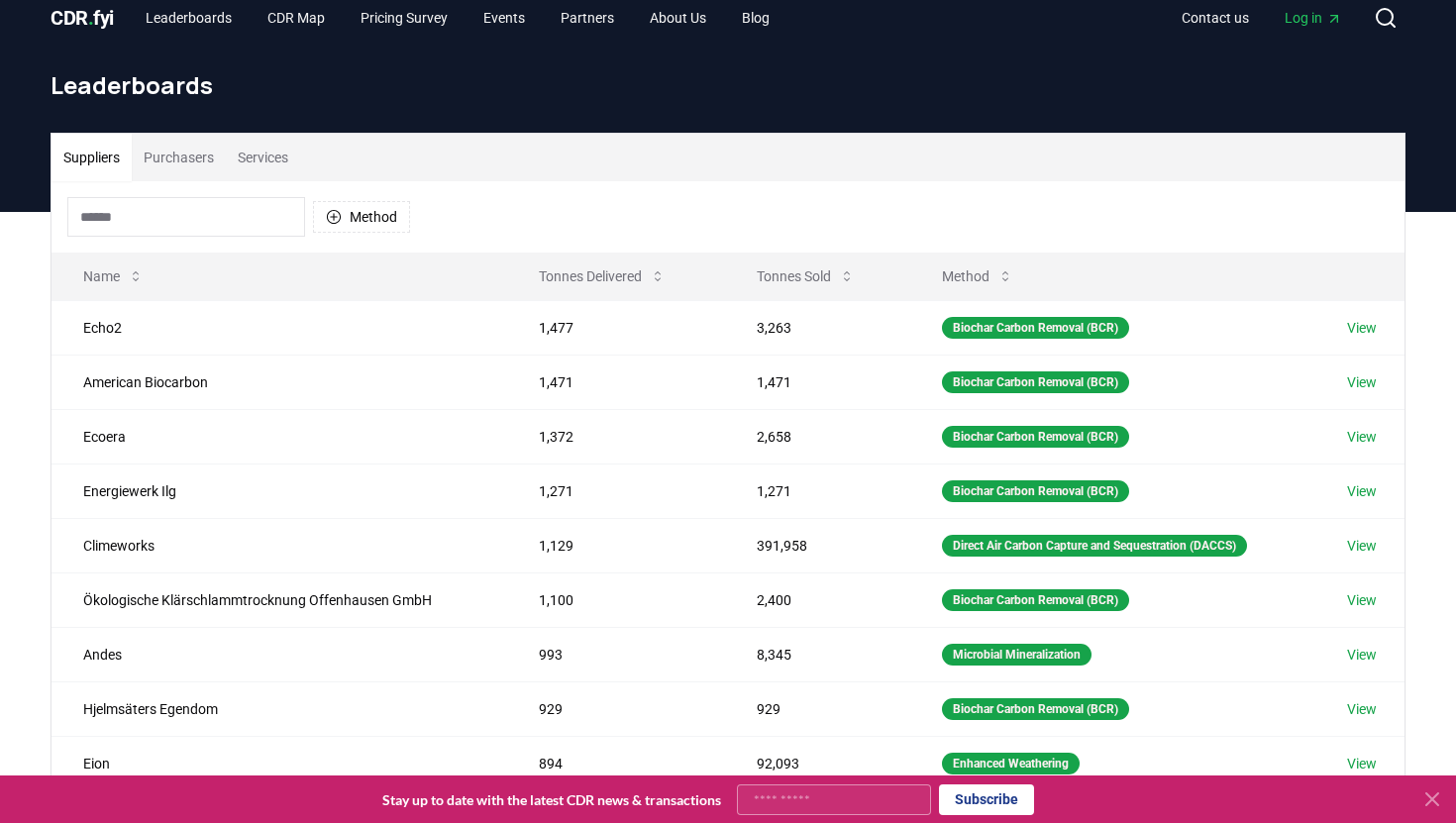 click on "Purchasers" at bounding box center (178, 157) 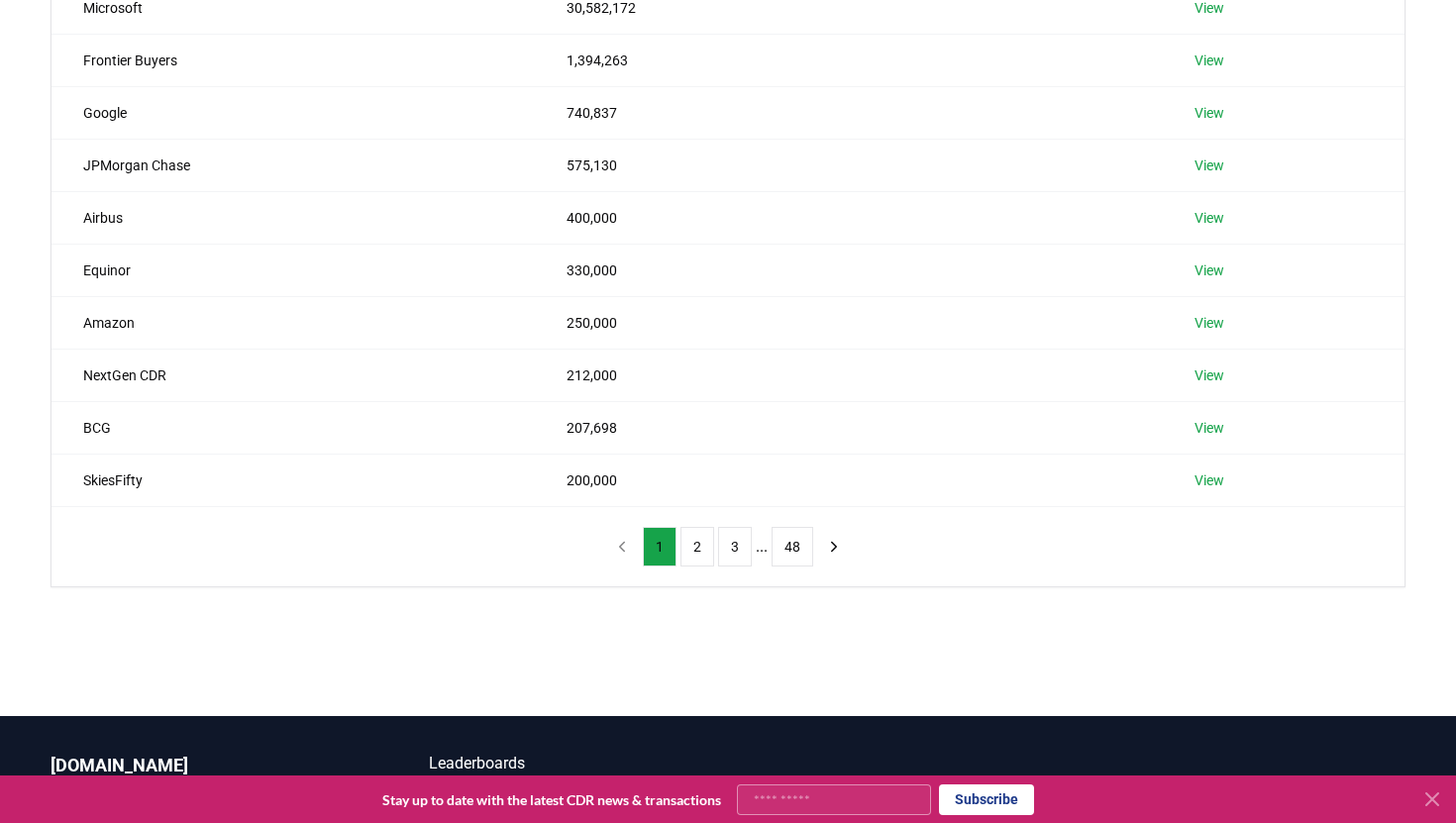 scroll, scrollTop: 462, scrollLeft: 0, axis: vertical 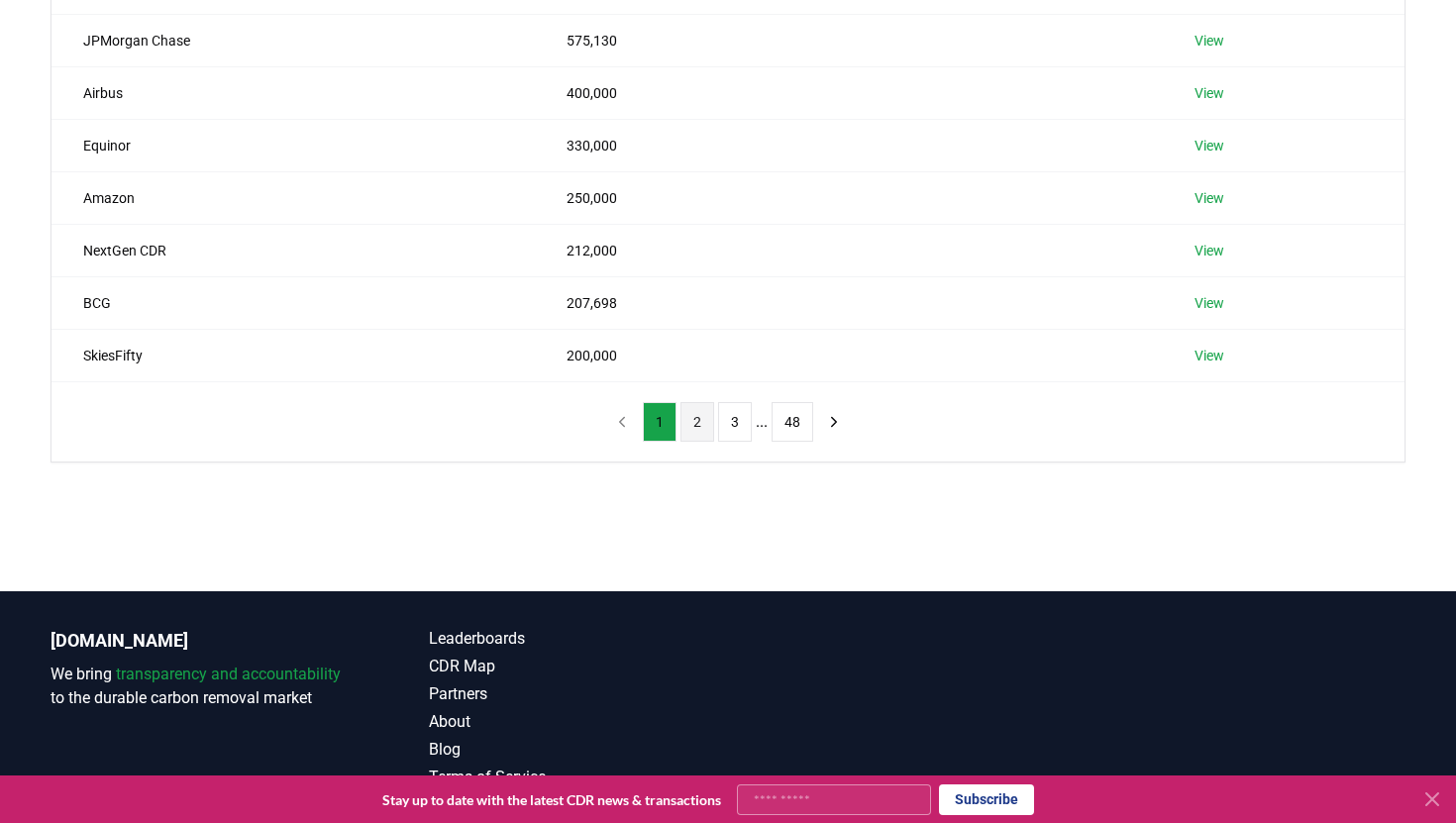 click on "2" at bounding box center [697, 422] 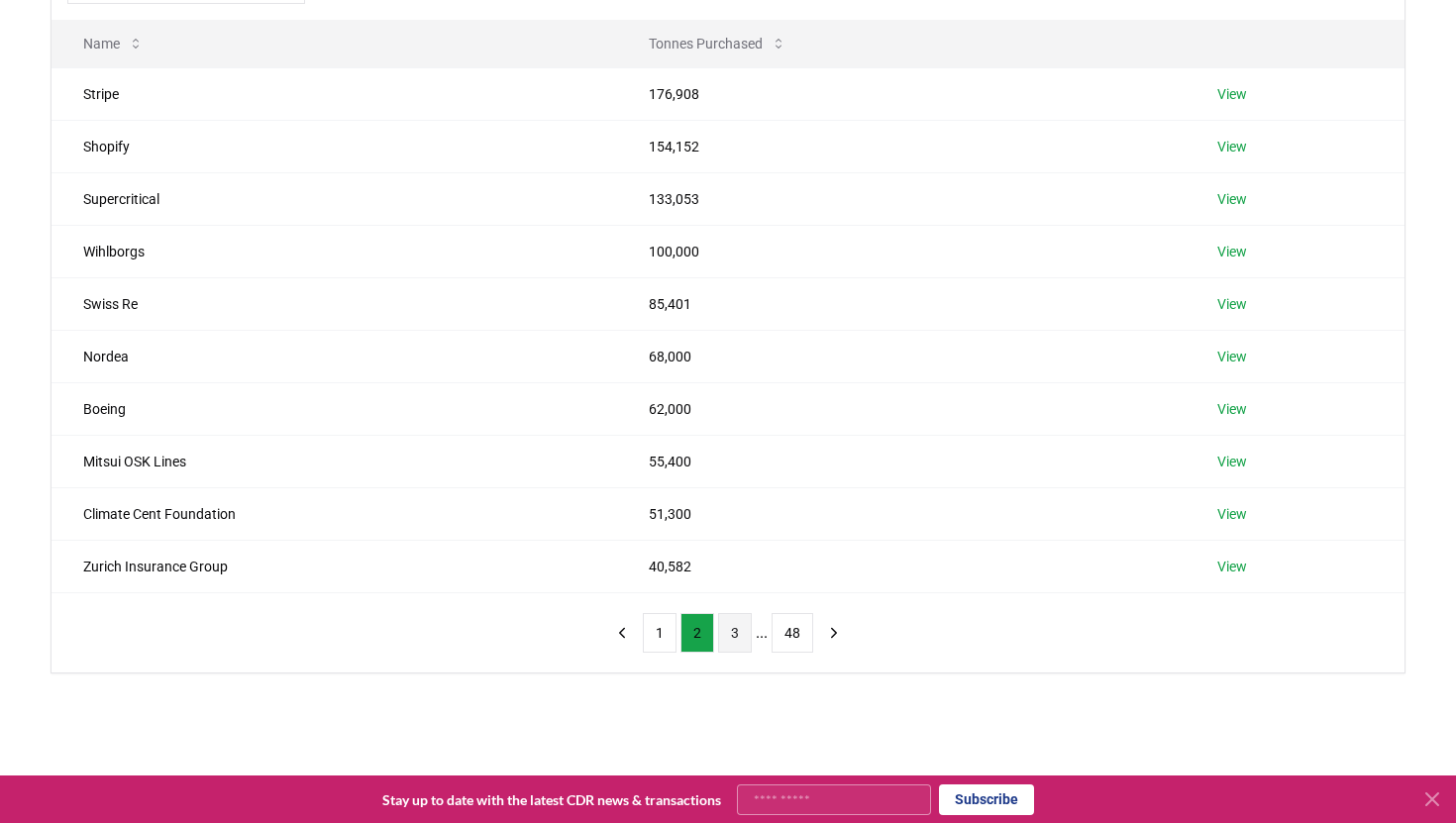 scroll, scrollTop: 198, scrollLeft: 0, axis: vertical 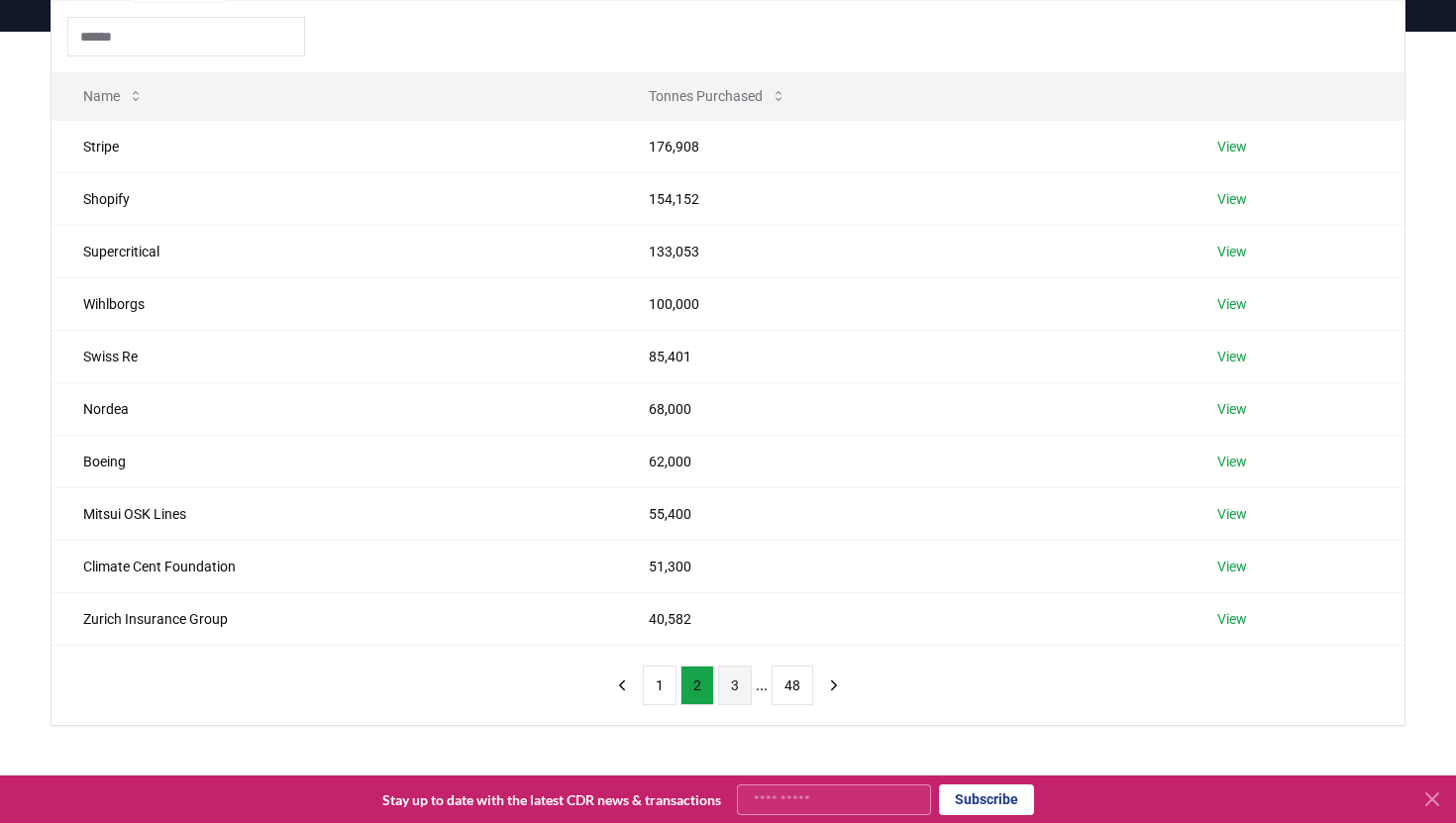 click on "3" at bounding box center (735, 685) 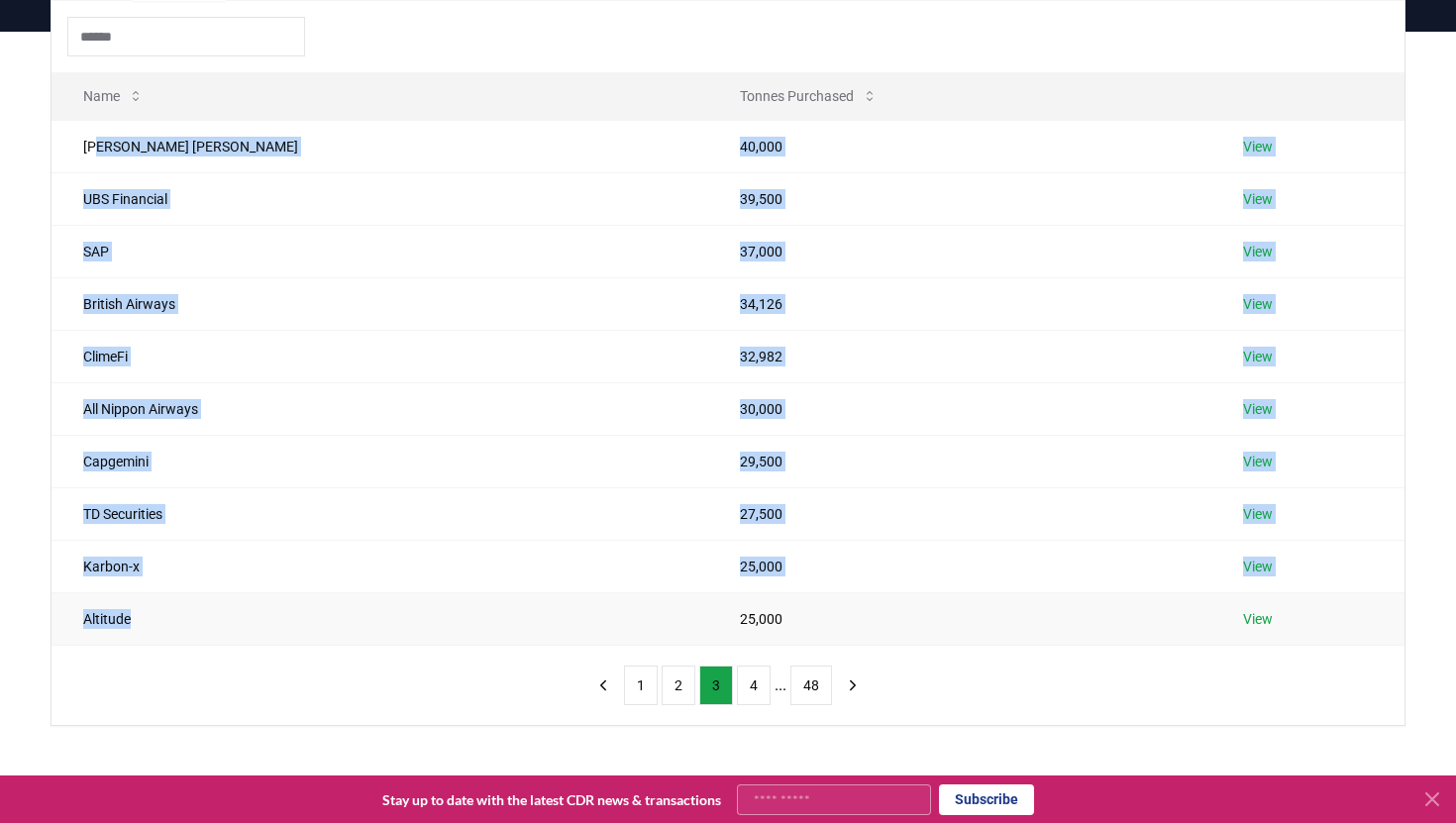 drag, startPoint x: 101, startPoint y: 144, endPoint x: 182, endPoint y: 607, distance: 470.03191 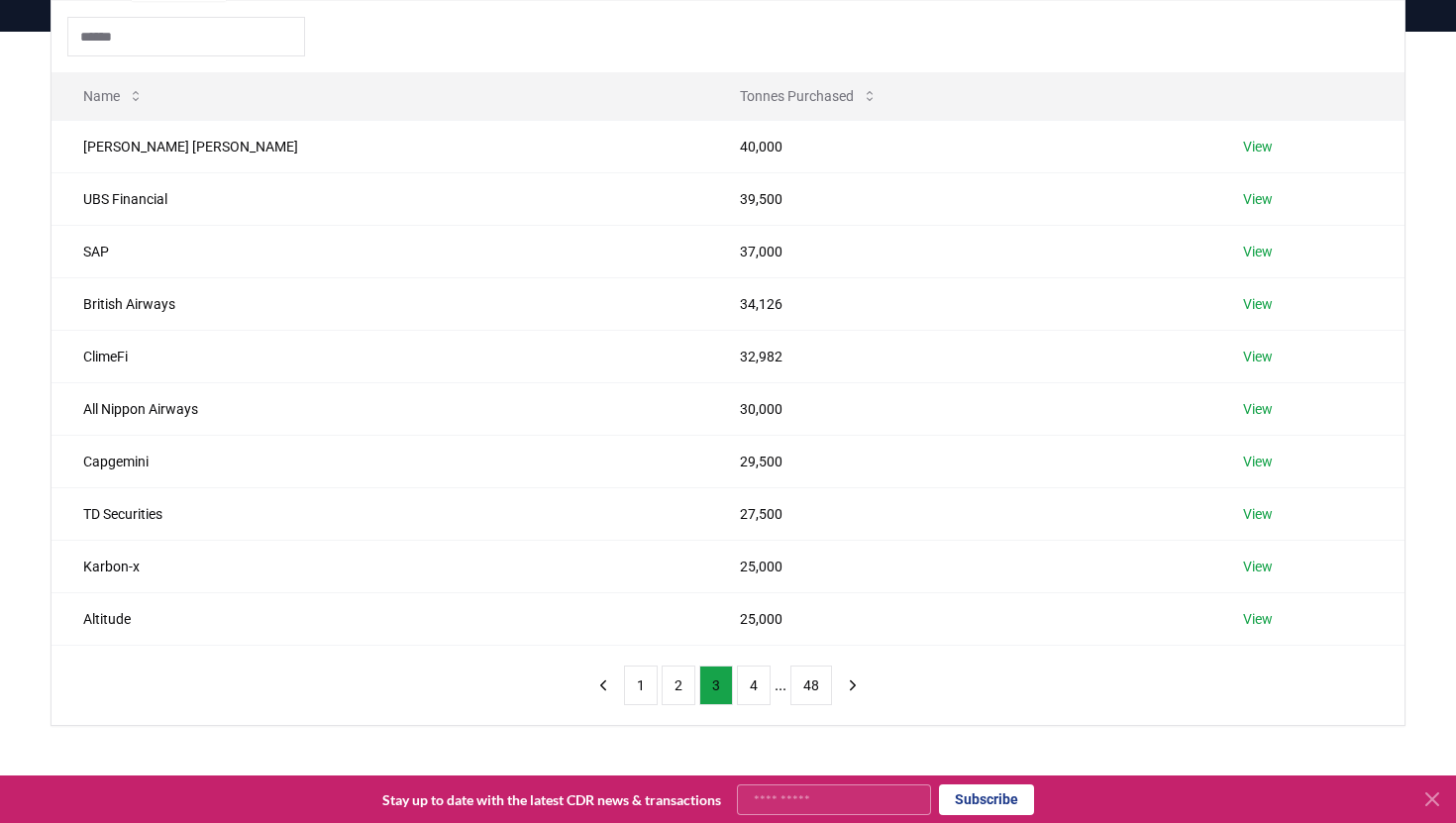 click on "Name Tonnes Purchased Morgan Stanley 40,000 View UBS Financial 39,500 View SAP 37,000 View British Airways 34,126 View ClimeFi 32,982 View All Nippon Airways 30,000 View Capgemini 29,500 View TD Securities 27,500 View Karbon-x 25,000 View Altitude 25,000 View 1 2 3 4 ... 48" at bounding box center (728, 362) 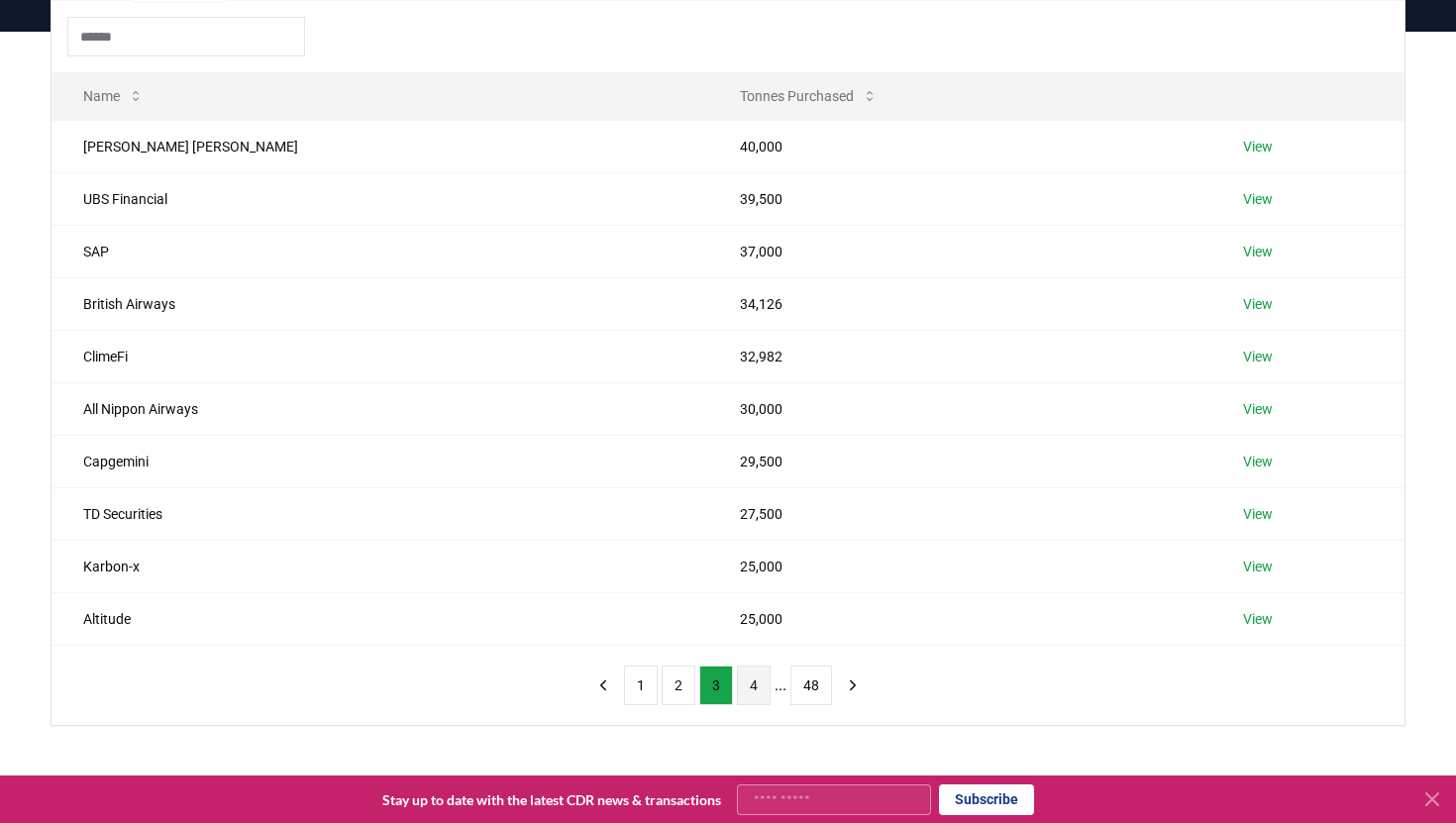 click on "4" at bounding box center (754, 685) 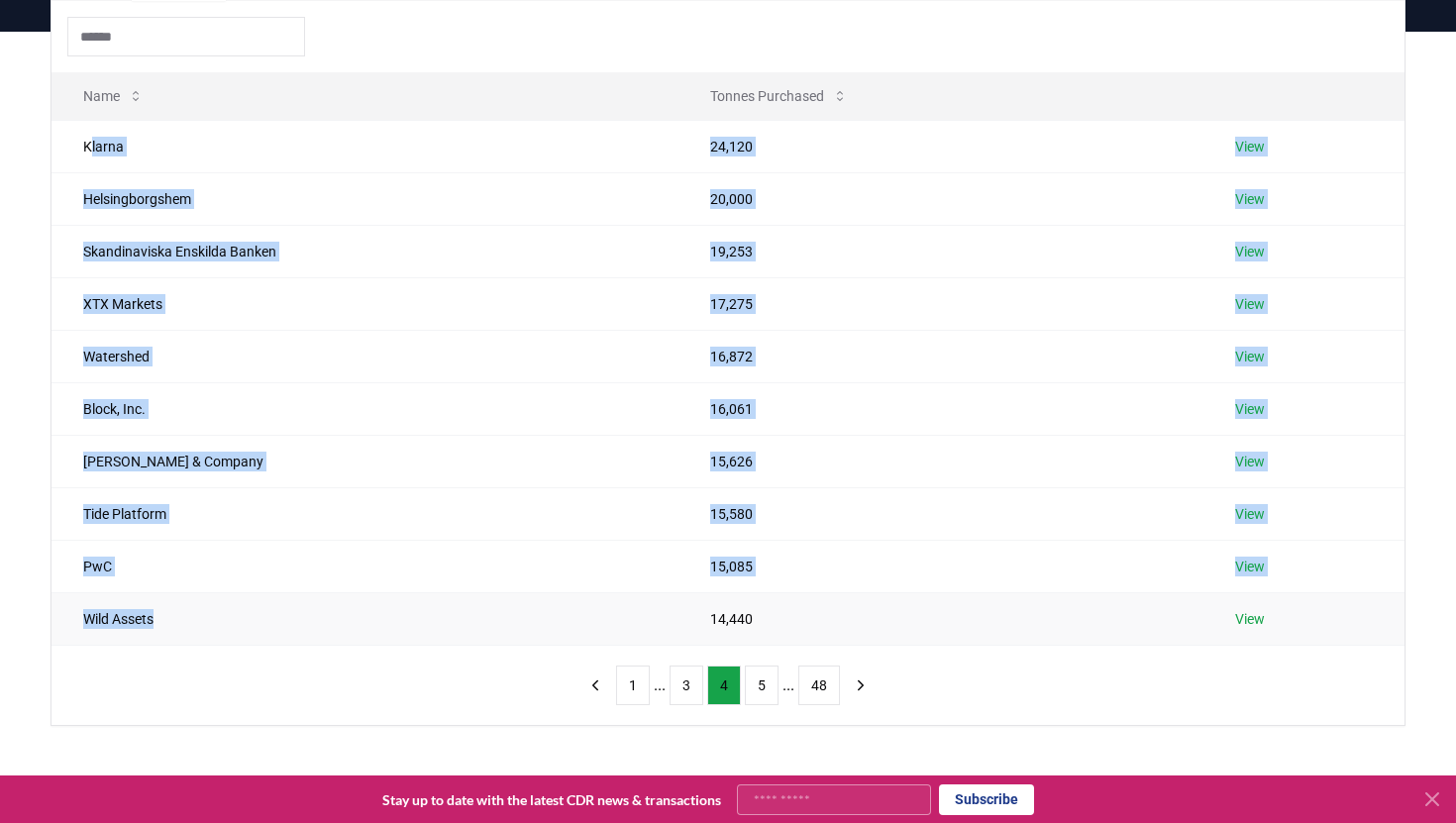 drag, startPoint x: 93, startPoint y: 150, endPoint x: 314, endPoint y: 632, distance: 530.2499 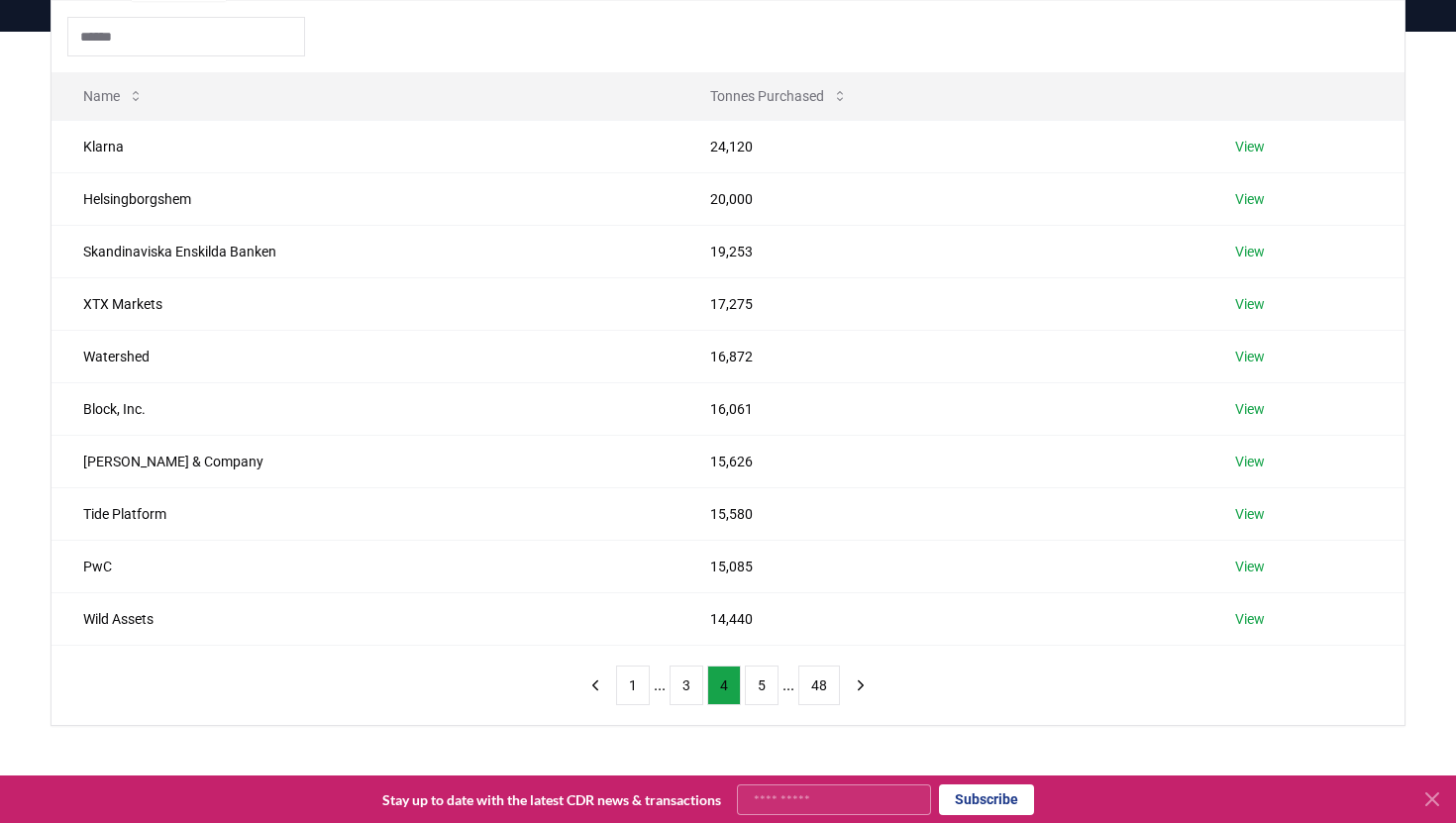 click on "Name Tonnes Purchased Klarna 24,120 View Helsingborgshem 20,000 View Skandinaviska Enskilda Banken 19,253 View XTX Markets 17,275 View Watershed 16,872 View Block, Inc. 16,061 View Bain & Company 15,626 View Tide Platform 15,580 View PwC 15,085 View Wild Assets 14,440 View 1 ... 3 4 5 ... 48" at bounding box center [728, 362] 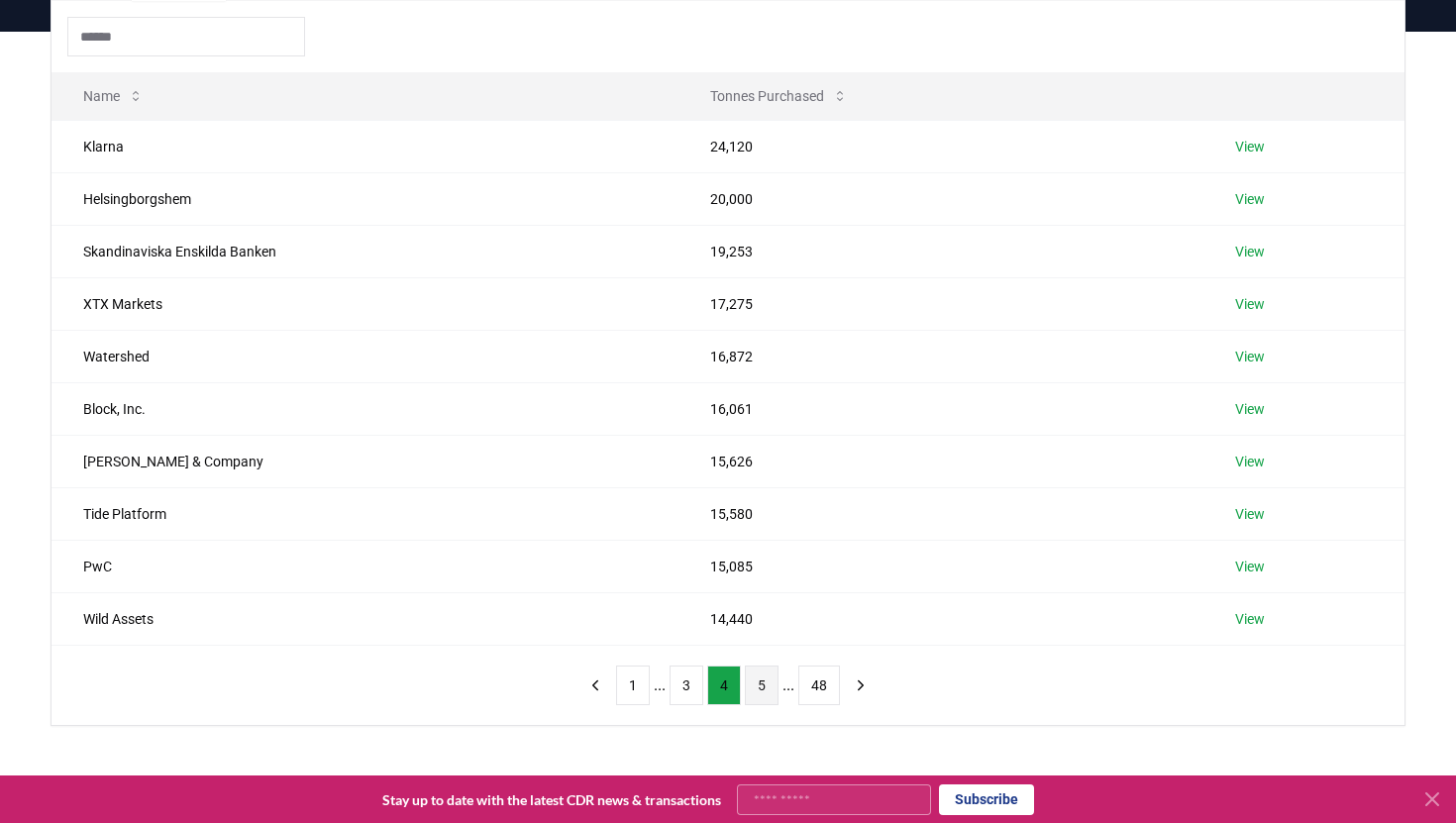 click on "5" at bounding box center [762, 685] 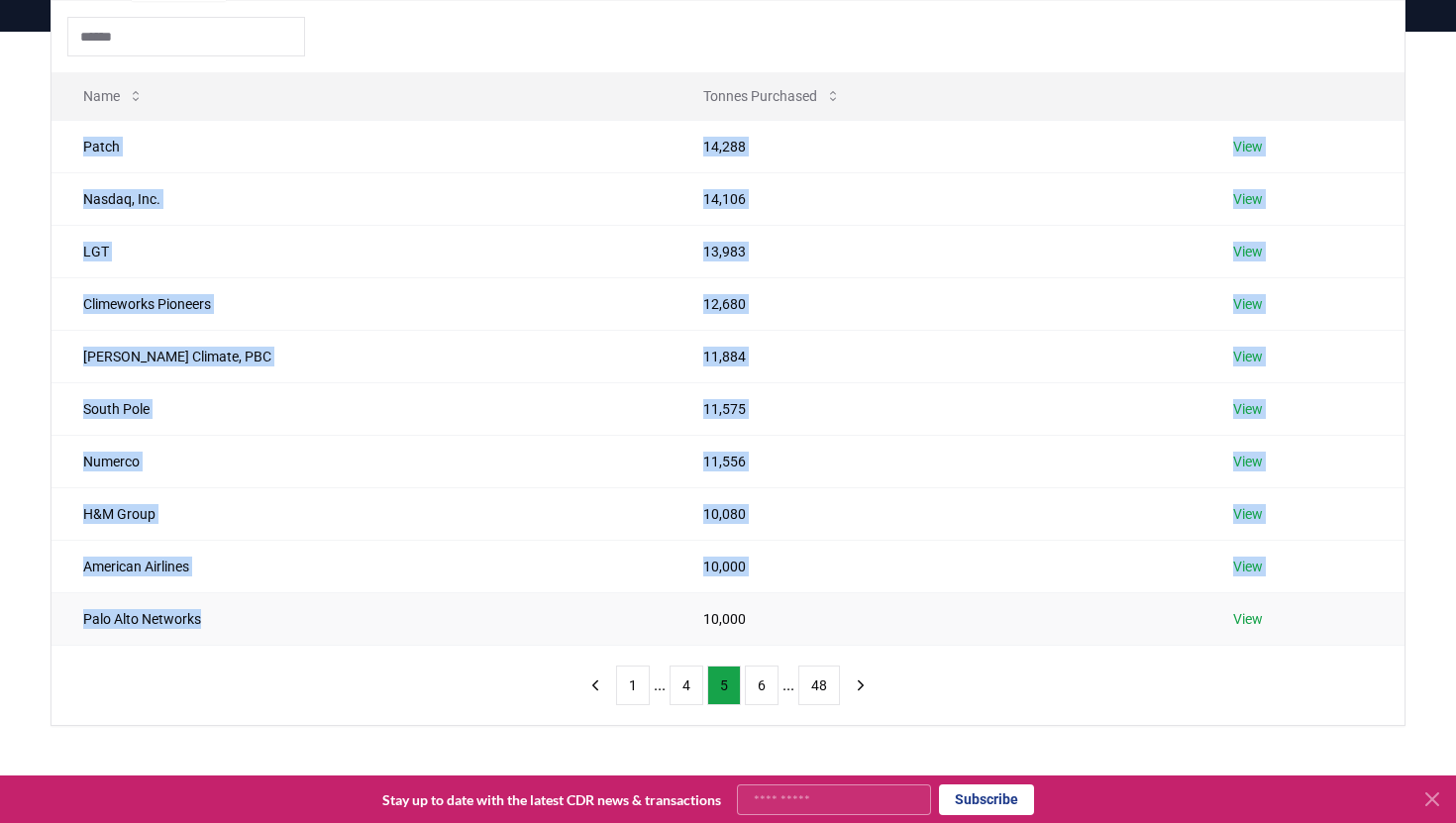 drag, startPoint x: 70, startPoint y: 137, endPoint x: 224, endPoint y: 626, distance: 512.6763 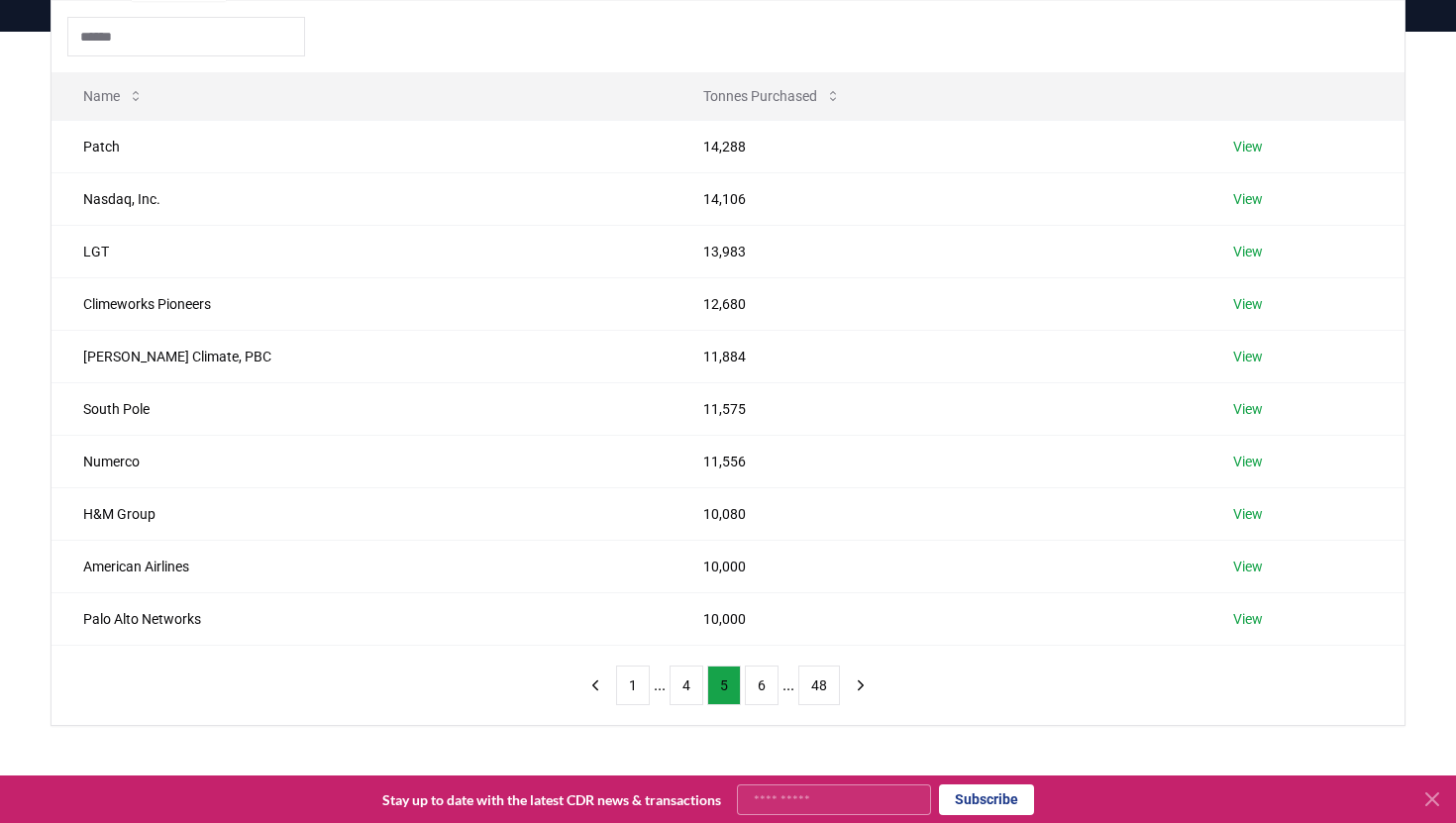 click on "Name Tonnes Purchased Patch 14,288 View Nasdaq, Inc. 14,106 View LGT 13,983 View Climeworks Pioneers 12,680 View Wren Climate, PBC 11,884 View South Pole 11,575 View Numerco 11,556 View H&M Group 10,080 View American Airlines 10,000 View Palo Alto Networks 10,000 View 1 ... 4 5 6 ... 48" at bounding box center (728, 362) 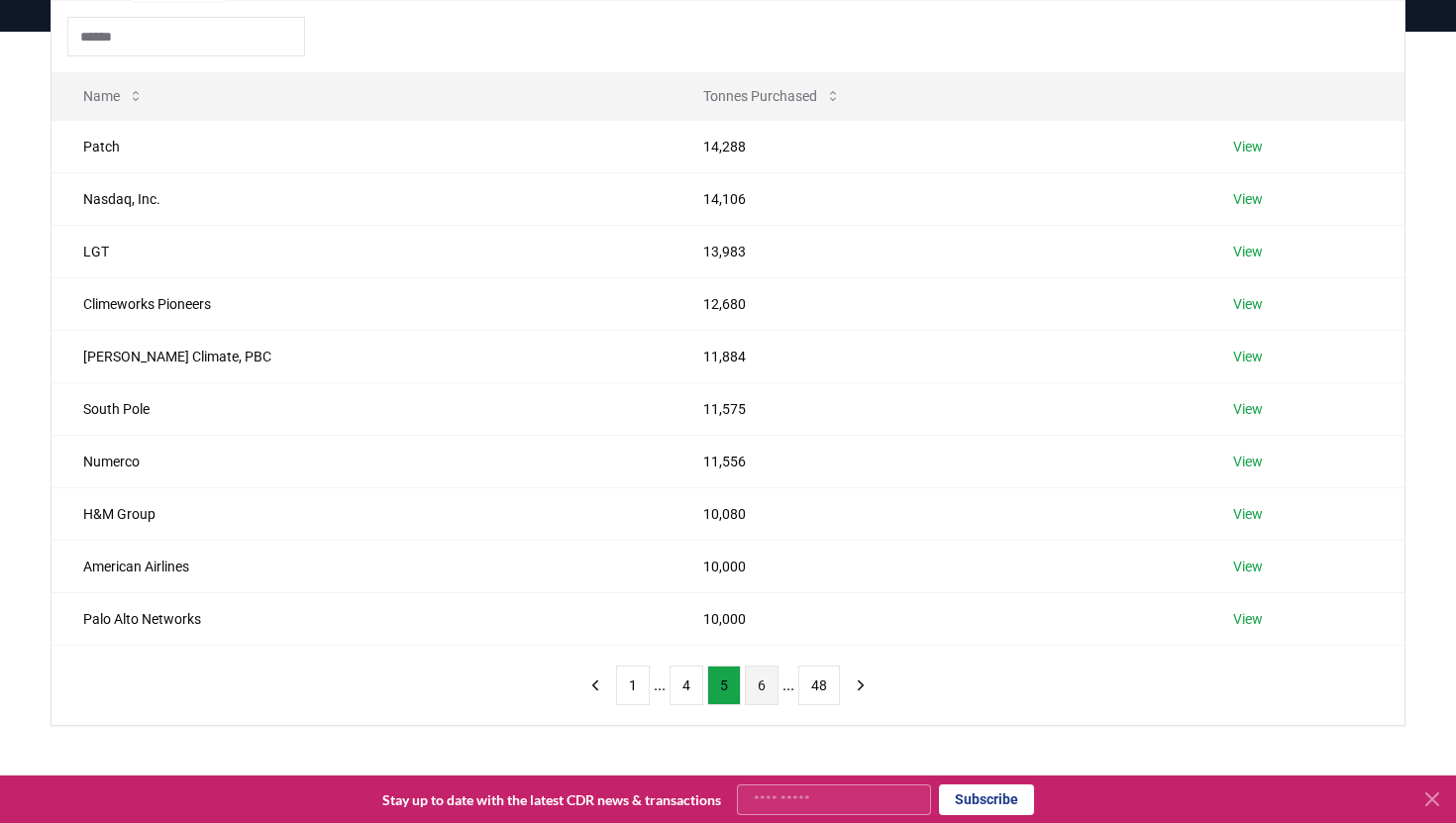 click on "6" at bounding box center (762, 685) 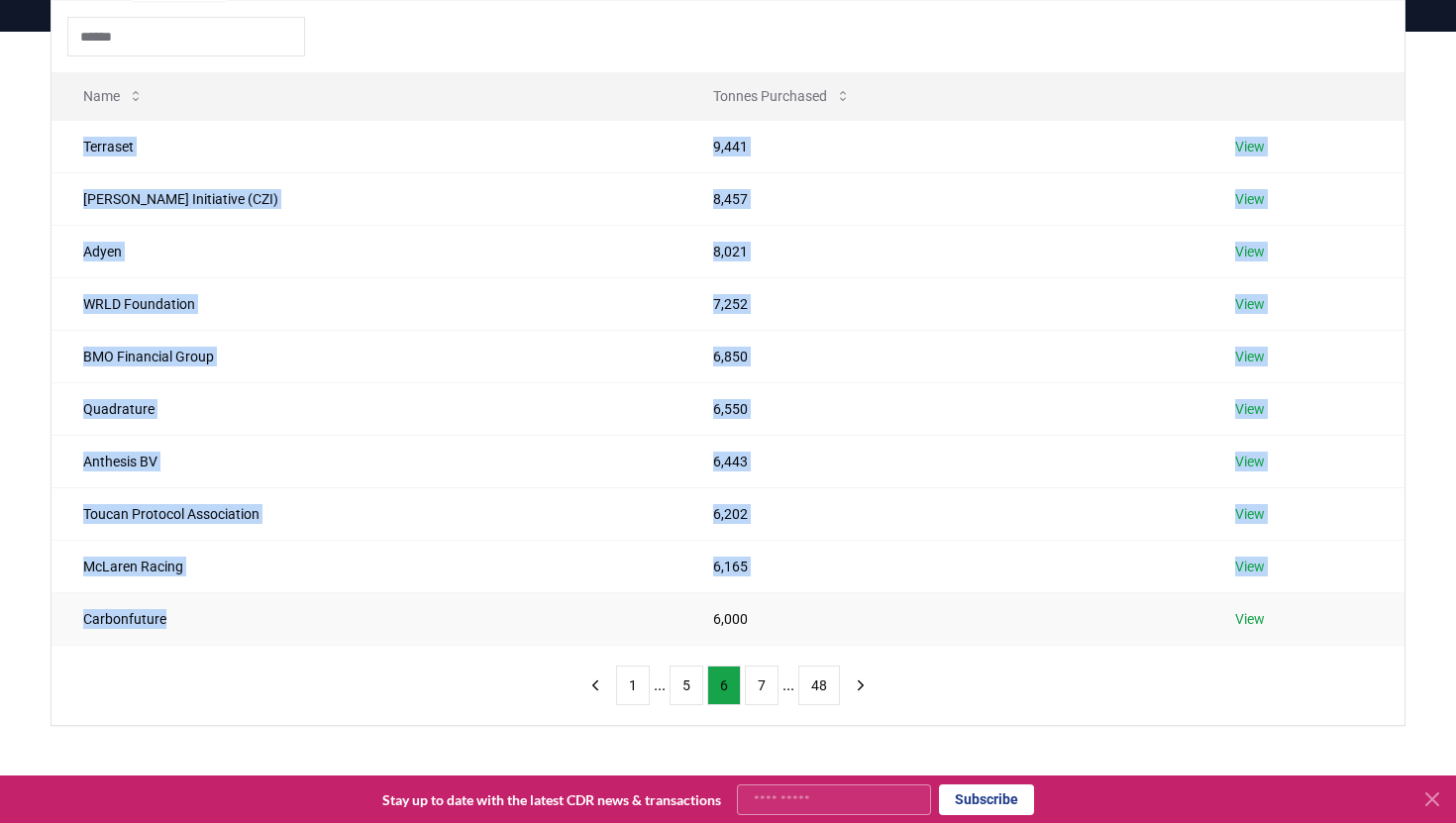 drag, startPoint x: 85, startPoint y: 147, endPoint x: 294, endPoint y: 615, distance: 512.5476 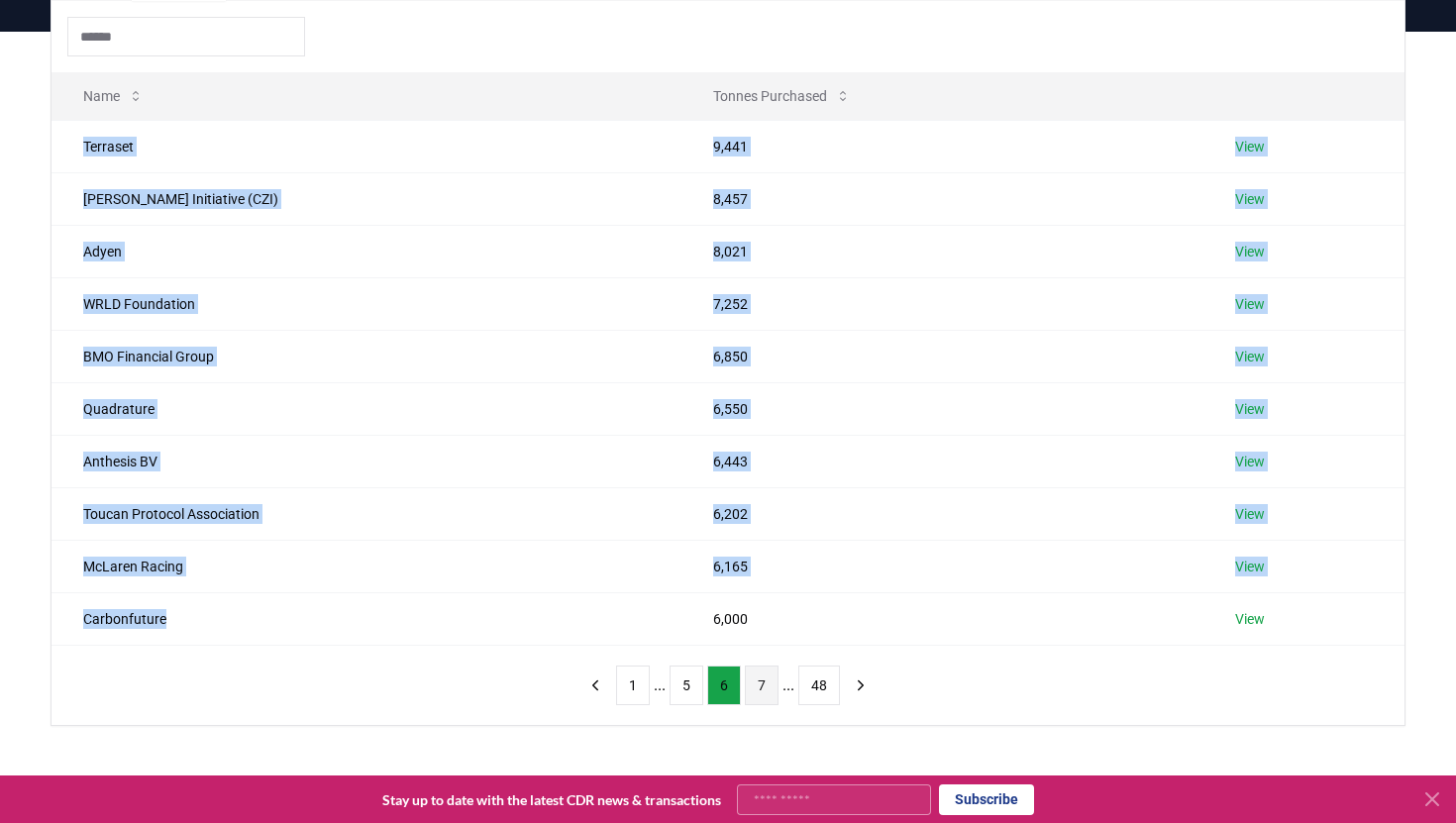 click on "7" at bounding box center [762, 685] 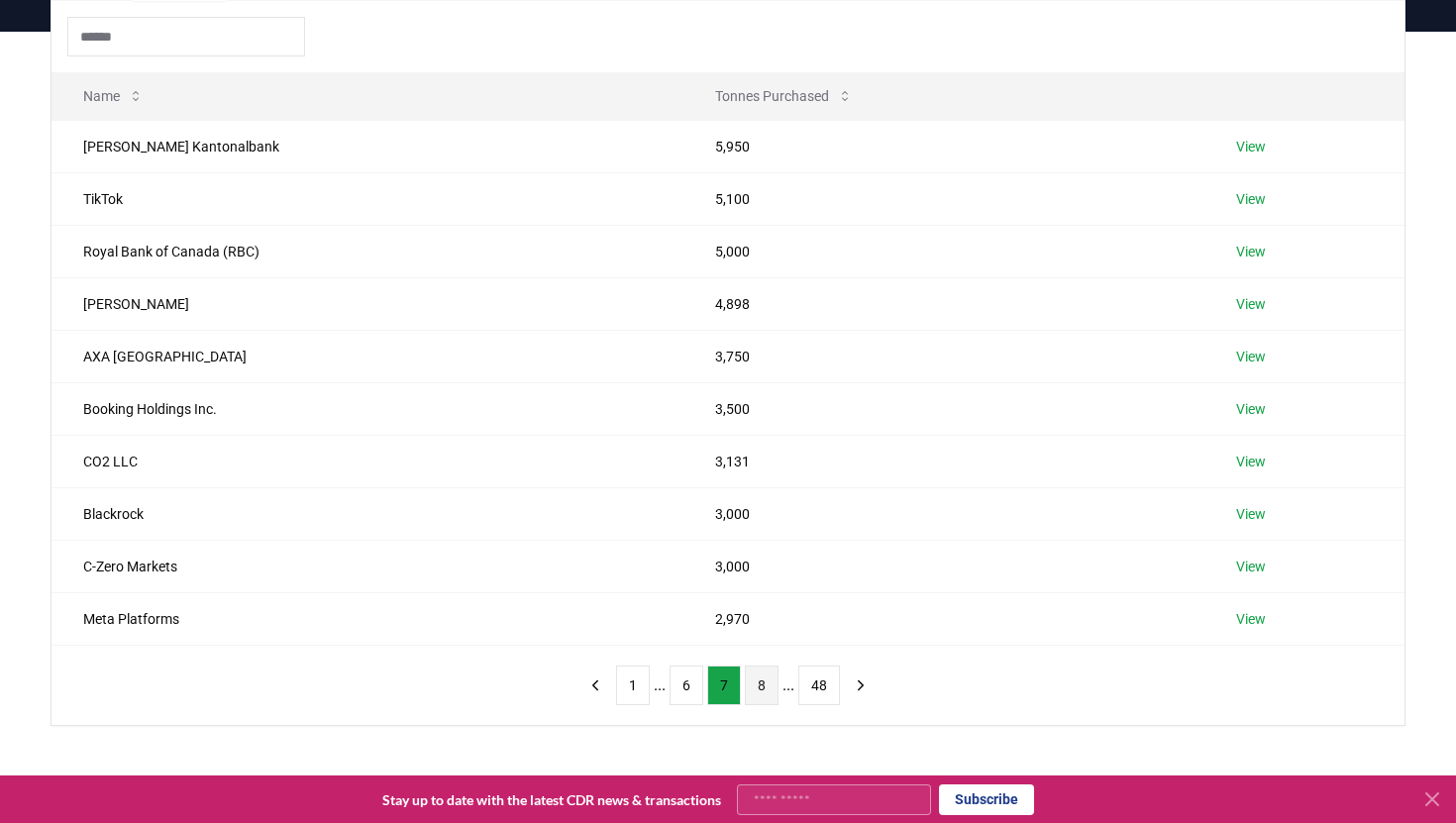 click on "8" at bounding box center [762, 685] 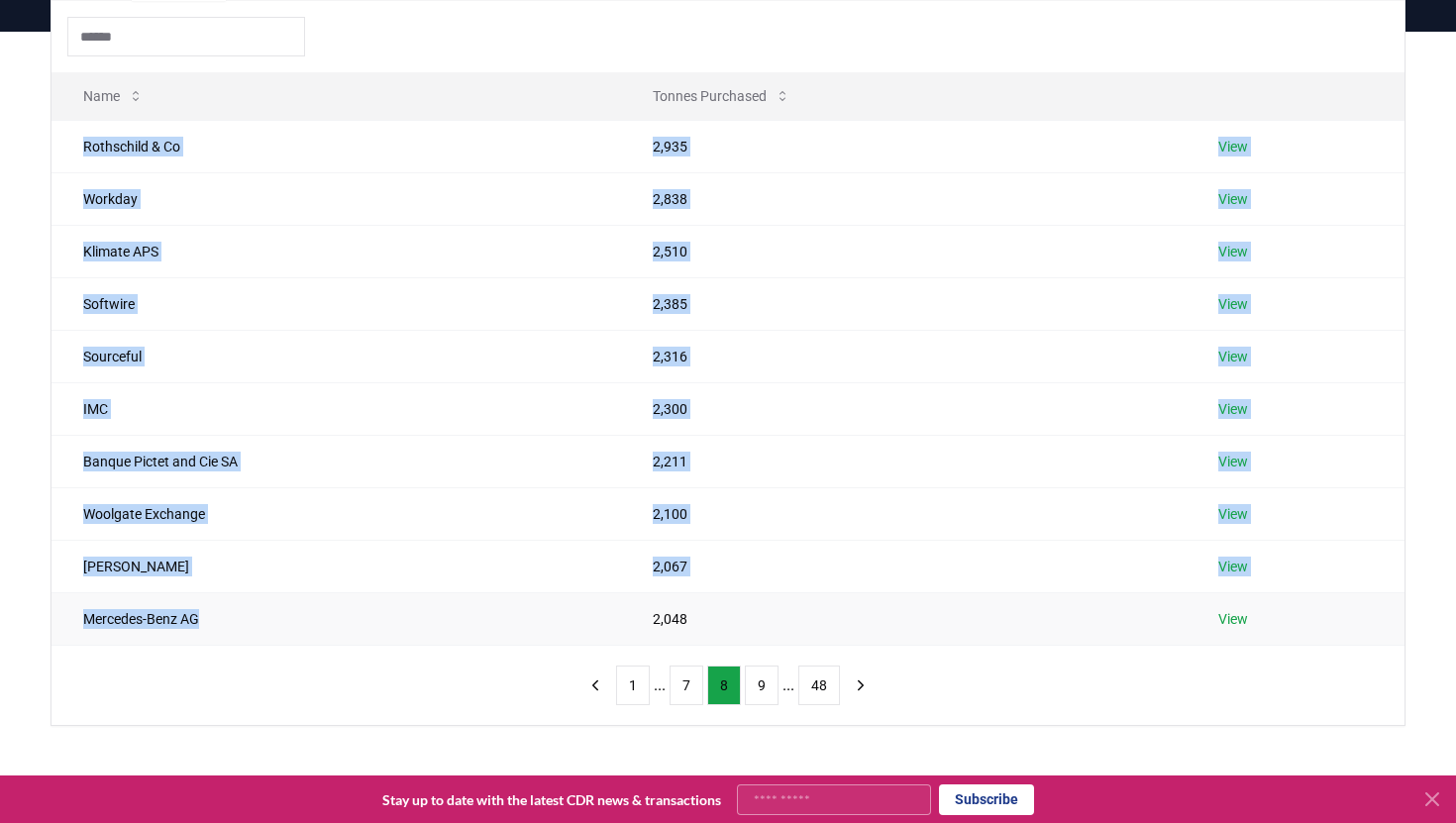 drag, startPoint x: 80, startPoint y: 145, endPoint x: 195, endPoint y: 630, distance: 498.44759 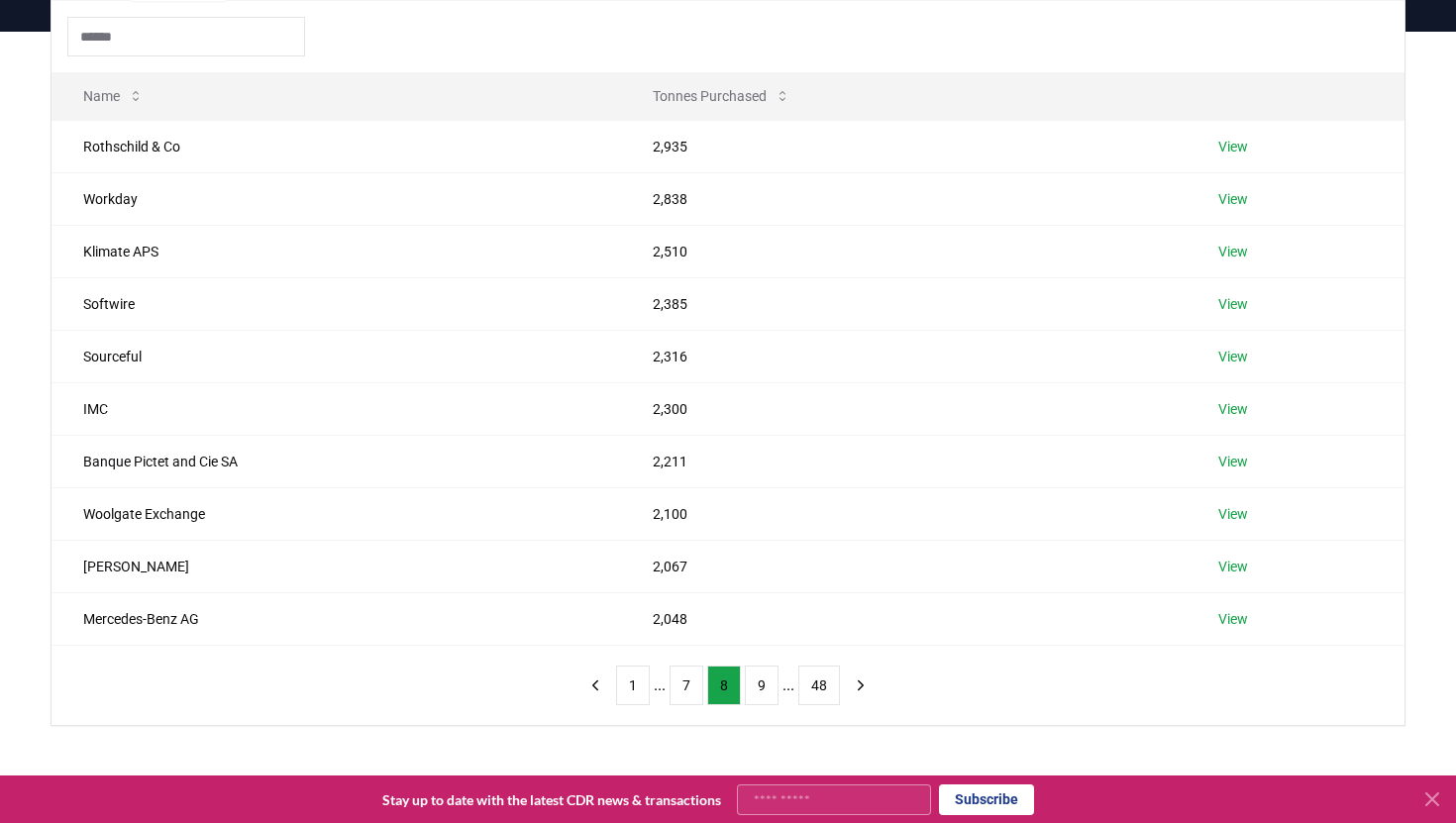 click on "Name Tonnes Purchased Rothschild & Co 2,935 View Workday 2,838 View Klimate APS 2,510 View Softwire 2,385 View Sourceful 2,316 View IMC 2,300 View Banque Pictet and Cie SA 2,211 View Woolgate Exchange 2,100 View Oliver Wyman 2,067 View Mercedes-Benz AG 2,048 View 1 ... 7 8 9 ... 48" at bounding box center [728, 362] 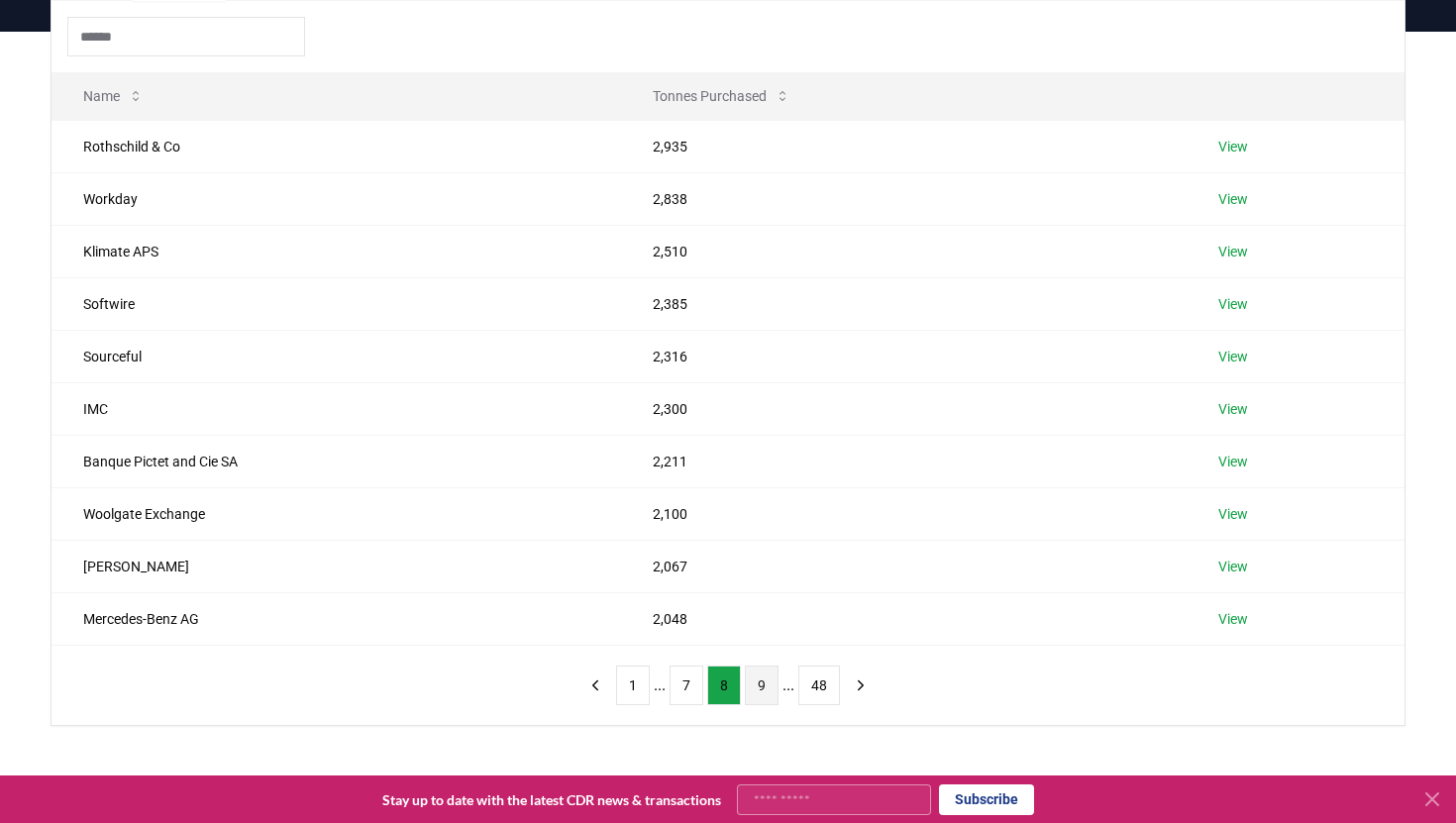 click on "9" at bounding box center (762, 685) 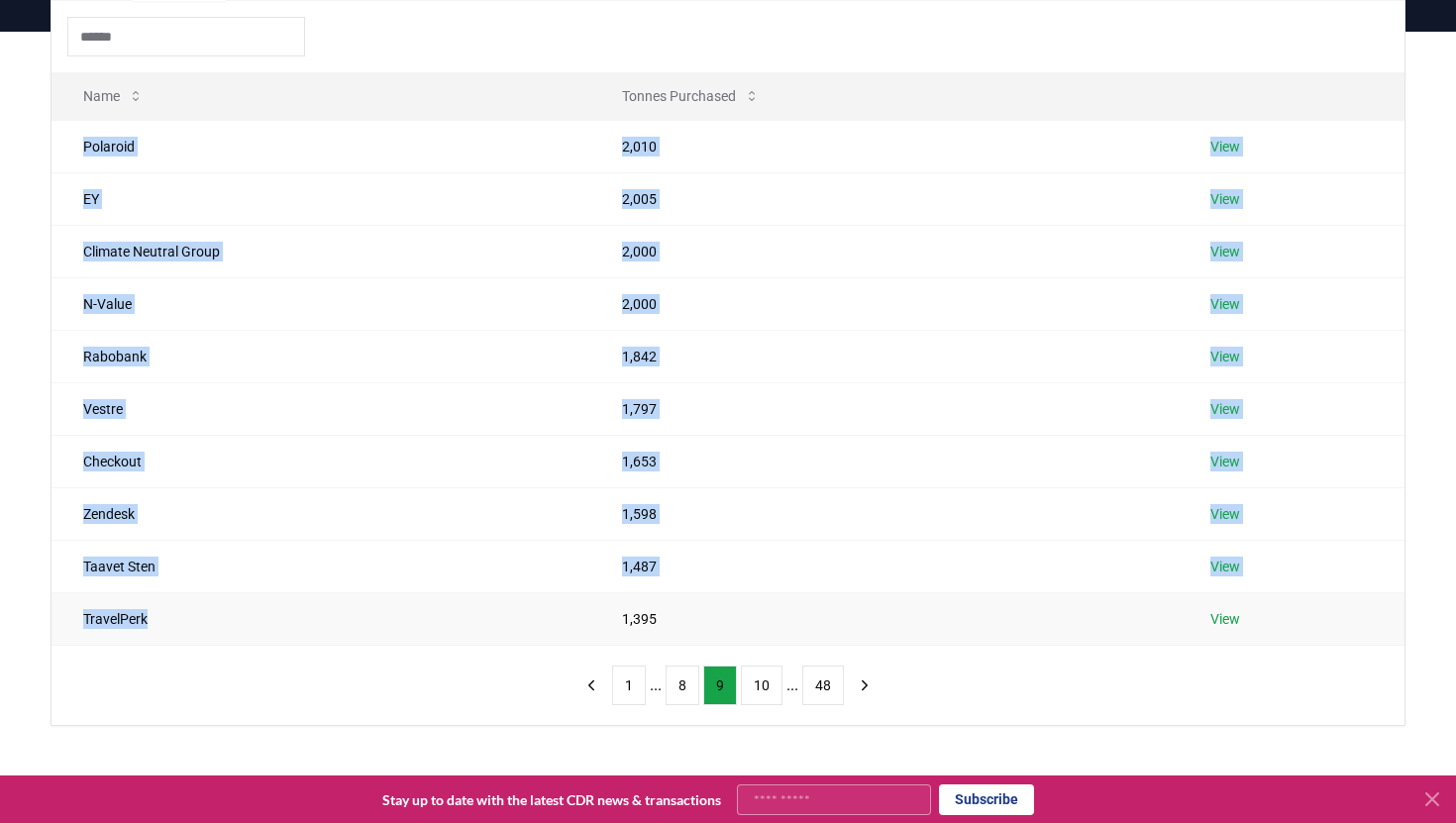 drag, startPoint x: 86, startPoint y: 141, endPoint x: 171, endPoint y: 628, distance: 494.36222 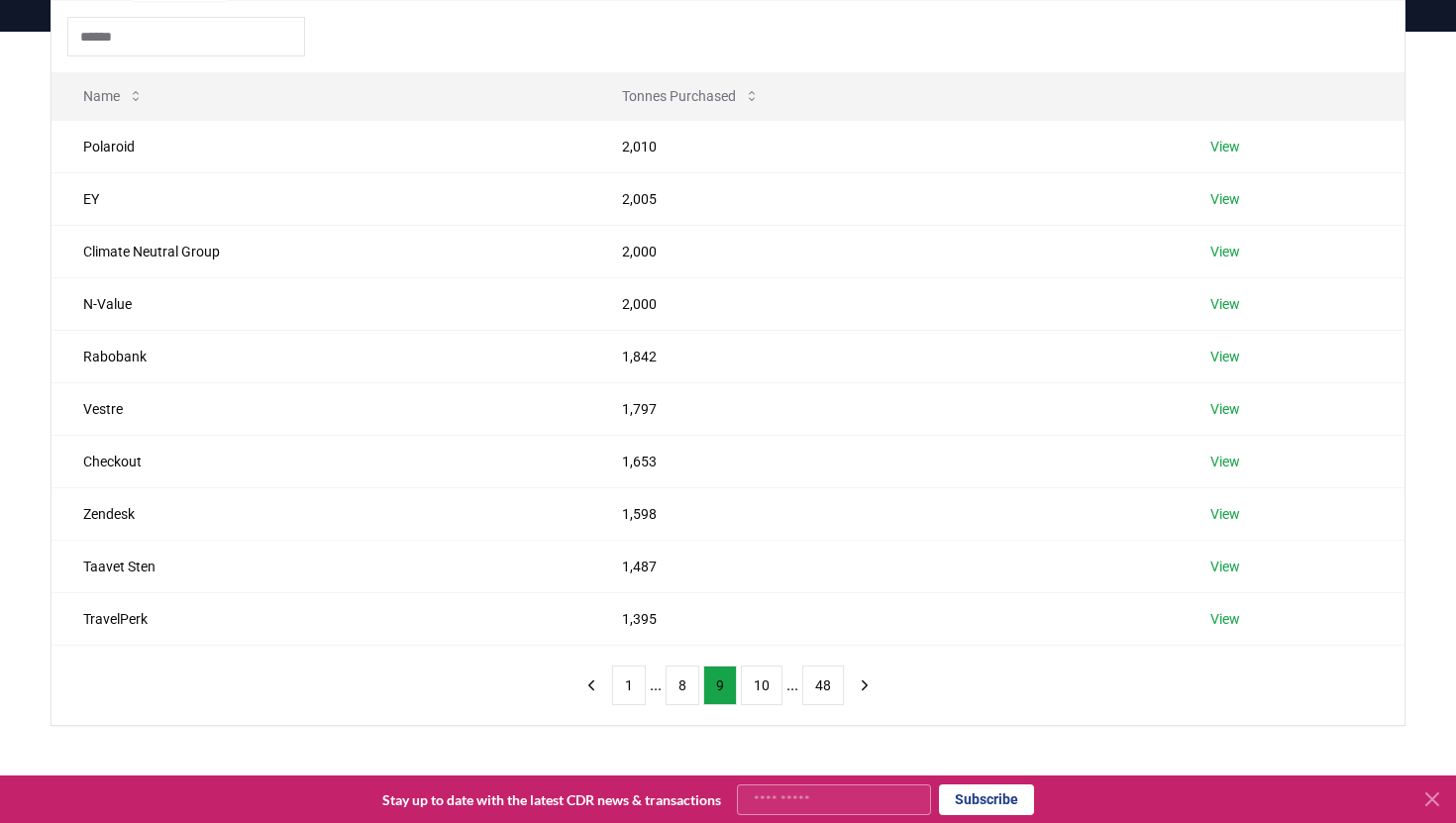 click on "Name Tonnes Purchased Polaroid 2,010 View EY 2,005 View Climate Neutral Group 2,000 View N-Value 2,000 View Rabobank 1,842 View Vestre 1,797 View Checkout 1,653 View Zendesk 1,598 View Taavet Sten 1,487 View TravelPerk 1,395 View 1 ... 8 9 10 ... 48" at bounding box center [728, 362] 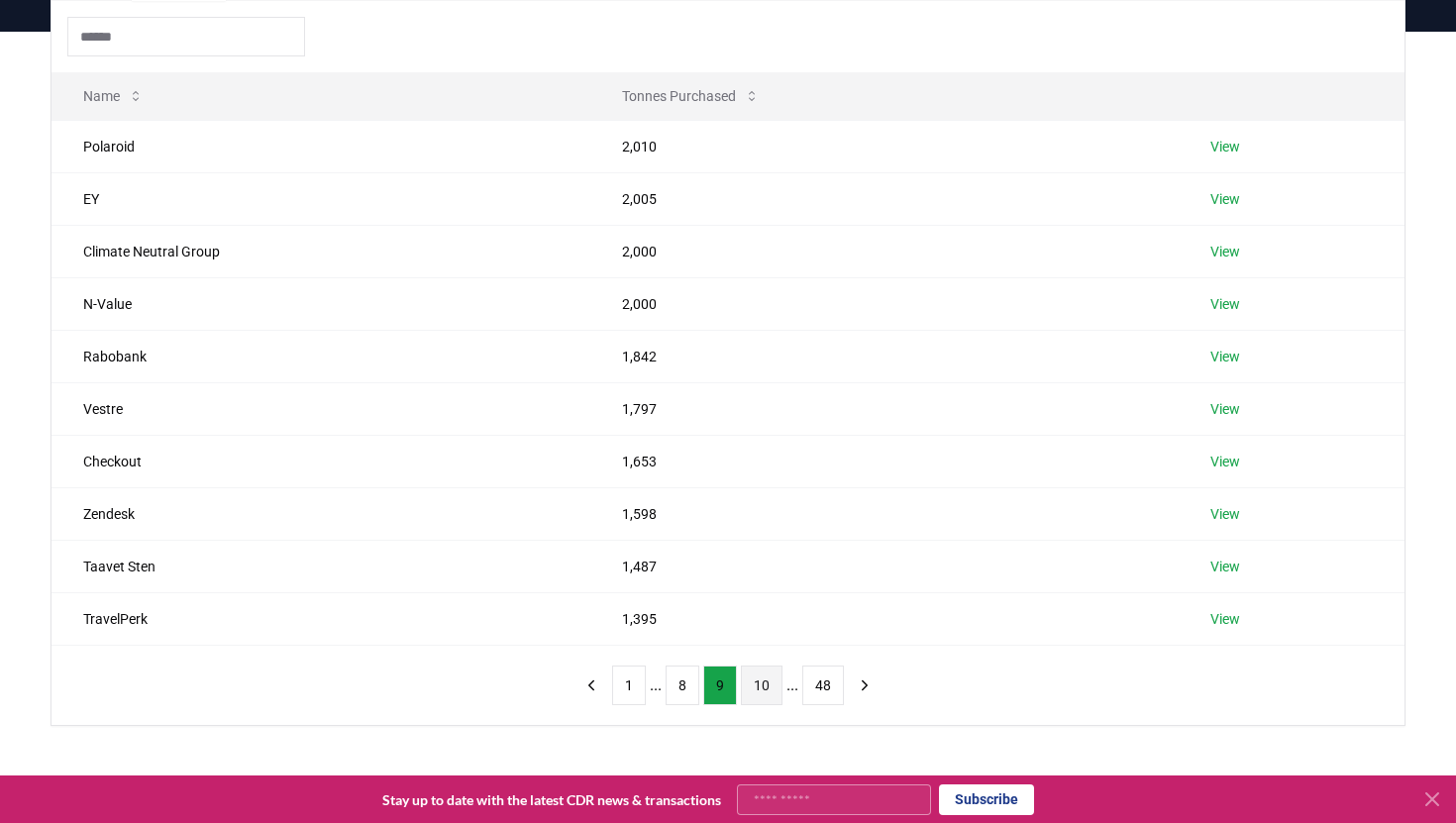 click on "10" at bounding box center (762, 685) 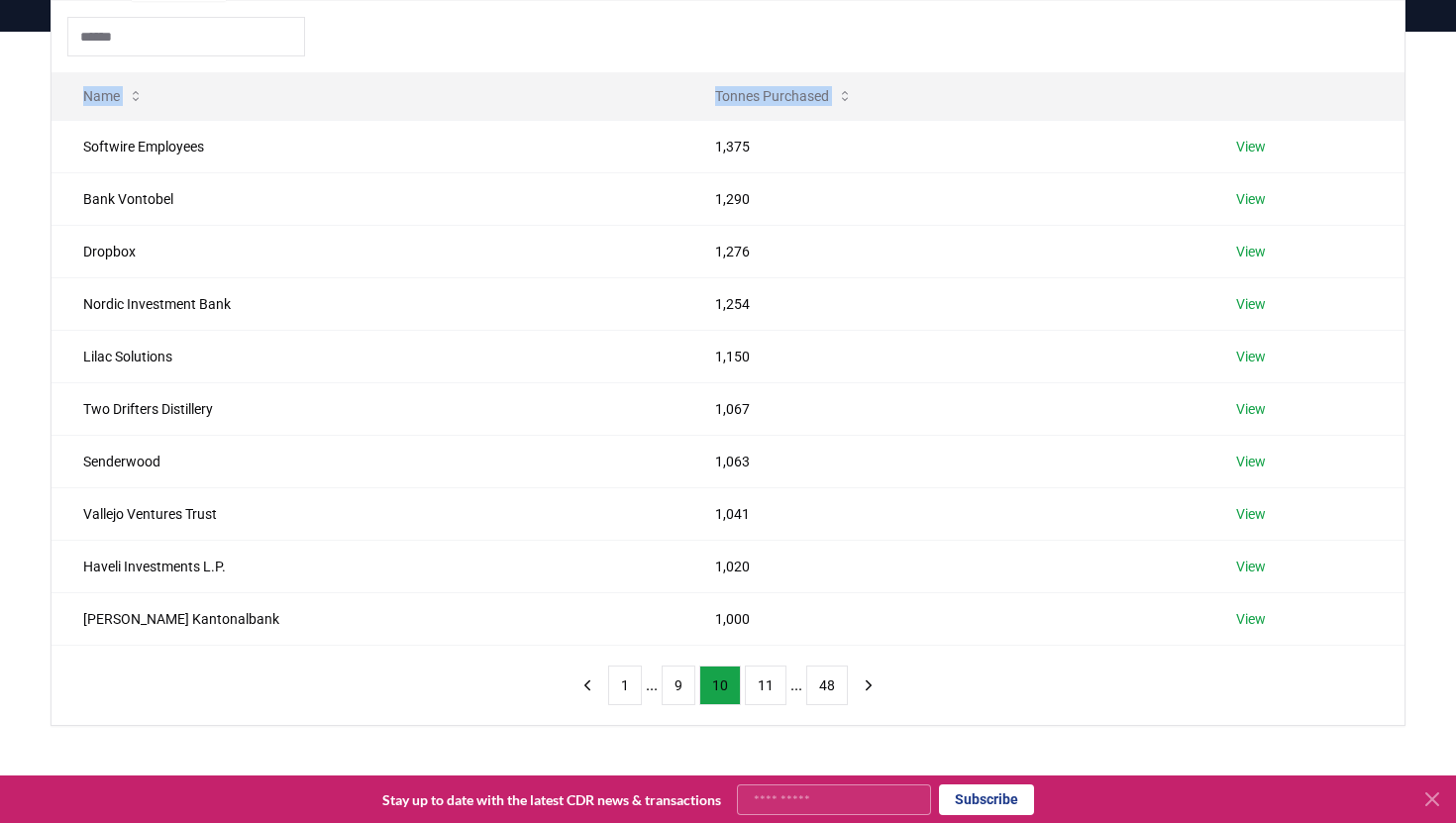 drag, startPoint x: 81, startPoint y: 147, endPoint x: 225, endPoint y: 653, distance: 526.0912 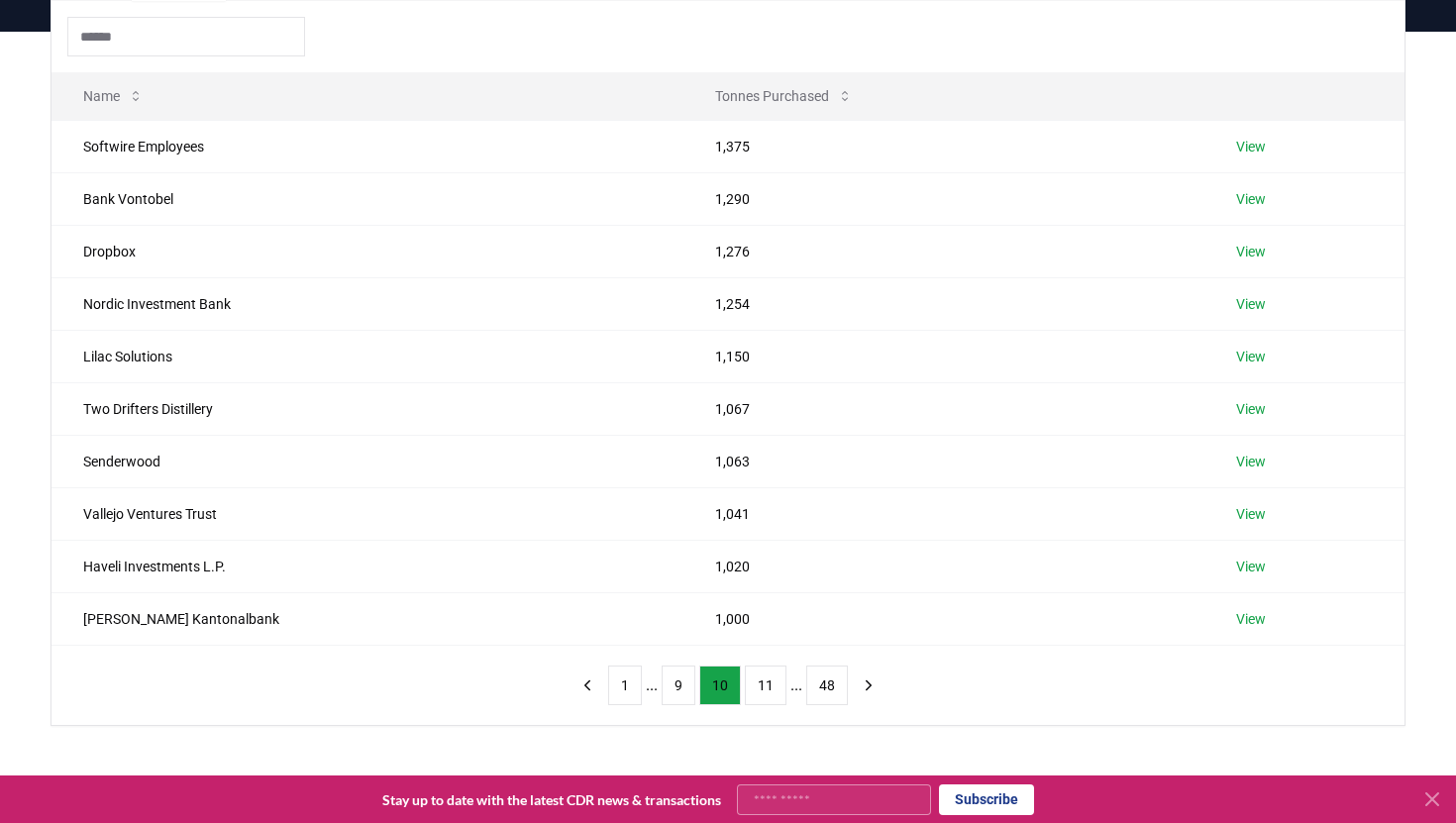 click on "Name Tonnes Purchased Softwire Employees 1,375 View Bank Vontobel 1,290 View Dropbox 1,276 View Nordic Investment Bank 1,254 View Lilac Solutions 1,150 View Two Drifters Distillery 1,067 View Senderwood 1,063 View Vallejo Ventures Trust 1,041 View Haveli Investments L.P. 1,020 View Berner Kantonalbank 1,000 View 1 ... 9 10 11 ... 48" at bounding box center [728, 362] 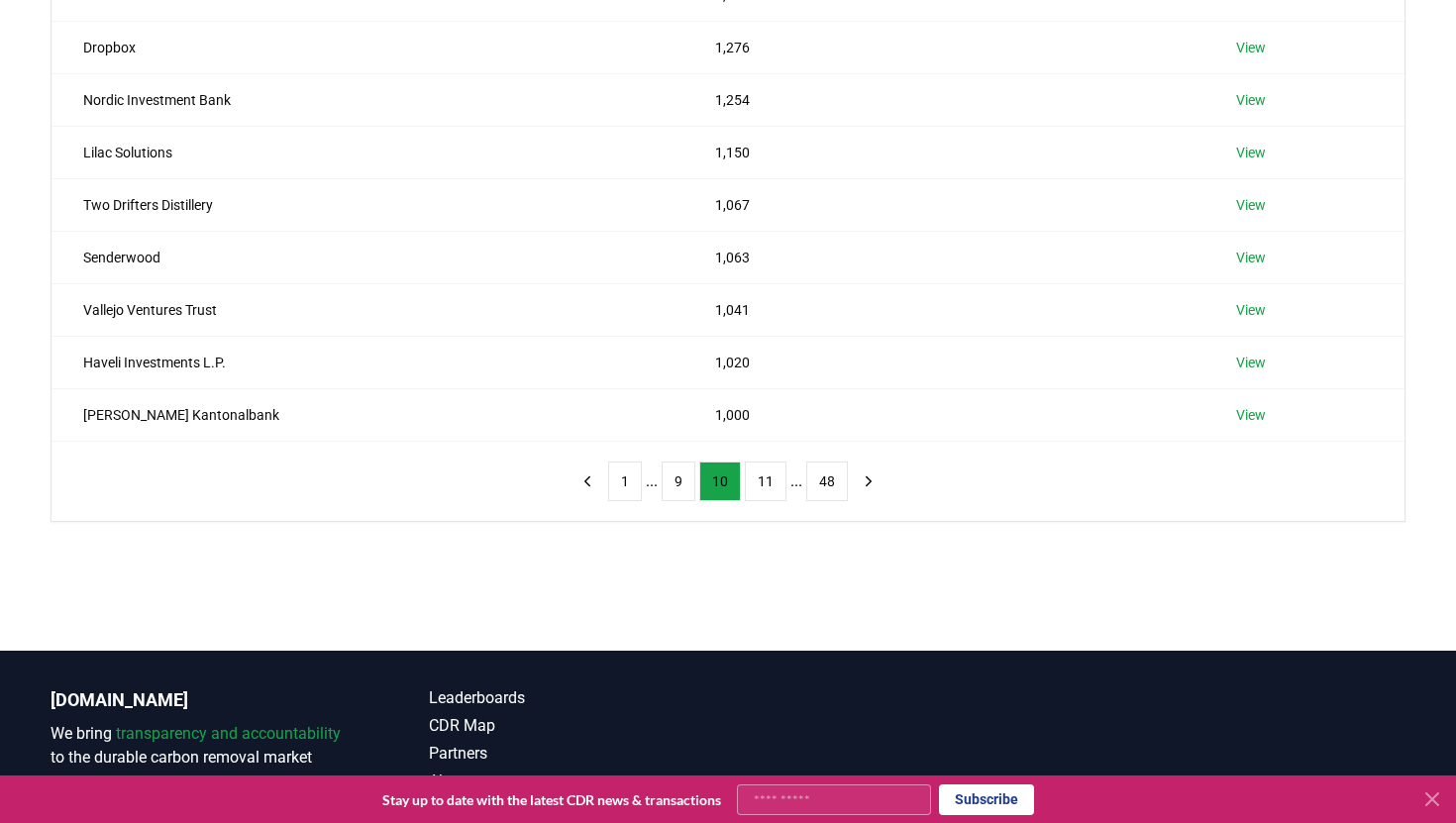 scroll, scrollTop: 474, scrollLeft: 0, axis: vertical 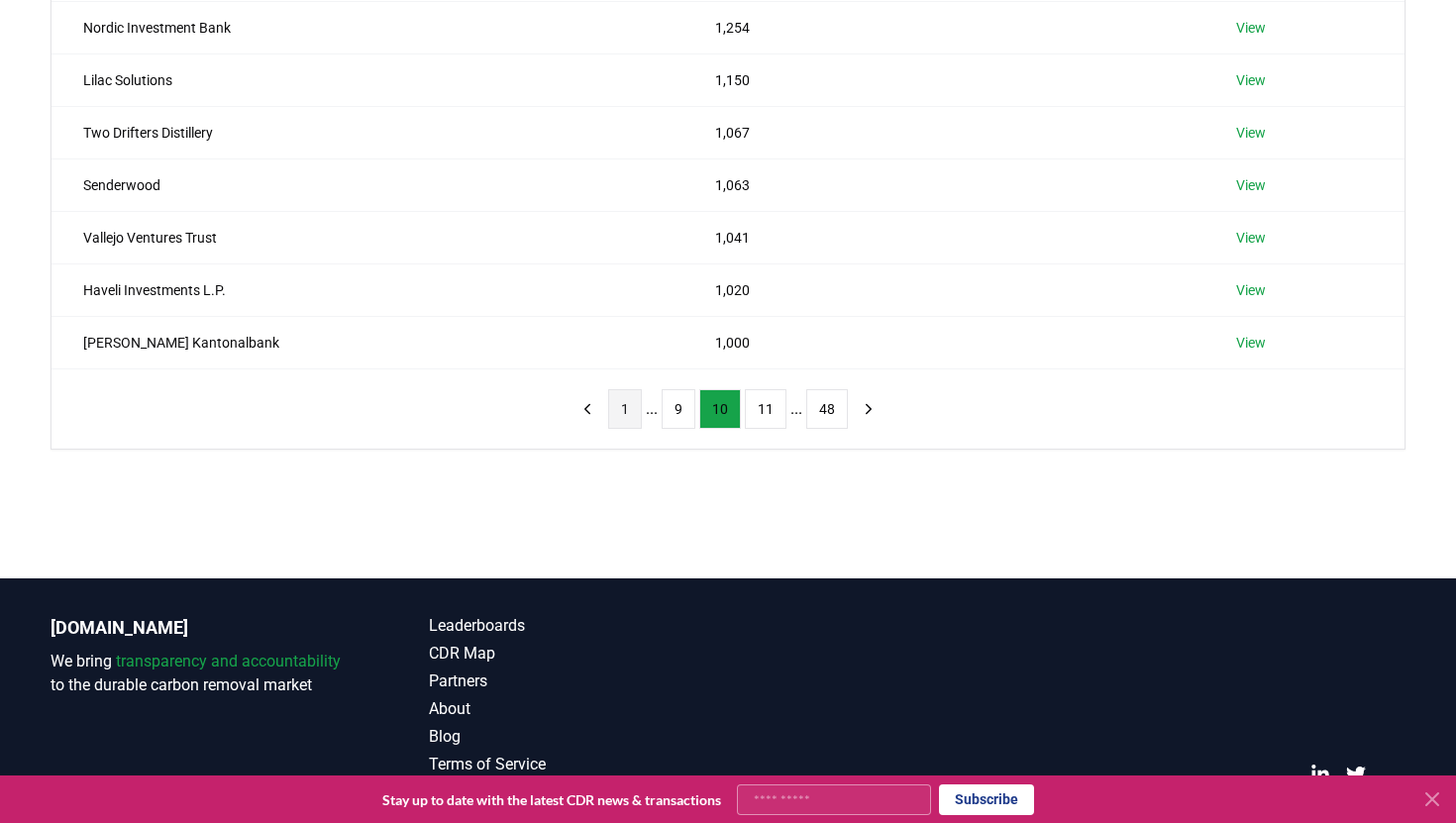 click on "1" at bounding box center (625, 409) 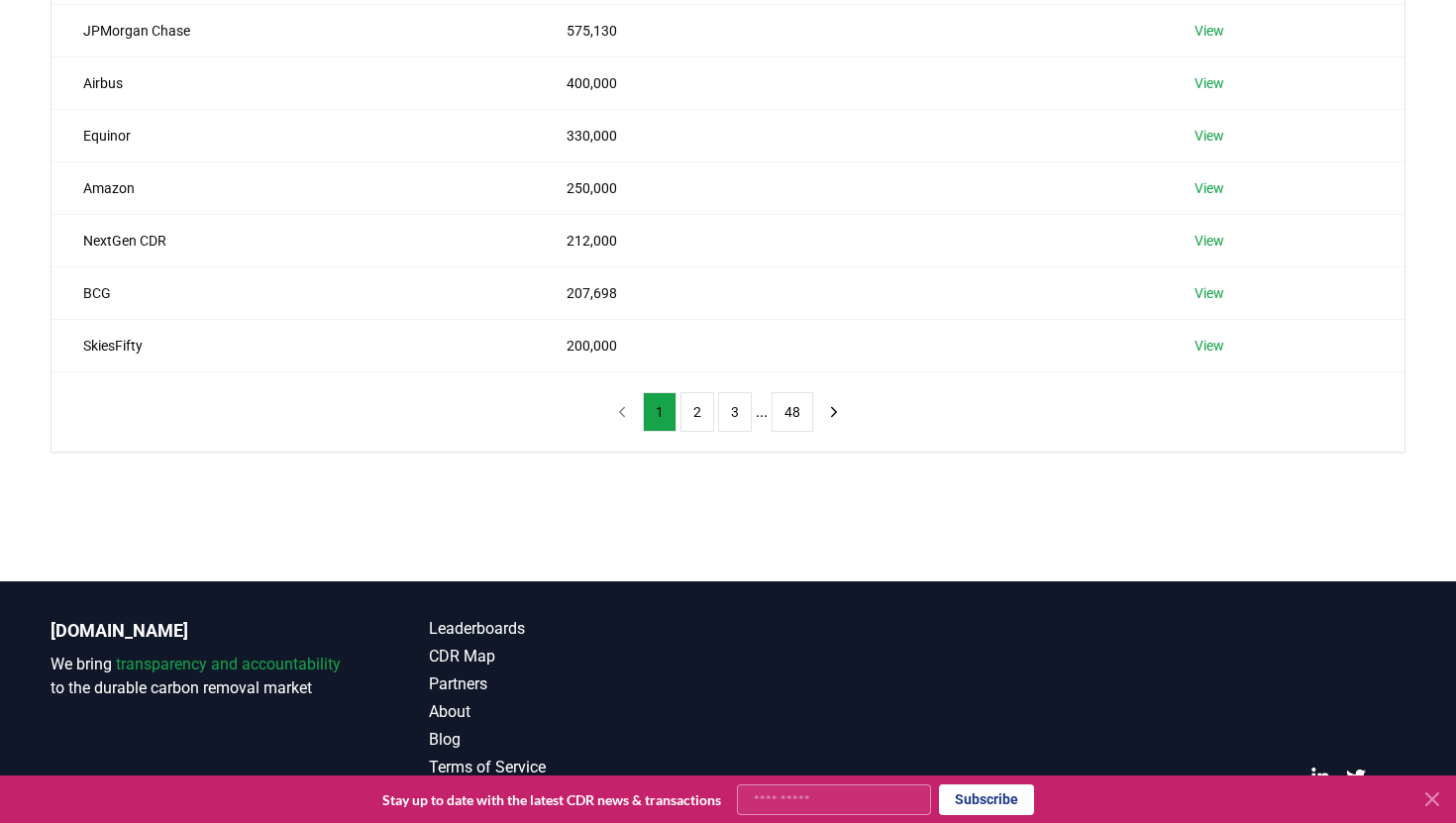 scroll, scrollTop: 0, scrollLeft: 0, axis: both 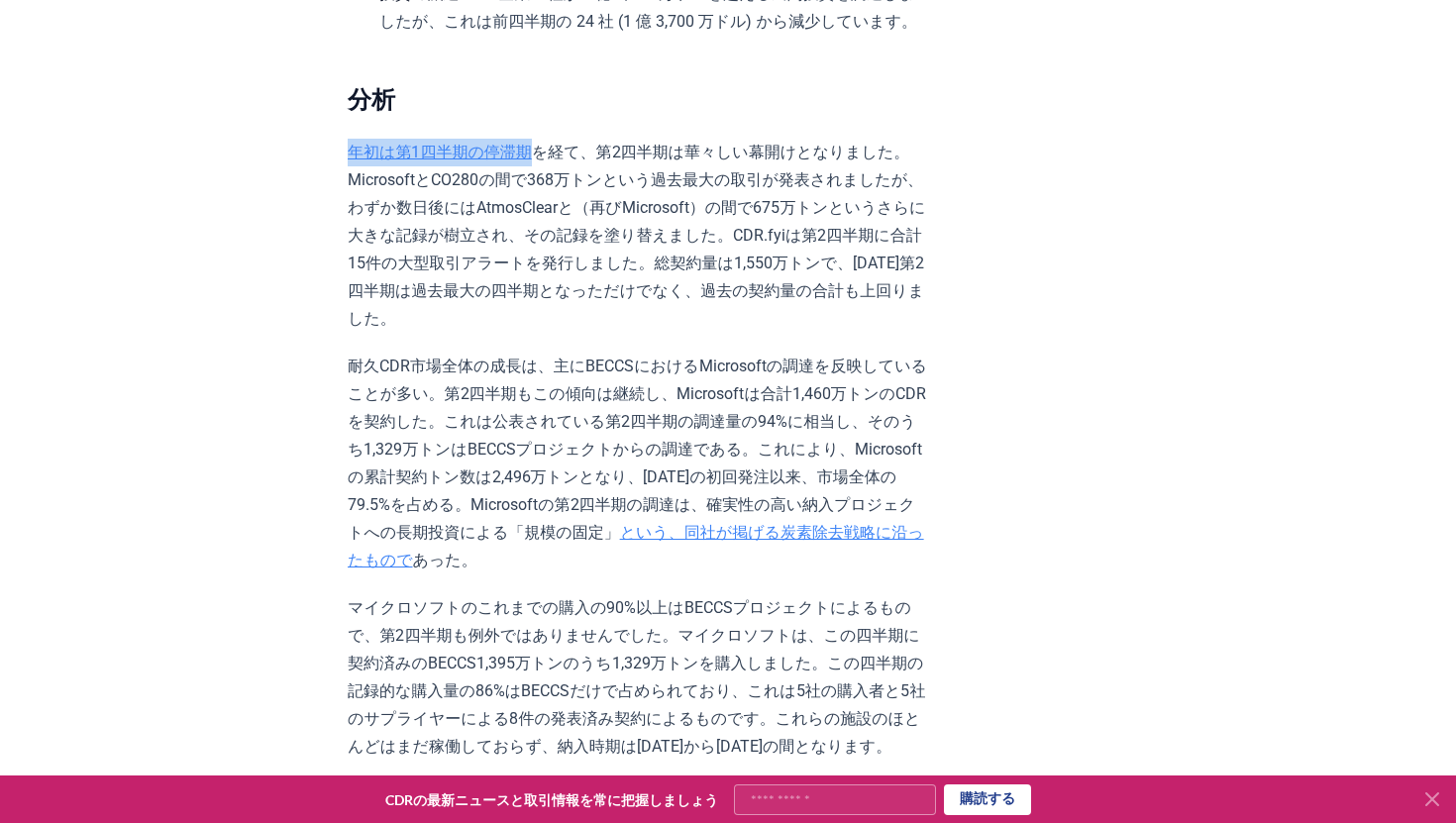 click on "[DATE] [DATE]第2四半期の[GEOGRAPHIC_DATA]の最新情報 - 過去最大の四半期 ハイライト 記録的な四半期:  [DATE]第2四半期の契約トン数（1,548万トン）は、それ以前のすべての四半期の合計（1,360万トン）を上回りました。 メガトン マイクロソフト: マイクロソフトは、5 件のメガトン規模のオフテイク契約を個別に締結しました。その総量は 14.5 メガトンを超え、四半期合計の 93.8% を占めています。 成長市場: その他すべての購入者によって902,000トンが契約され、[DATE]第4四半期に次いで過去2番目に高い四半期取引量となりました。上位10社の購入者のうち4社は初回購入者で、174,500トンを占めました。 BECCS契約、BCRが実現 投資の減速: 分析 年初は第1四半期の停滞期 を経て という、同社が掲げる炭素除去戦略に沿ったもので あった。 Winning Durable CDRポリシー  and" at bounding box center [728, 5558] 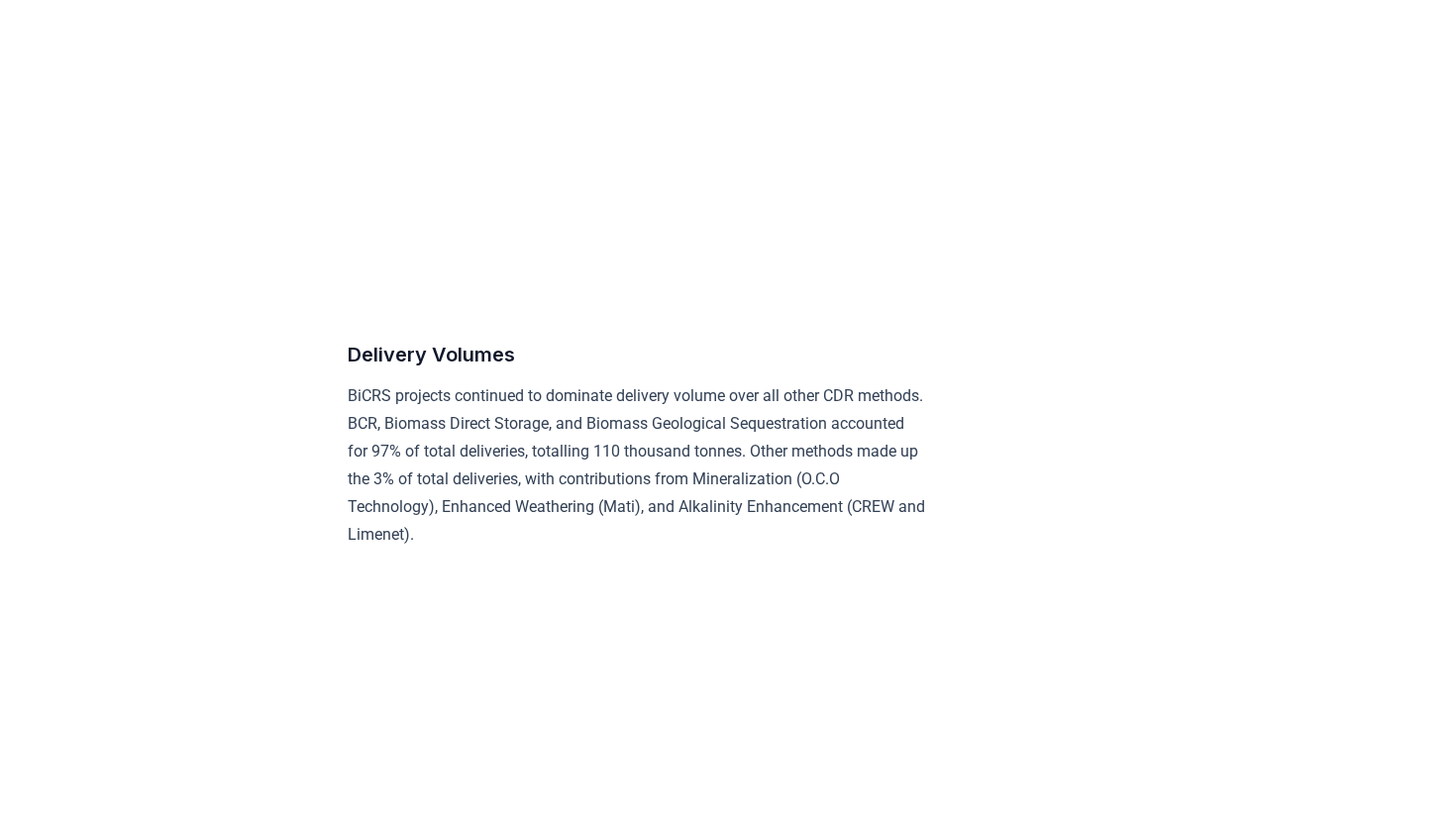 scroll, scrollTop: 9304, scrollLeft: 0, axis: vertical 